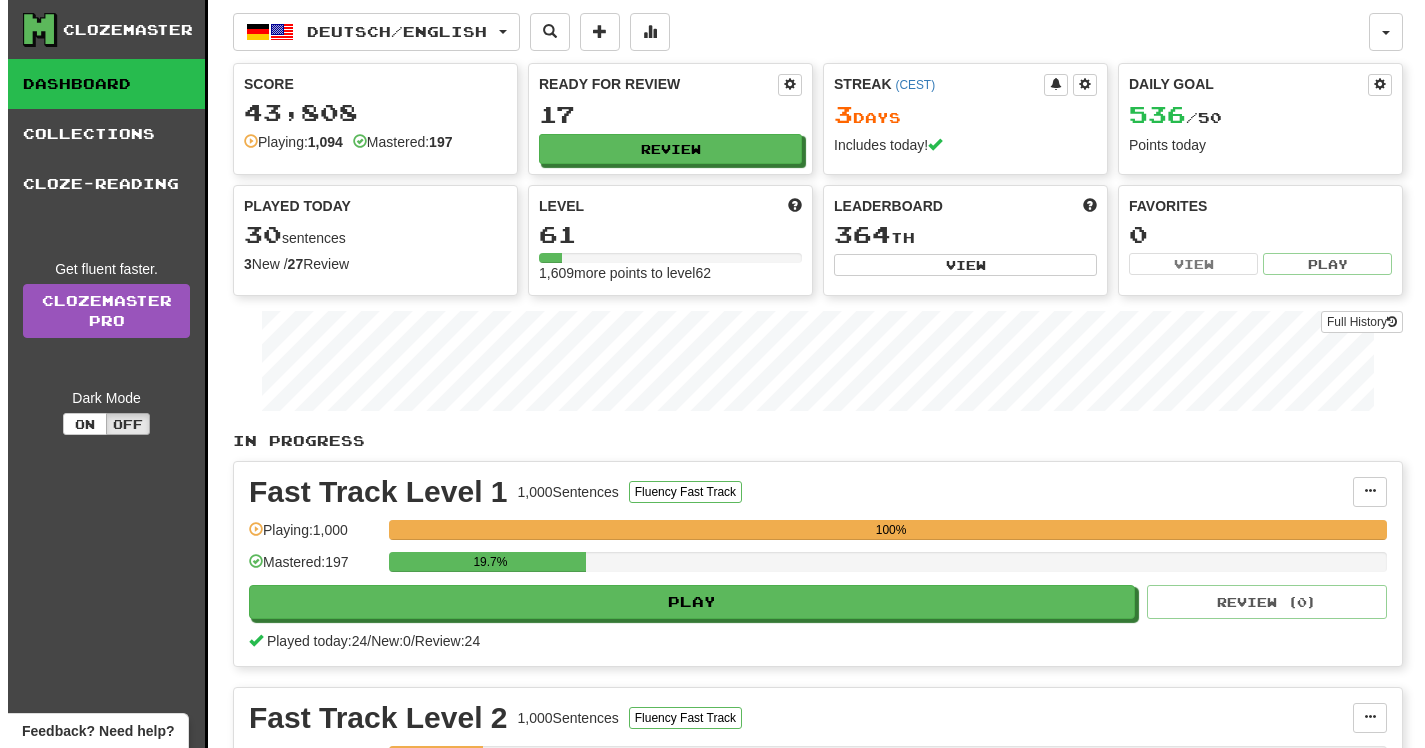 scroll, scrollTop: 0, scrollLeft: 0, axis: both 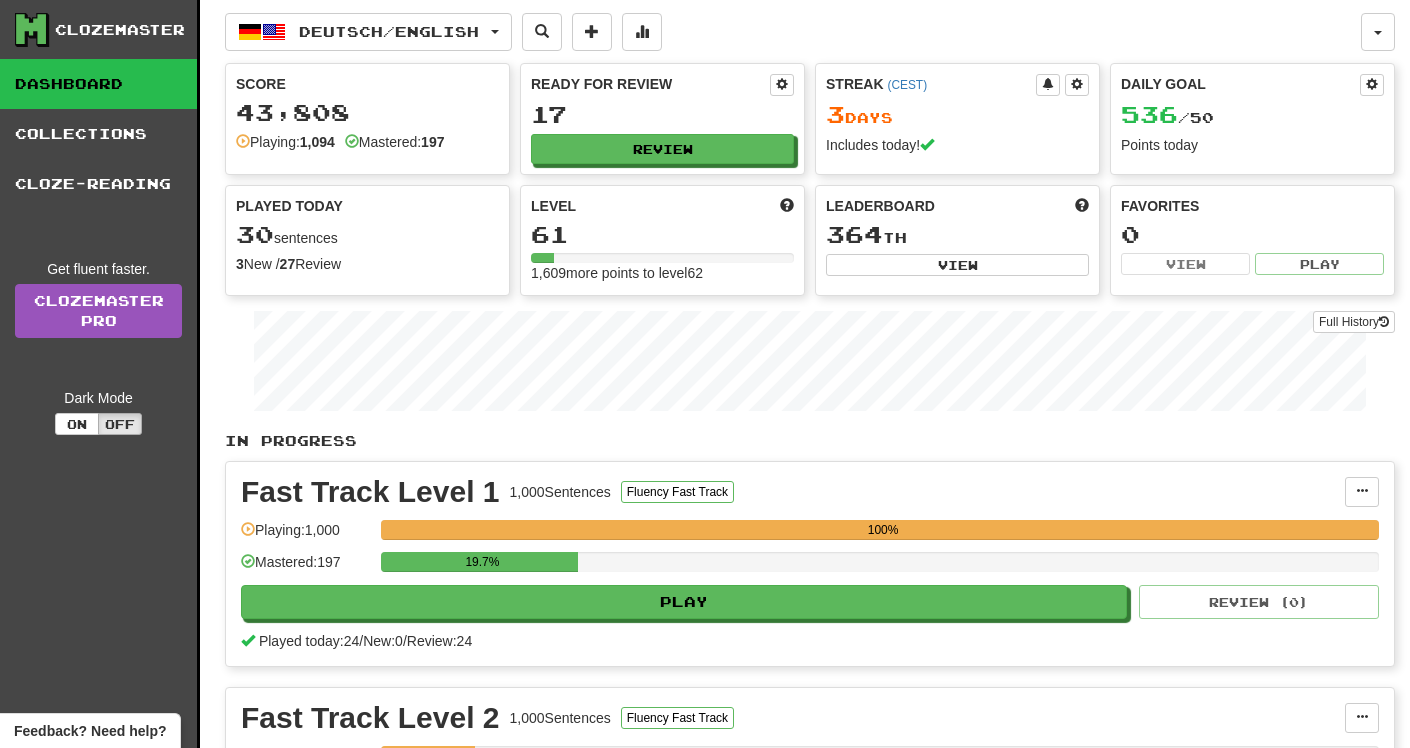 click on "Play" at bounding box center [684, 602] 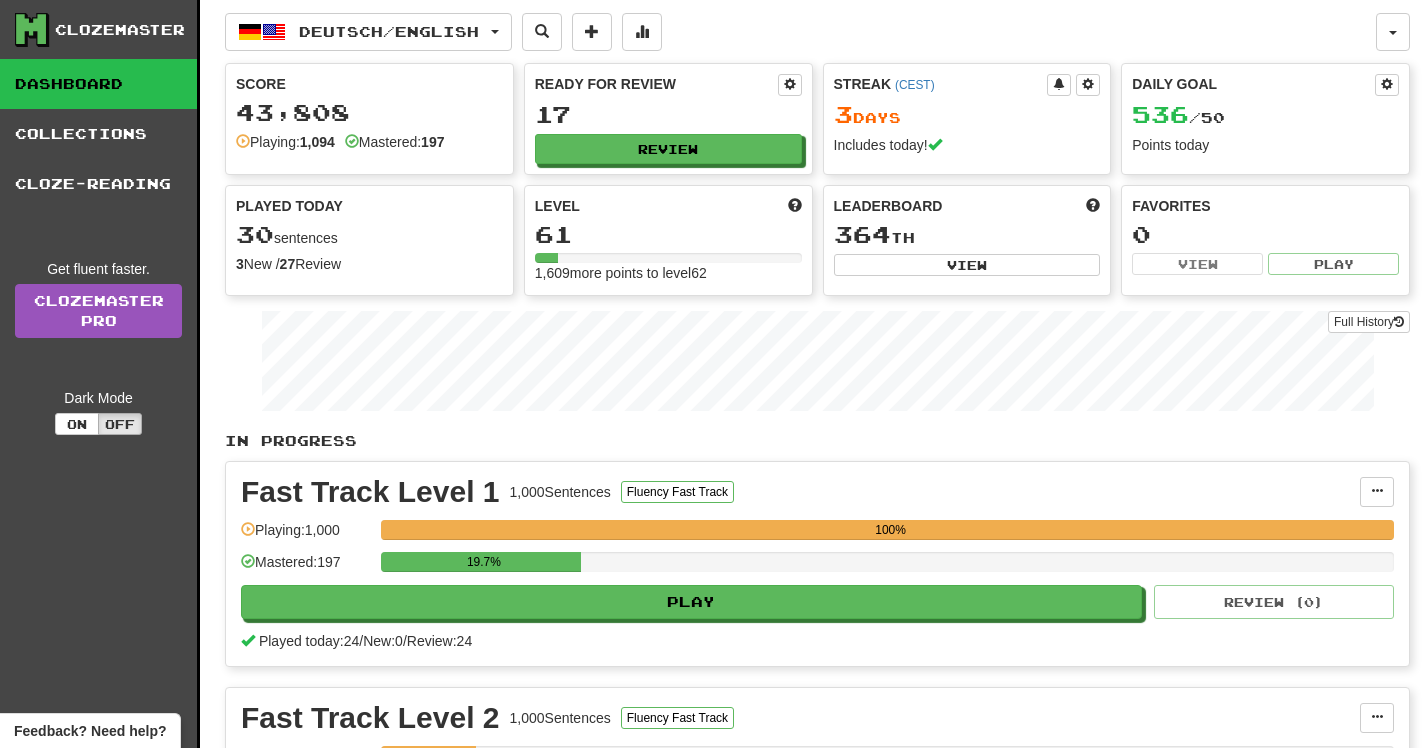 select on "**" 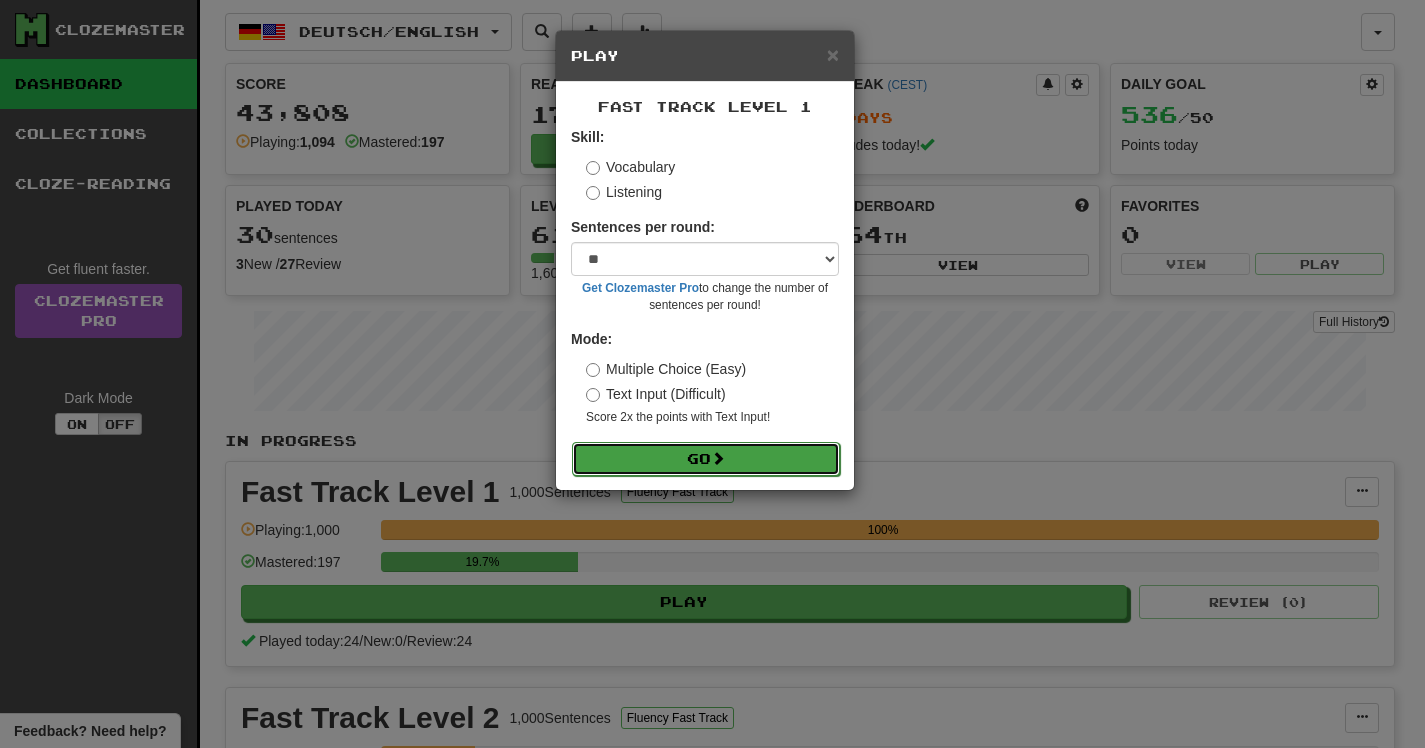 click on "Go" at bounding box center [706, 459] 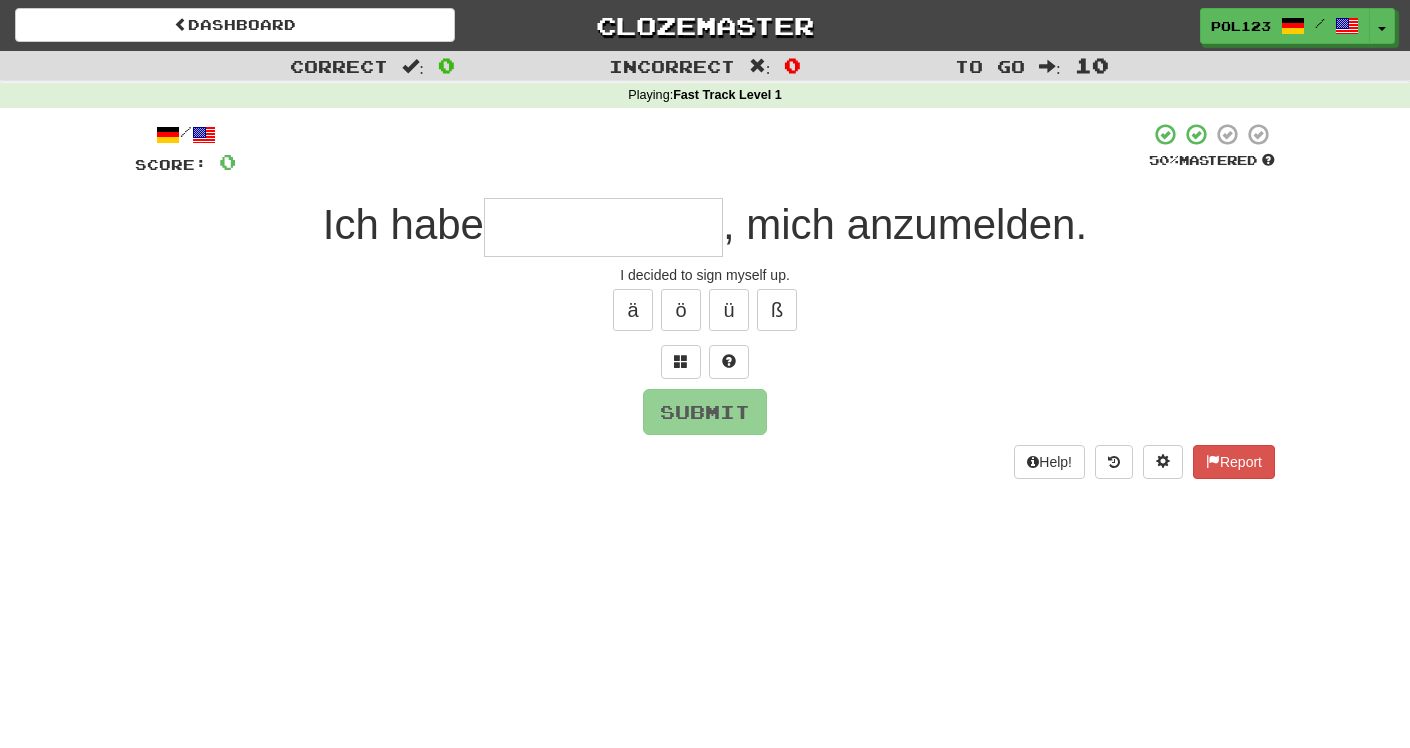 scroll, scrollTop: 0, scrollLeft: 0, axis: both 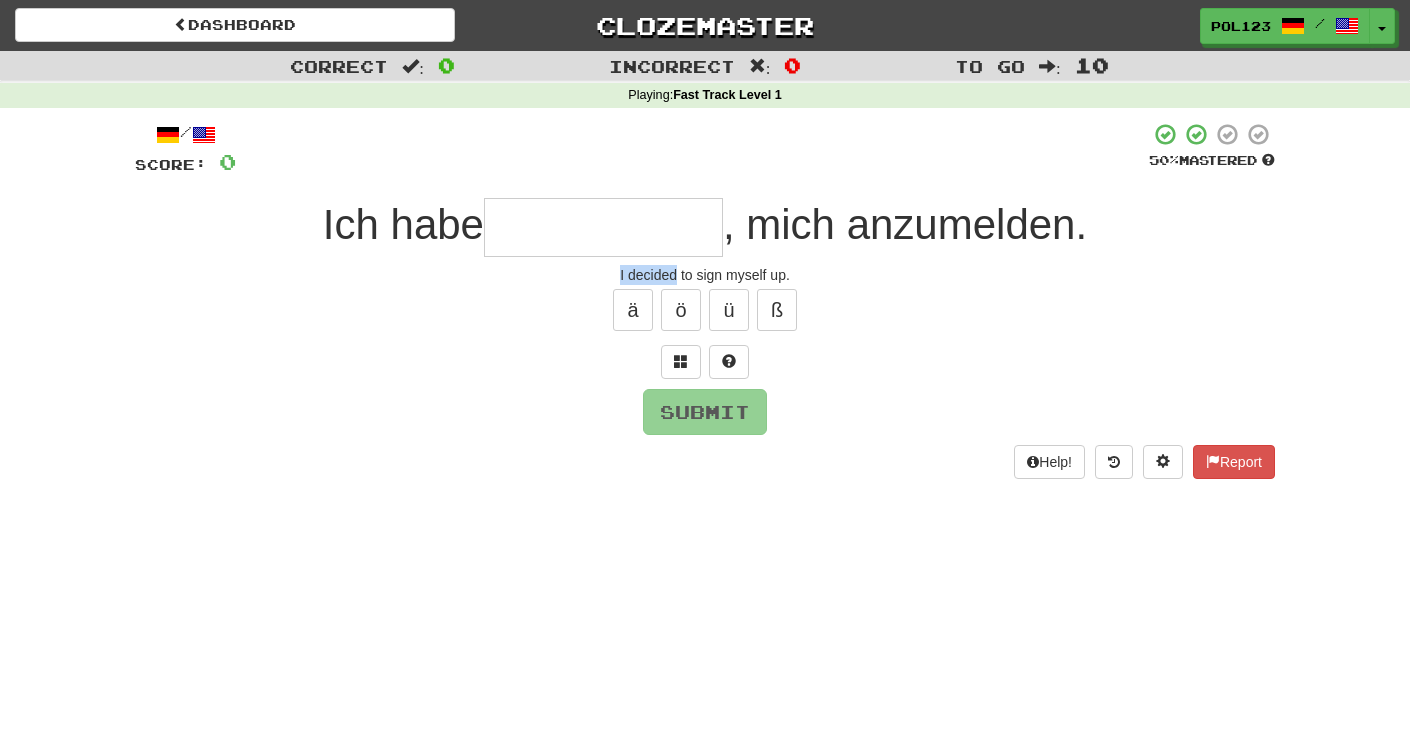 drag, startPoint x: 644, startPoint y: 280, endPoint x: 606, endPoint y: 280, distance: 38 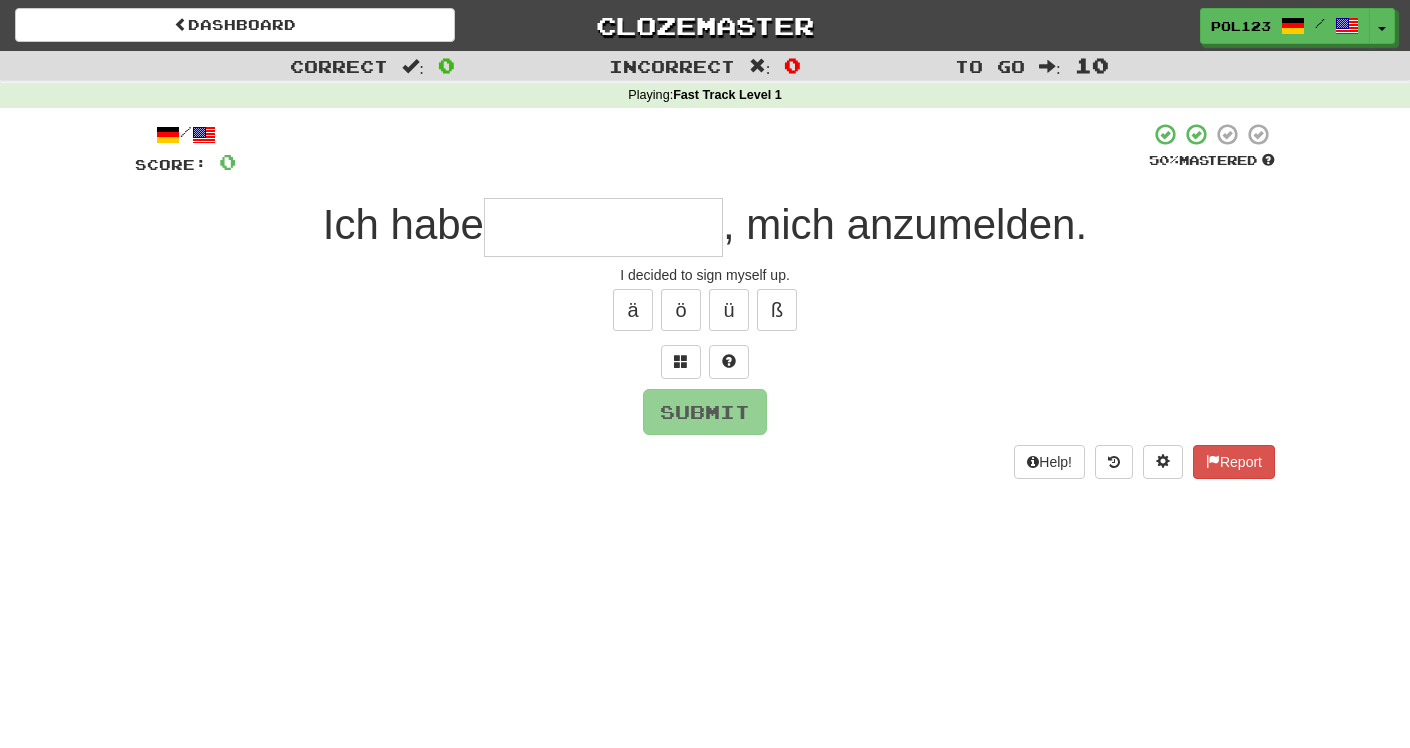 click at bounding box center [603, 227] 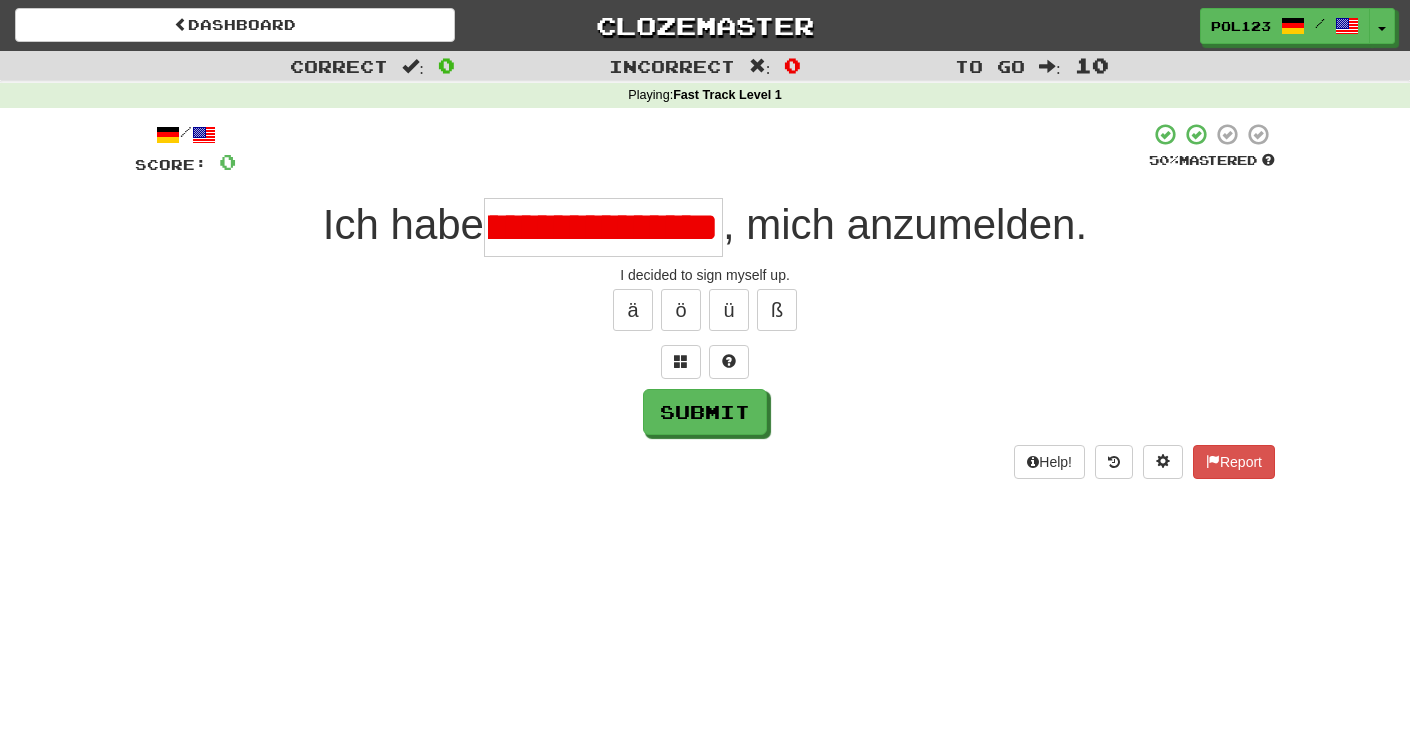scroll, scrollTop: 0, scrollLeft: 0, axis: both 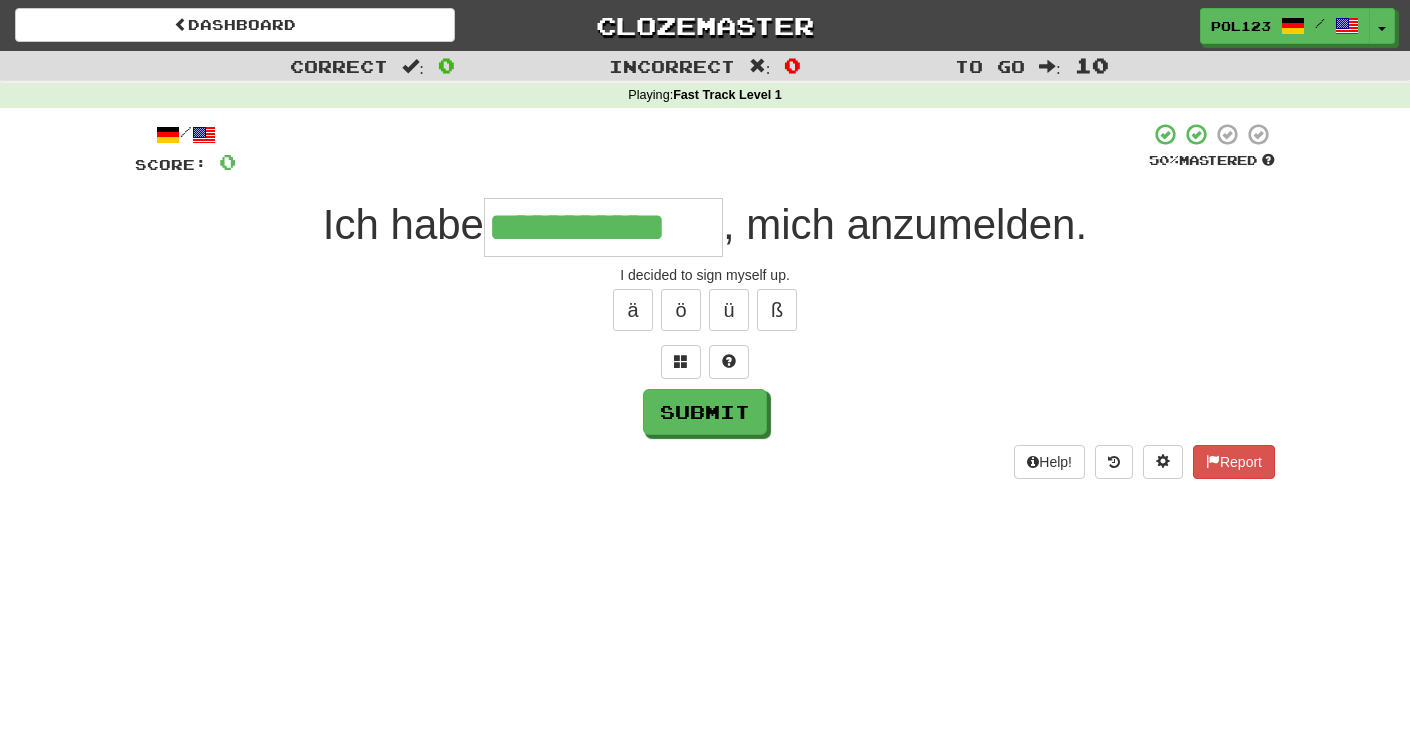 type on "**********" 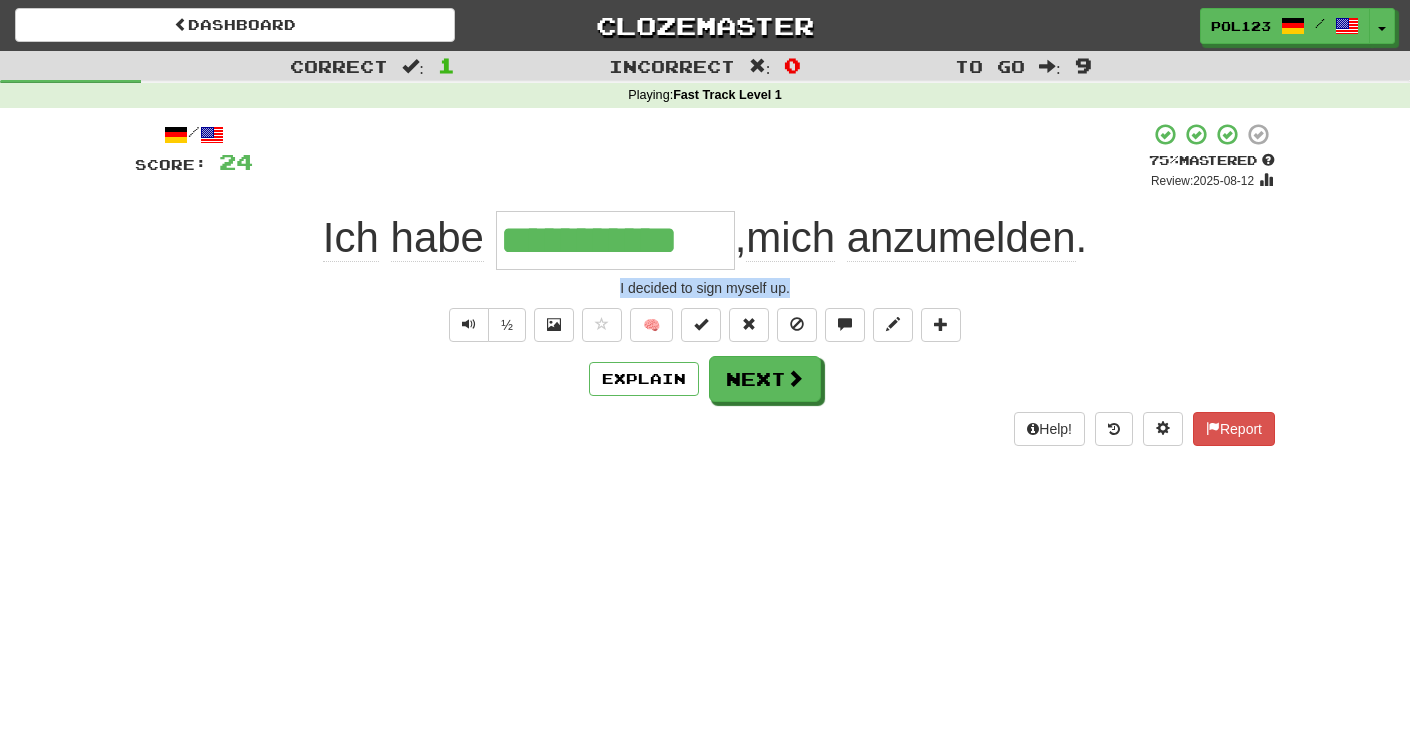 drag, startPoint x: 806, startPoint y: 292, endPoint x: 613, endPoint y: 292, distance: 193 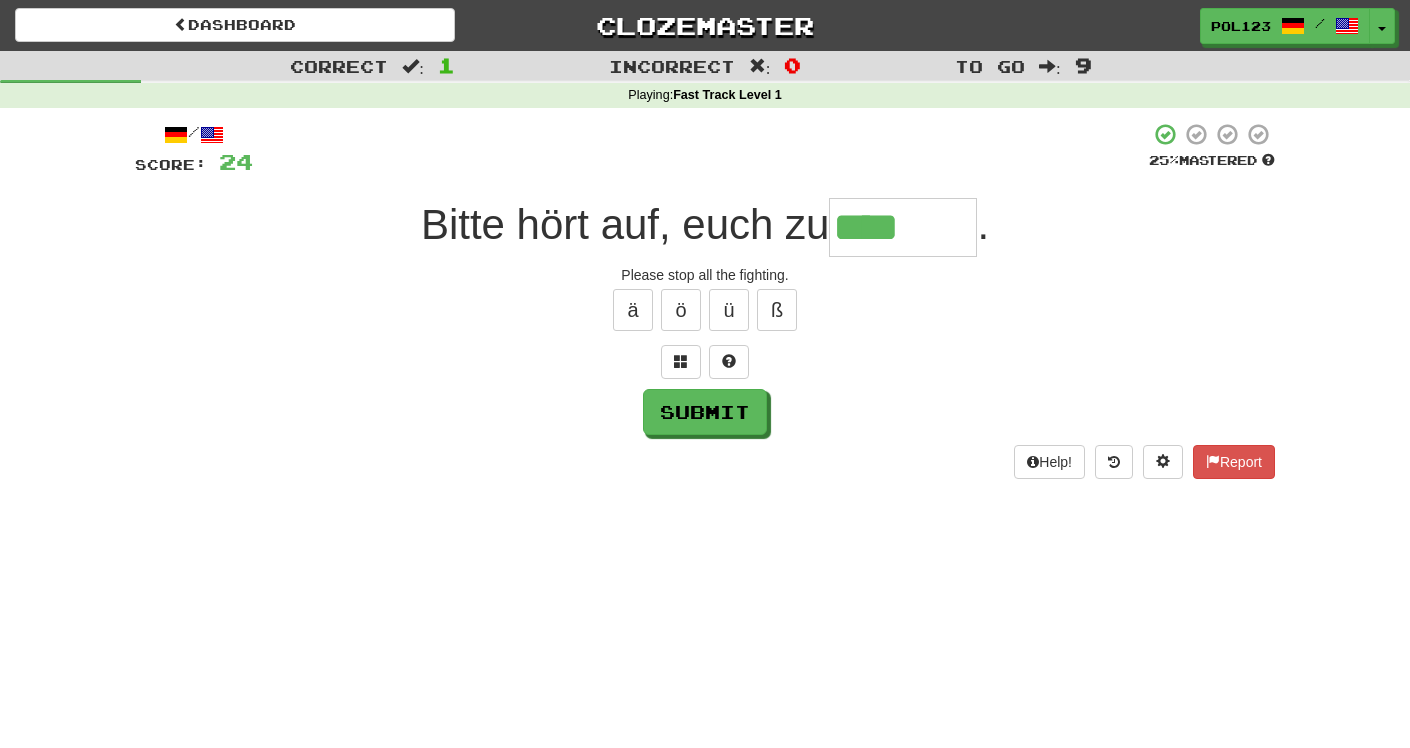 click on "Please stop all the fighting." at bounding box center (705, 275) 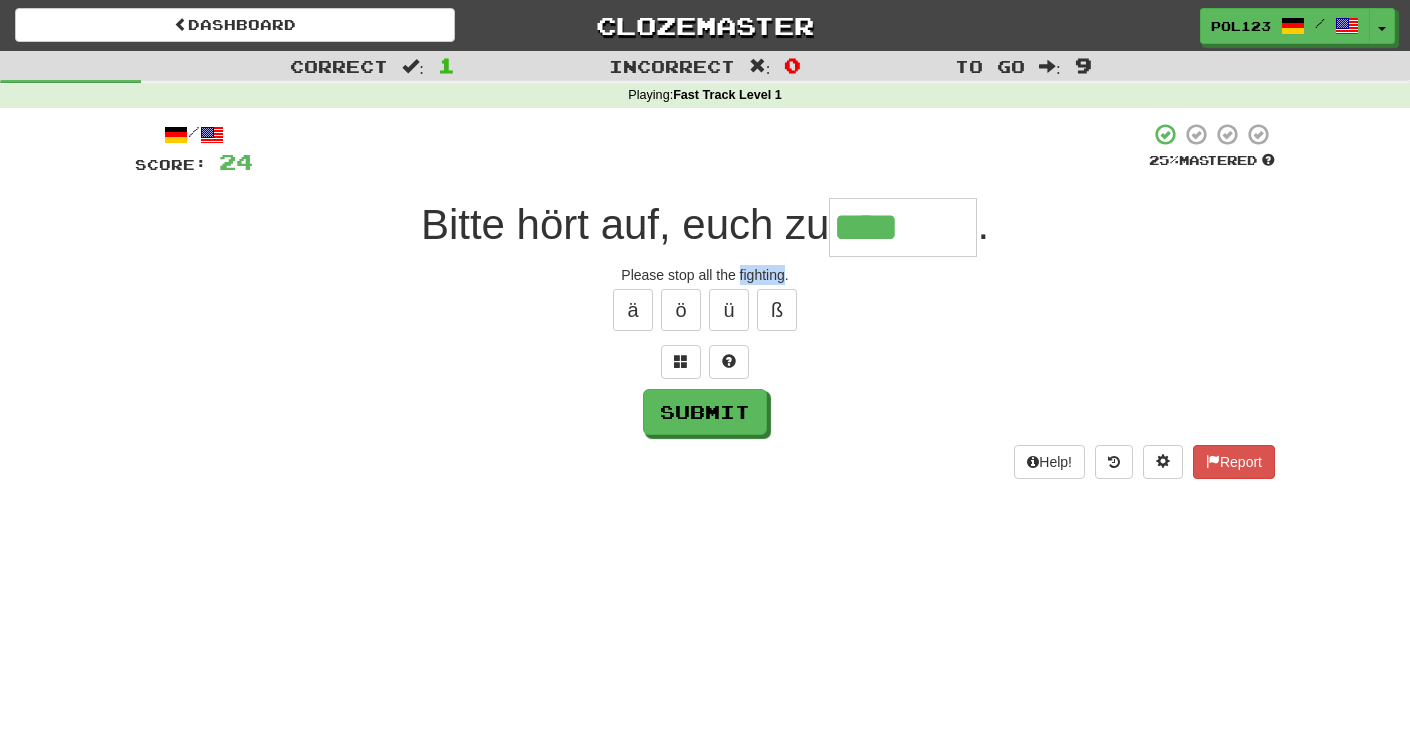 click on "Please stop all the fighting." at bounding box center (705, 275) 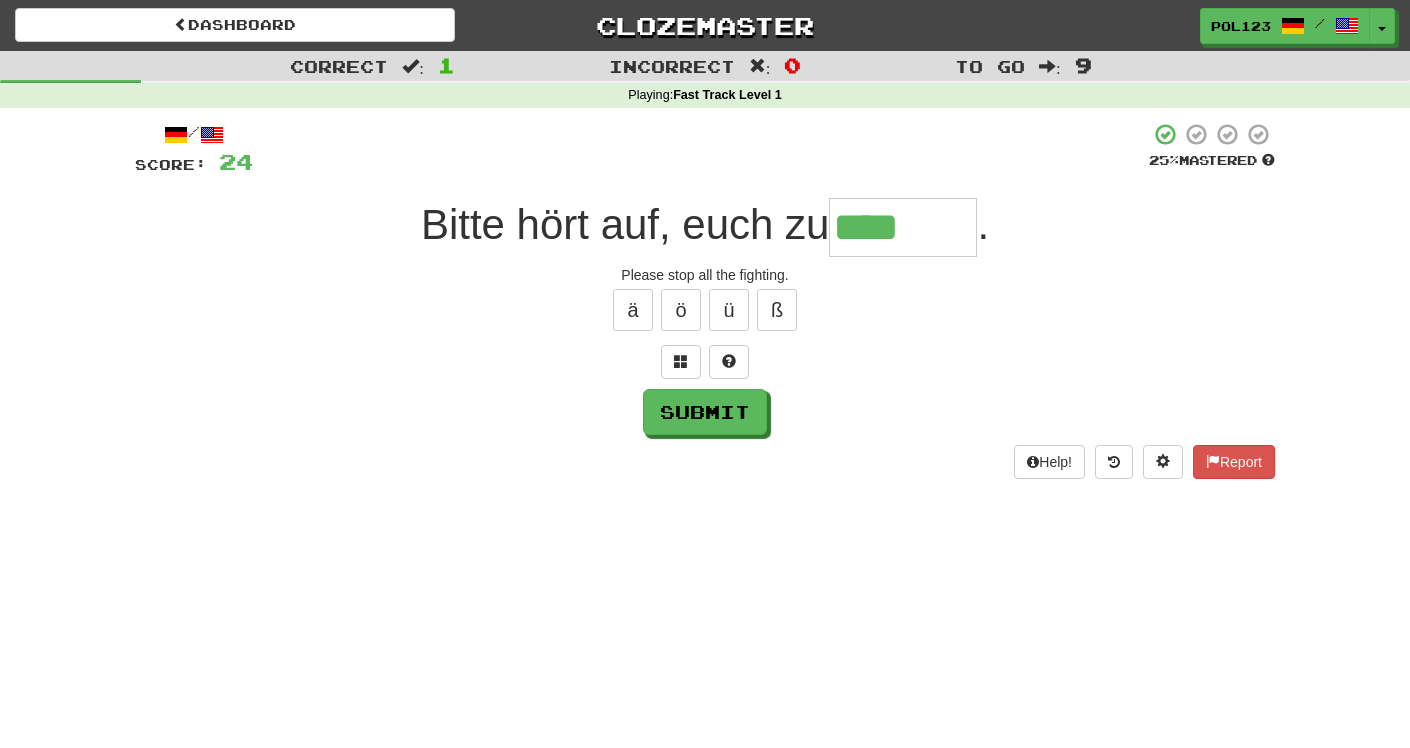 click on "****" at bounding box center [903, 227] 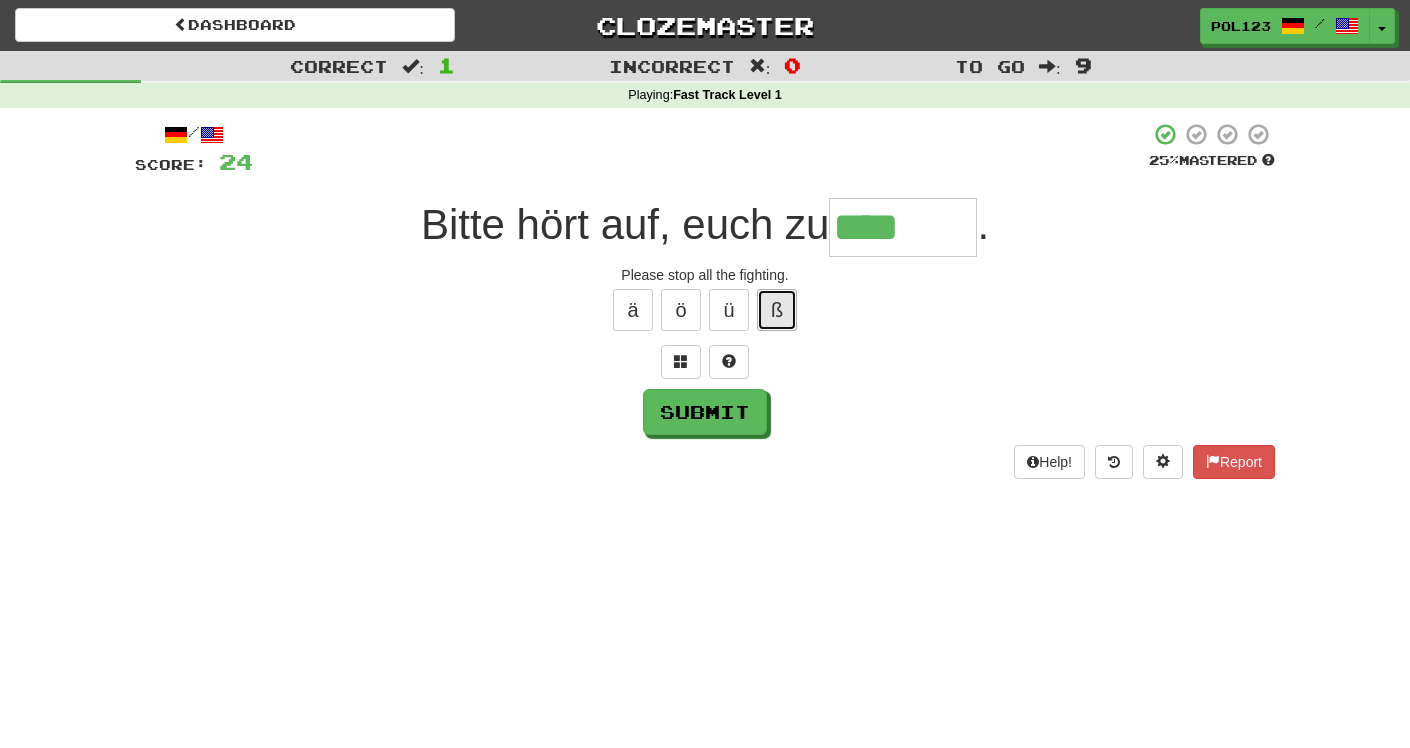 click on "ß" at bounding box center [777, 310] 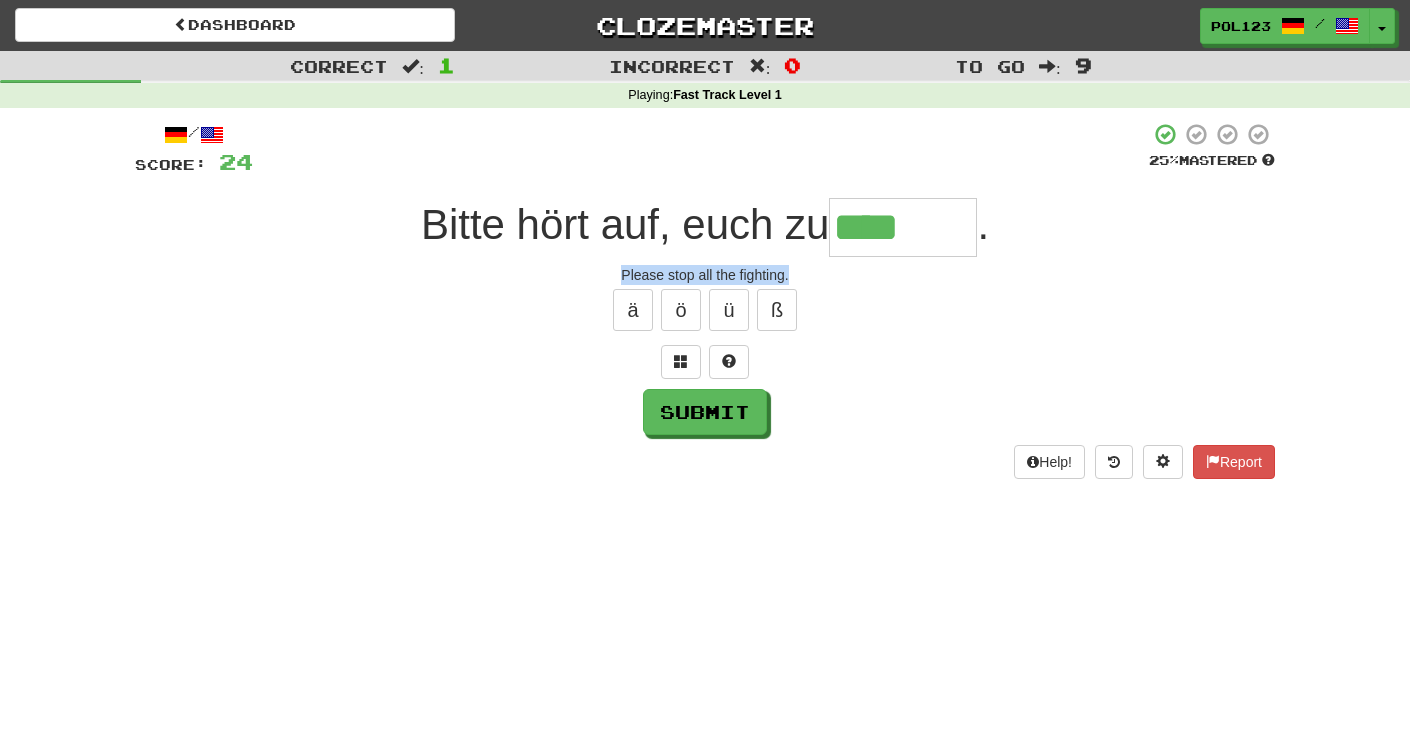 drag, startPoint x: 801, startPoint y: 271, endPoint x: 602, endPoint y: 271, distance: 199 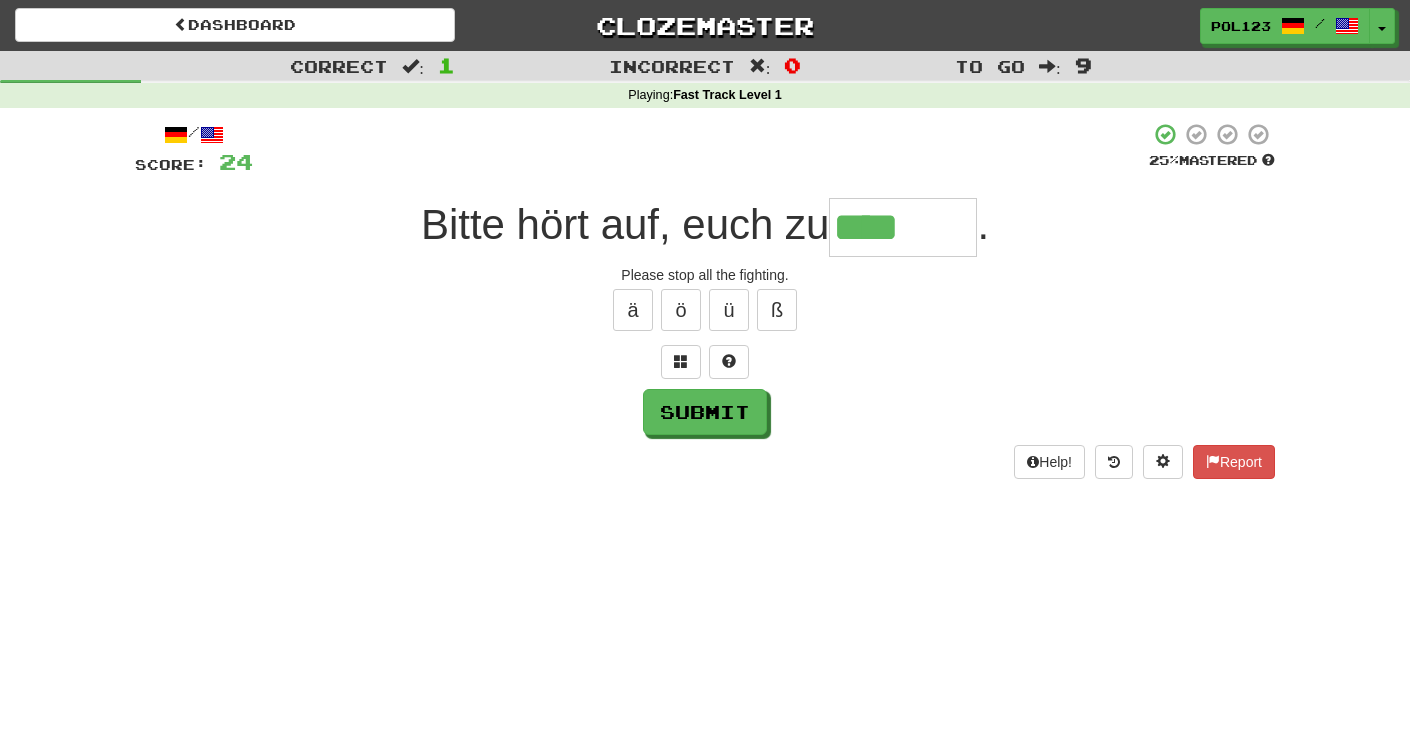 click on "****" at bounding box center [903, 227] 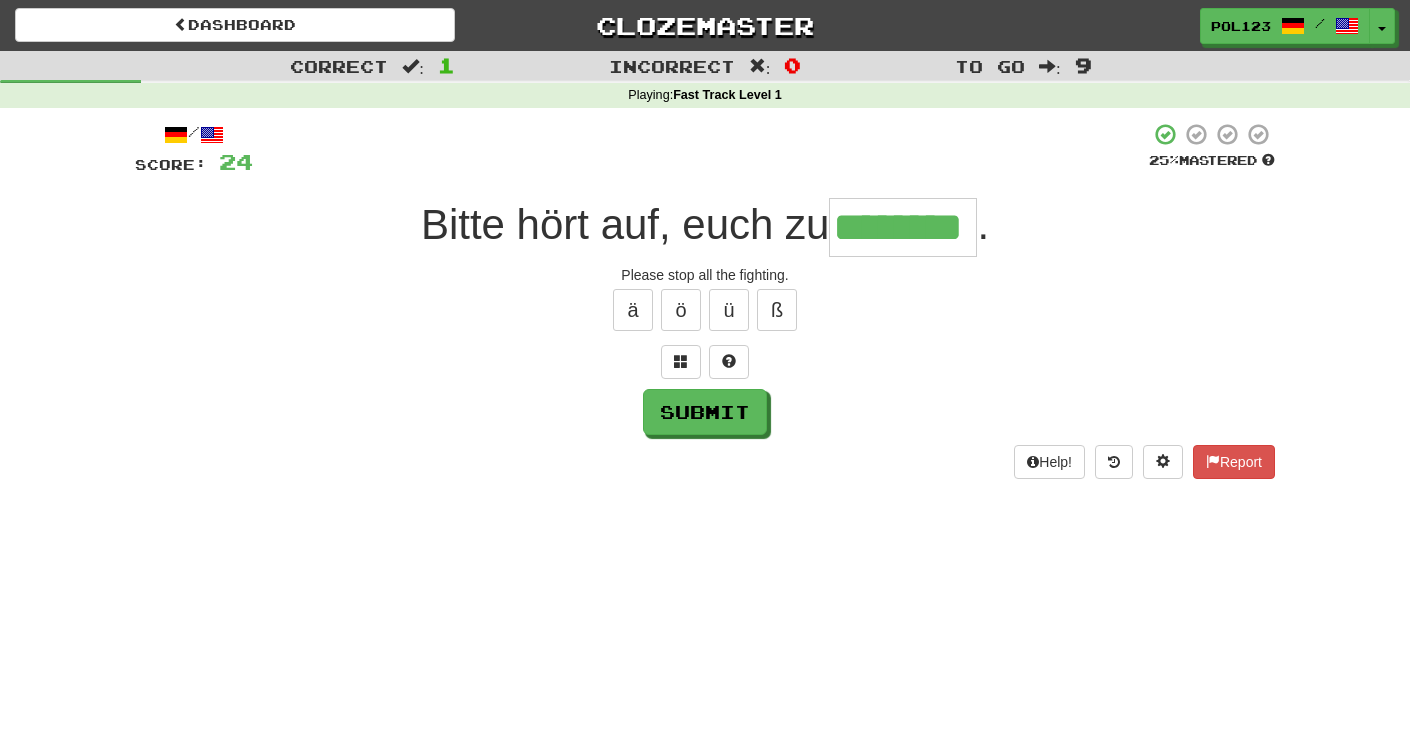 type on "********" 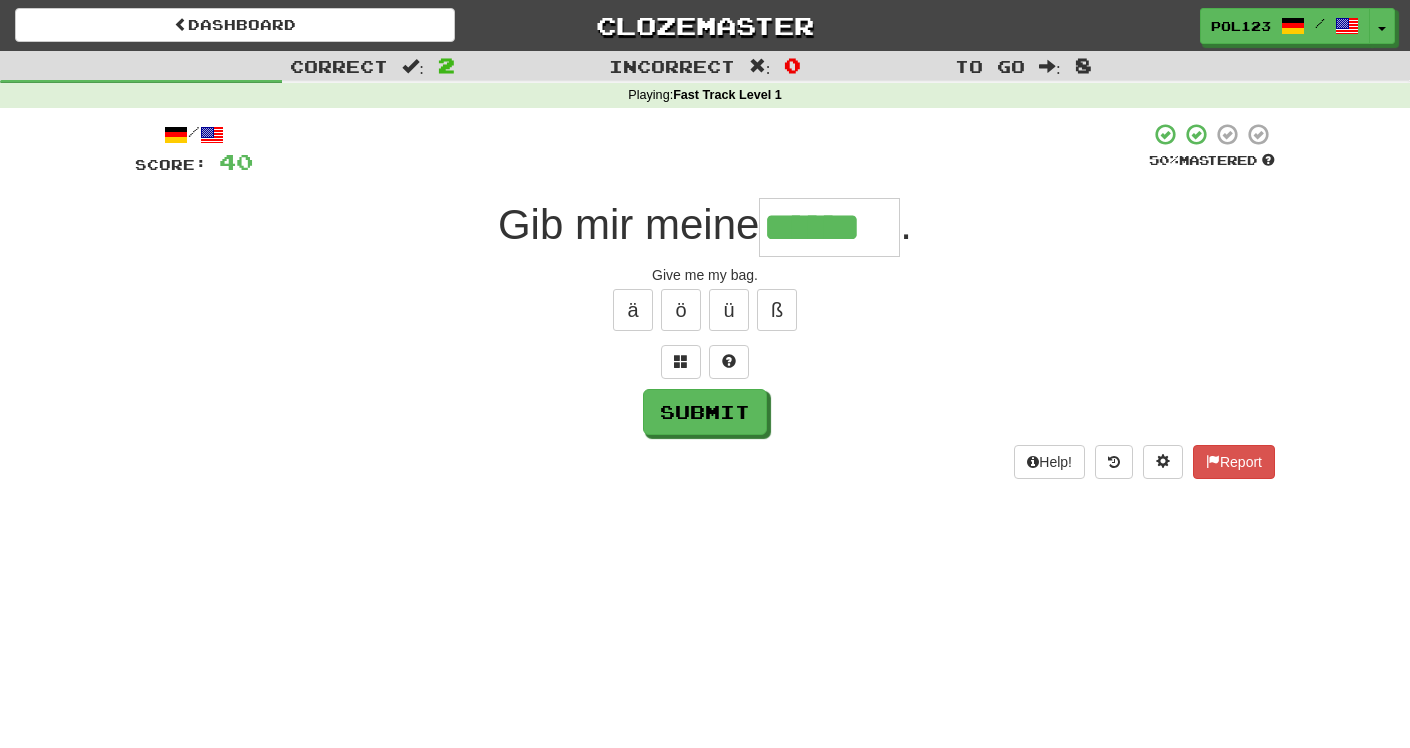 type on "******" 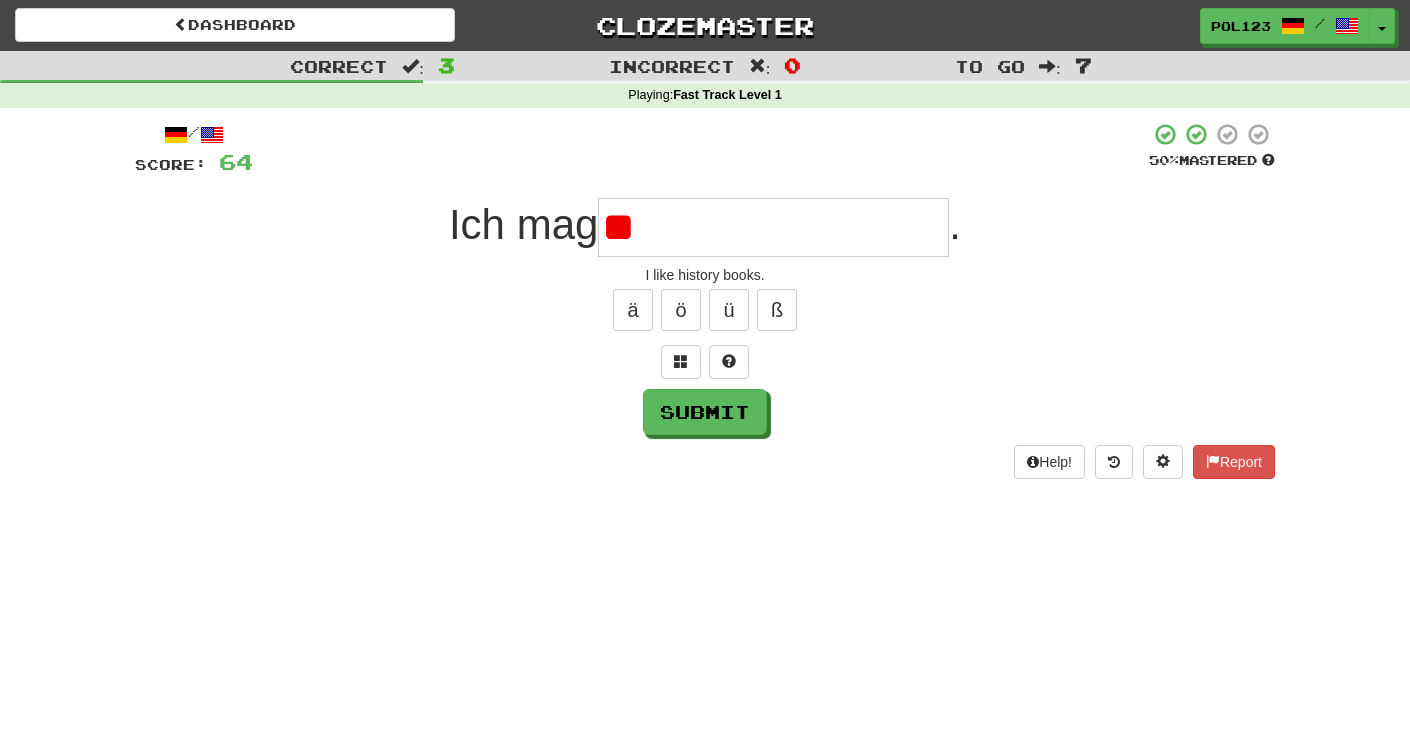 type on "*" 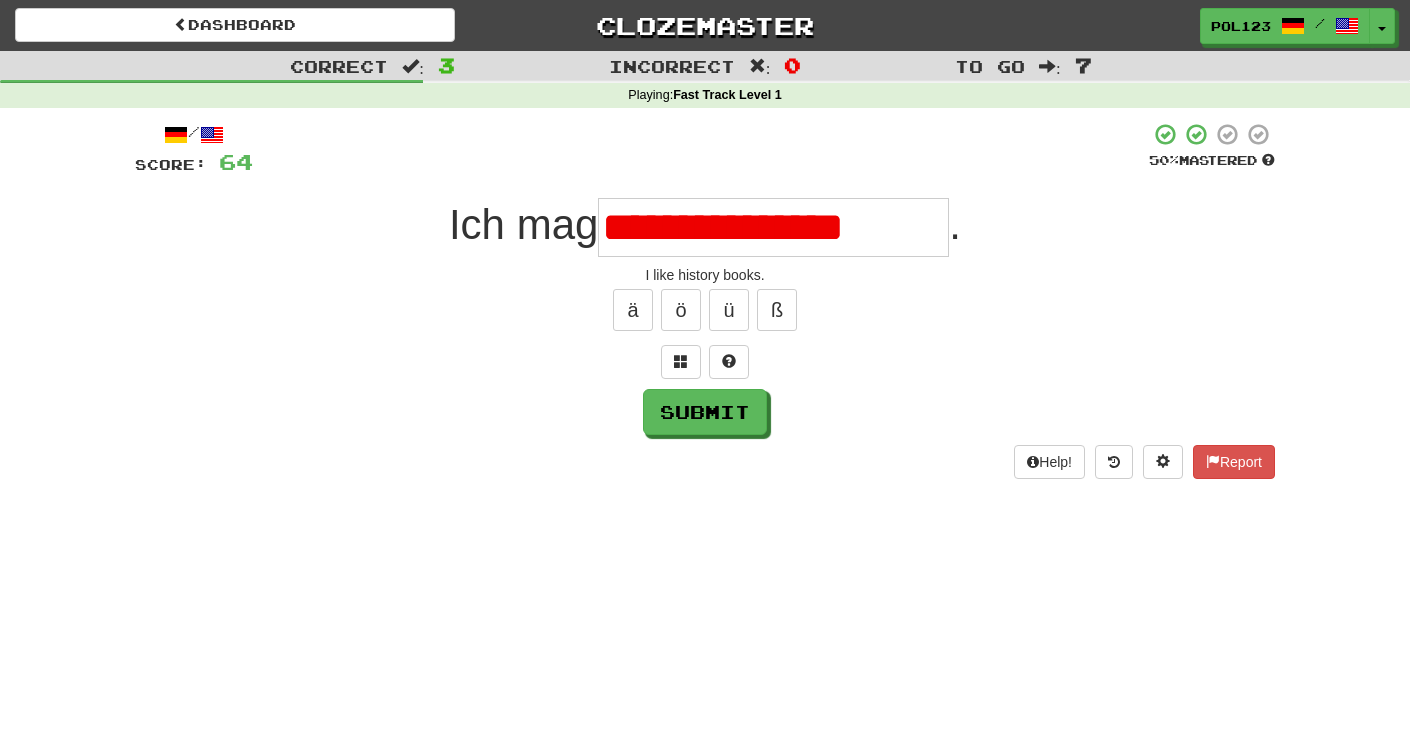 scroll, scrollTop: 0, scrollLeft: 0, axis: both 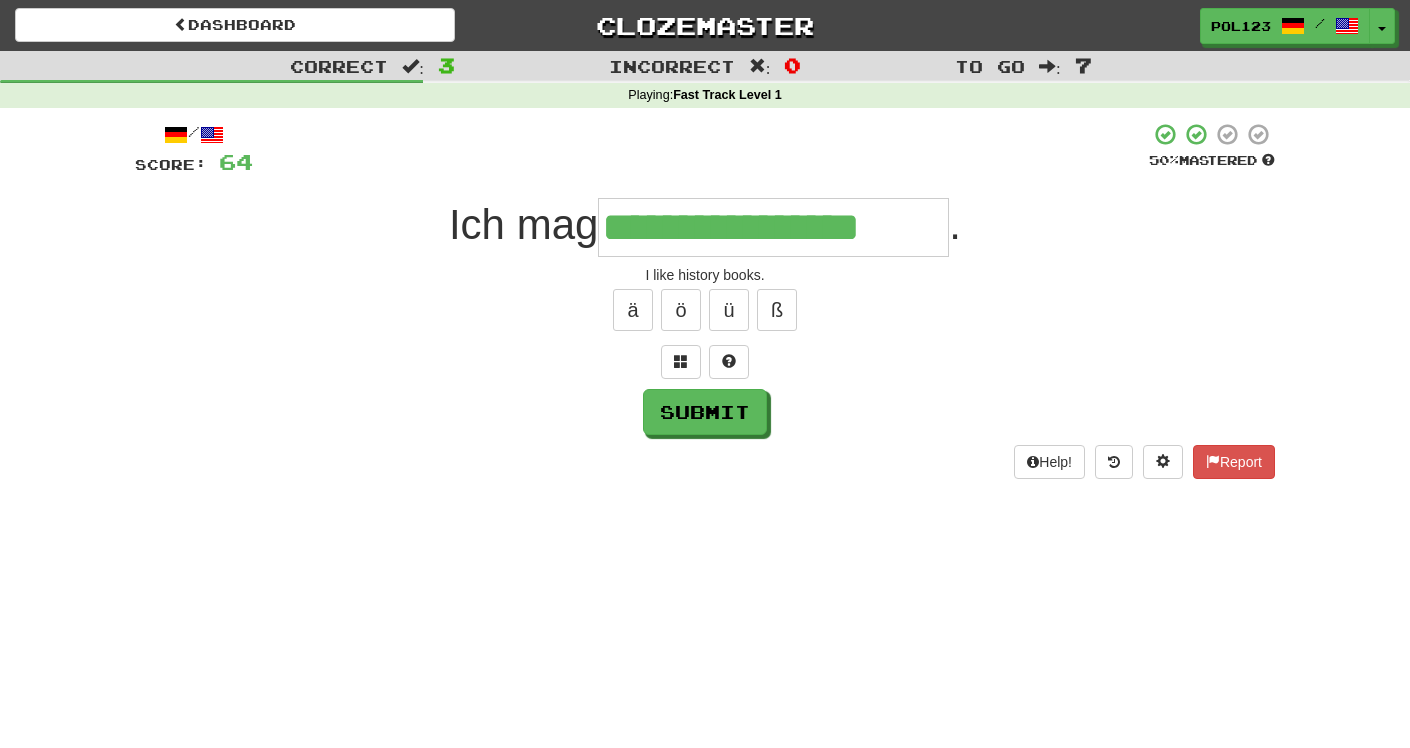 type on "**********" 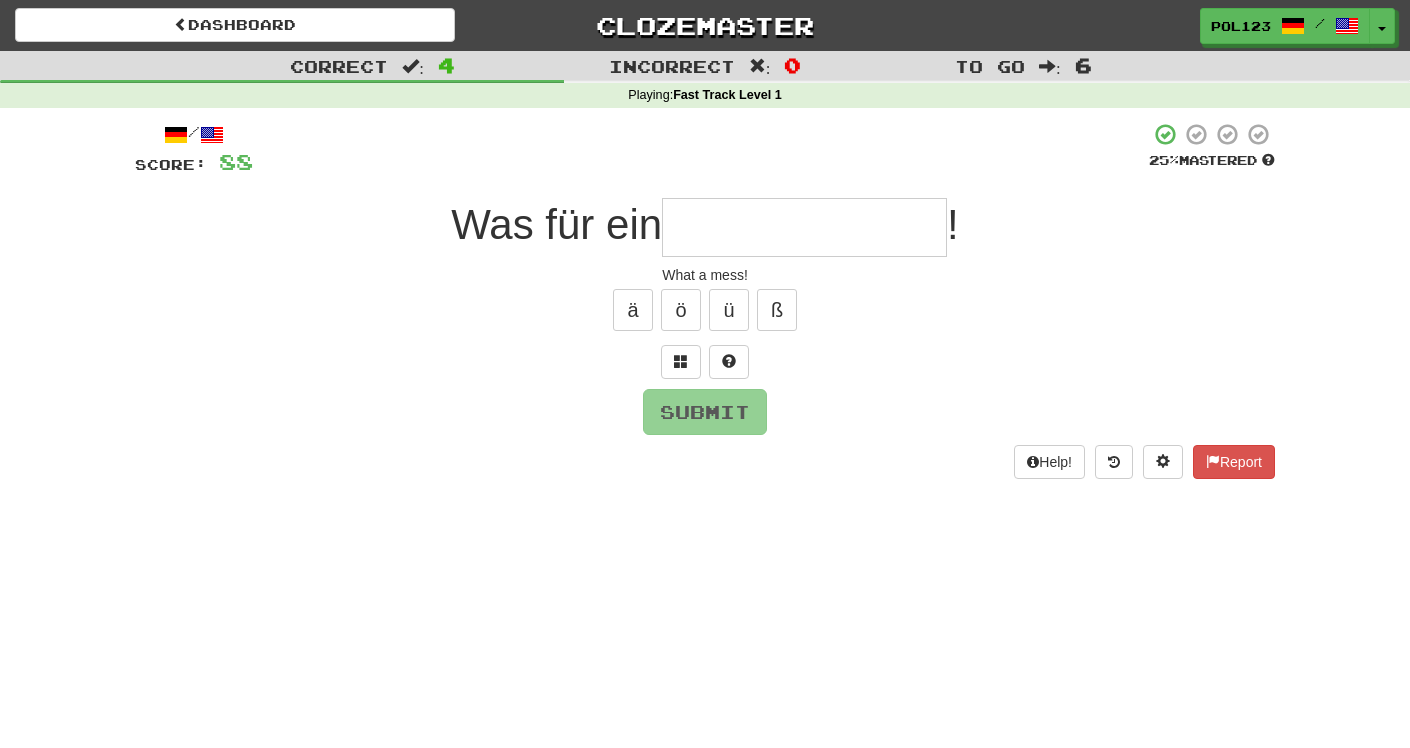 click on "What a mess!" at bounding box center [705, 275] 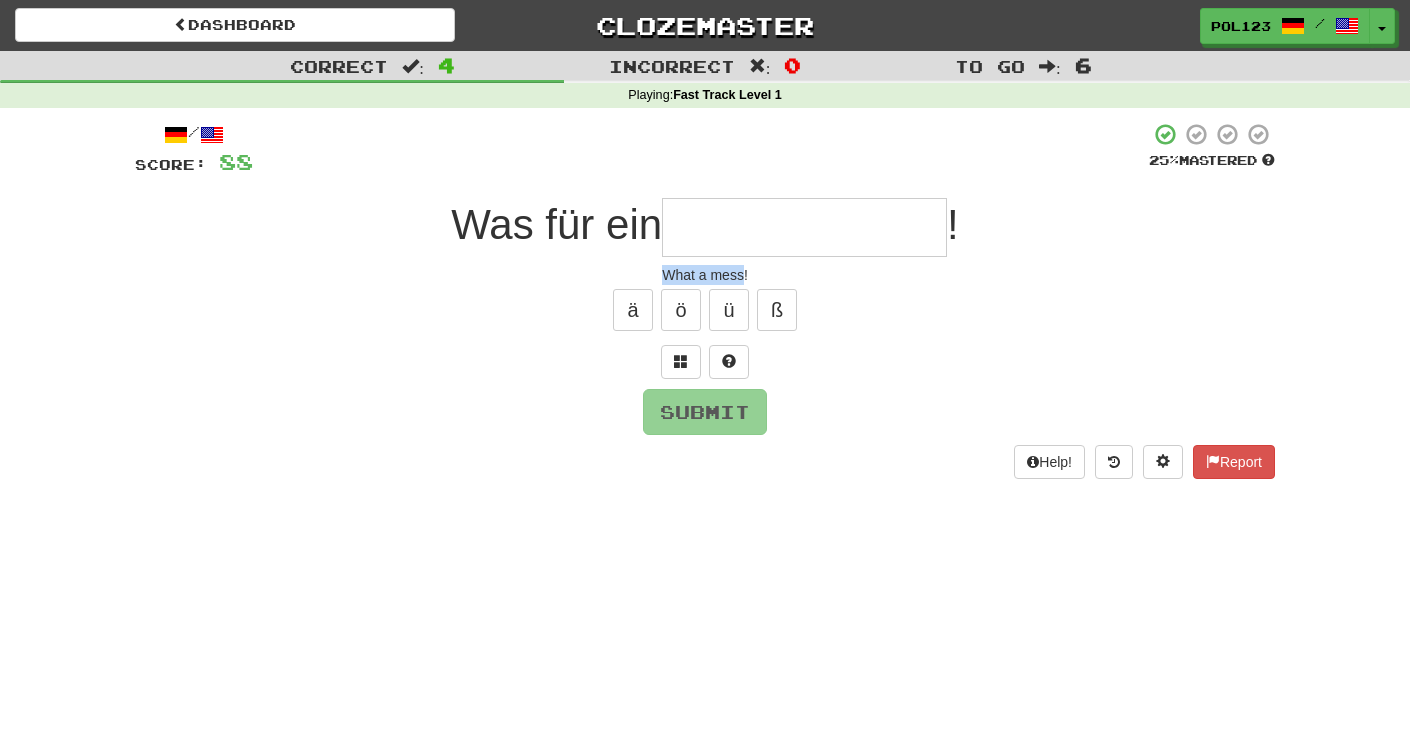 drag, startPoint x: 677, startPoint y: 270, endPoint x: 740, endPoint y: 280, distance: 63.788715 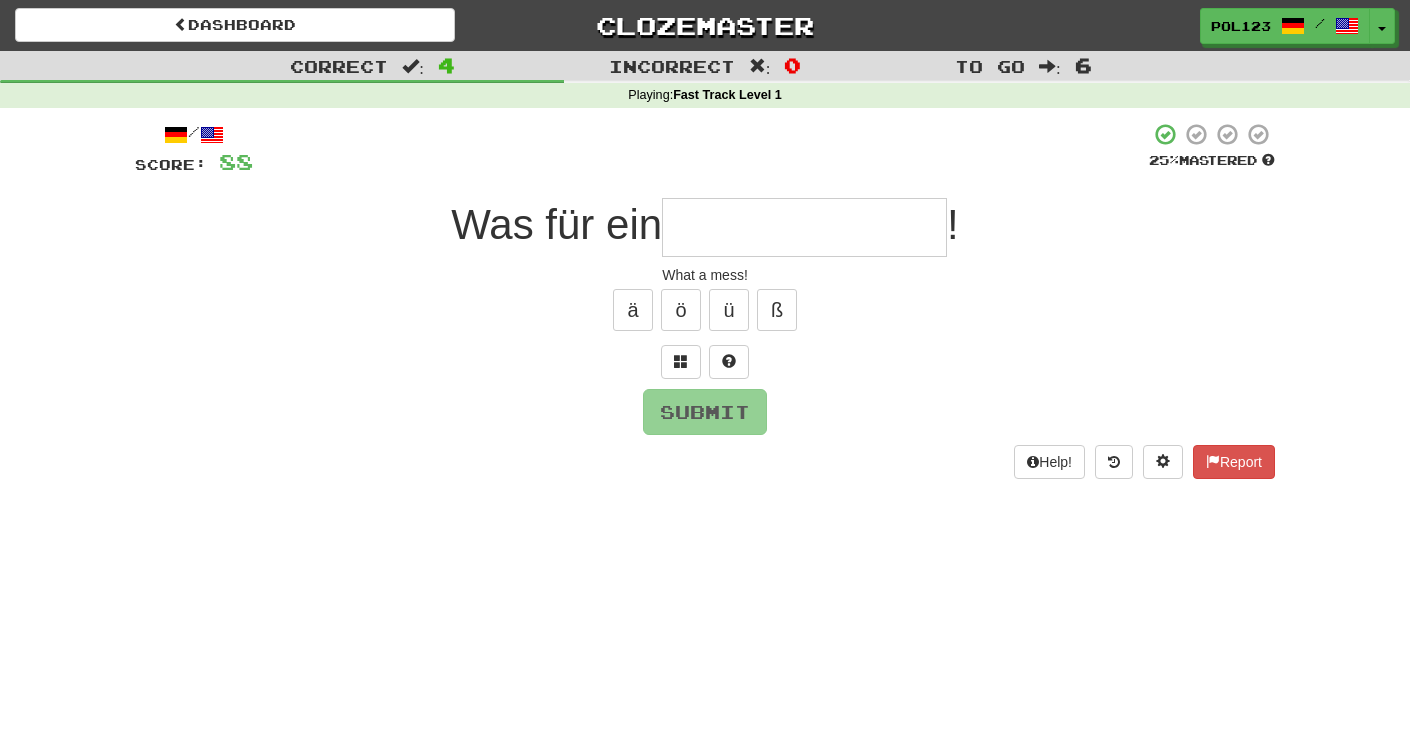 click at bounding box center (804, 227) 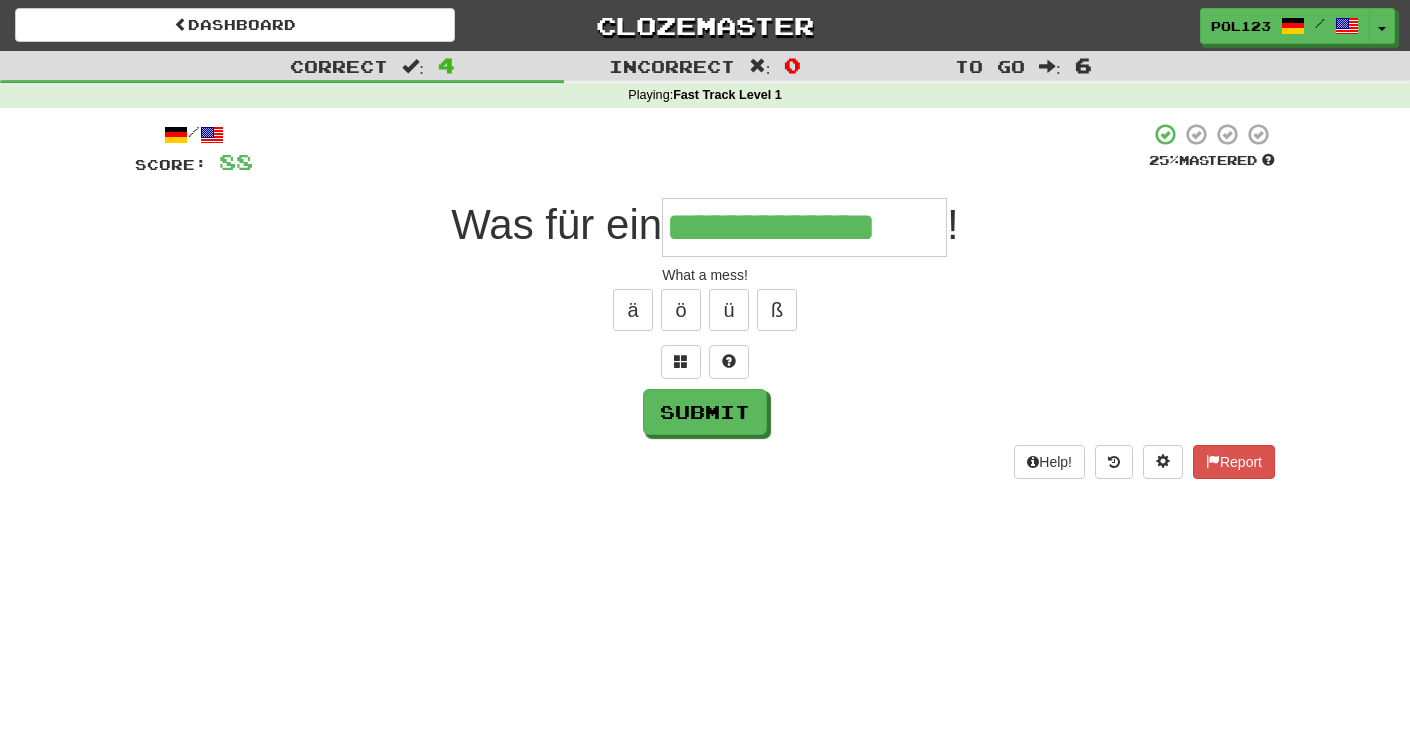 type on "**********" 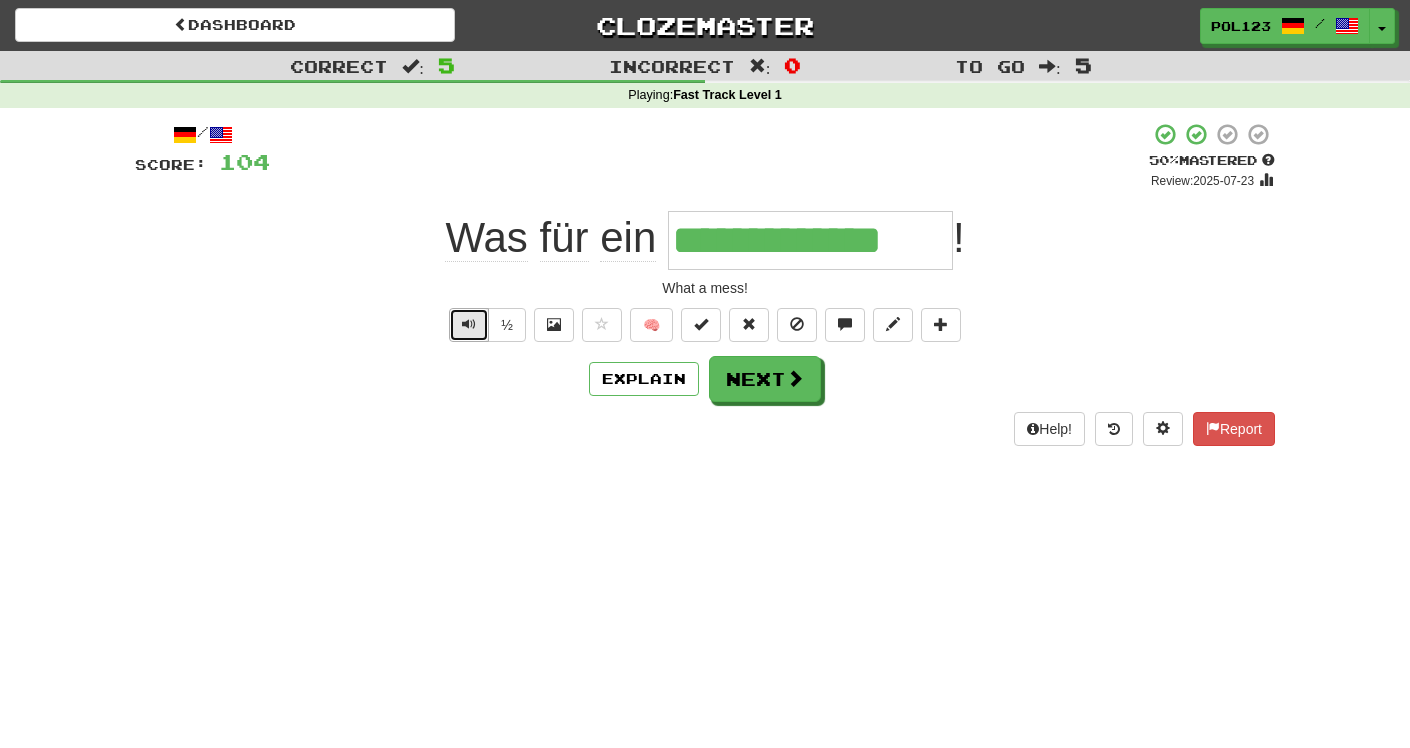 click at bounding box center [469, 324] 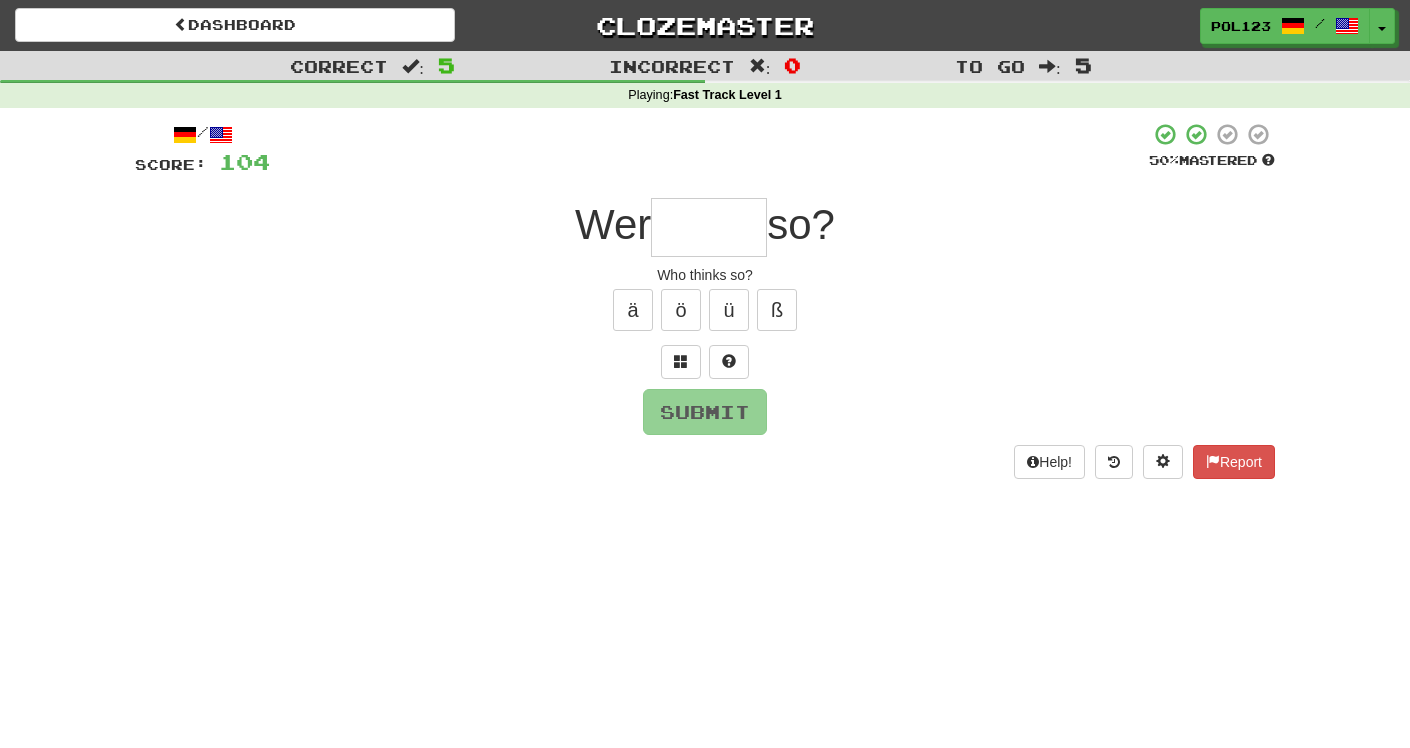 type on "*" 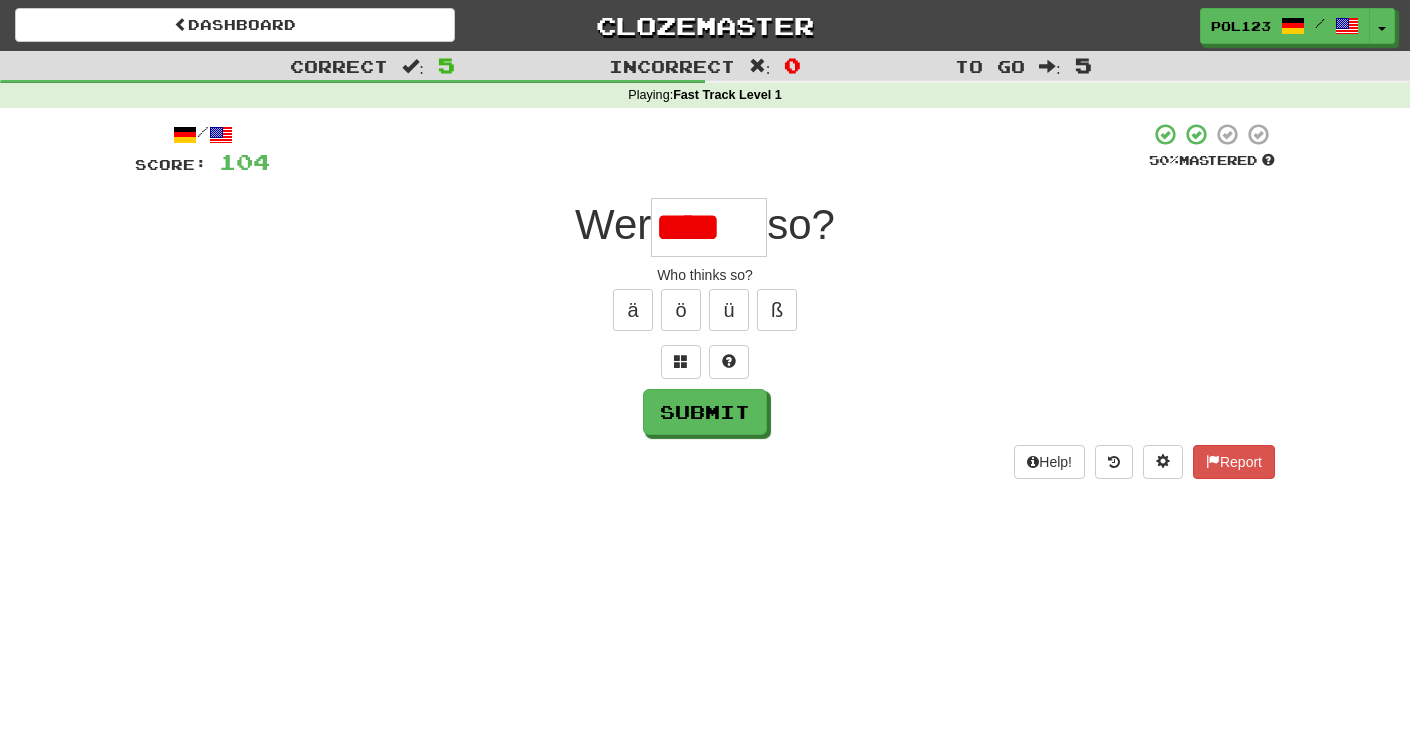 scroll, scrollTop: 0, scrollLeft: 0, axis: both 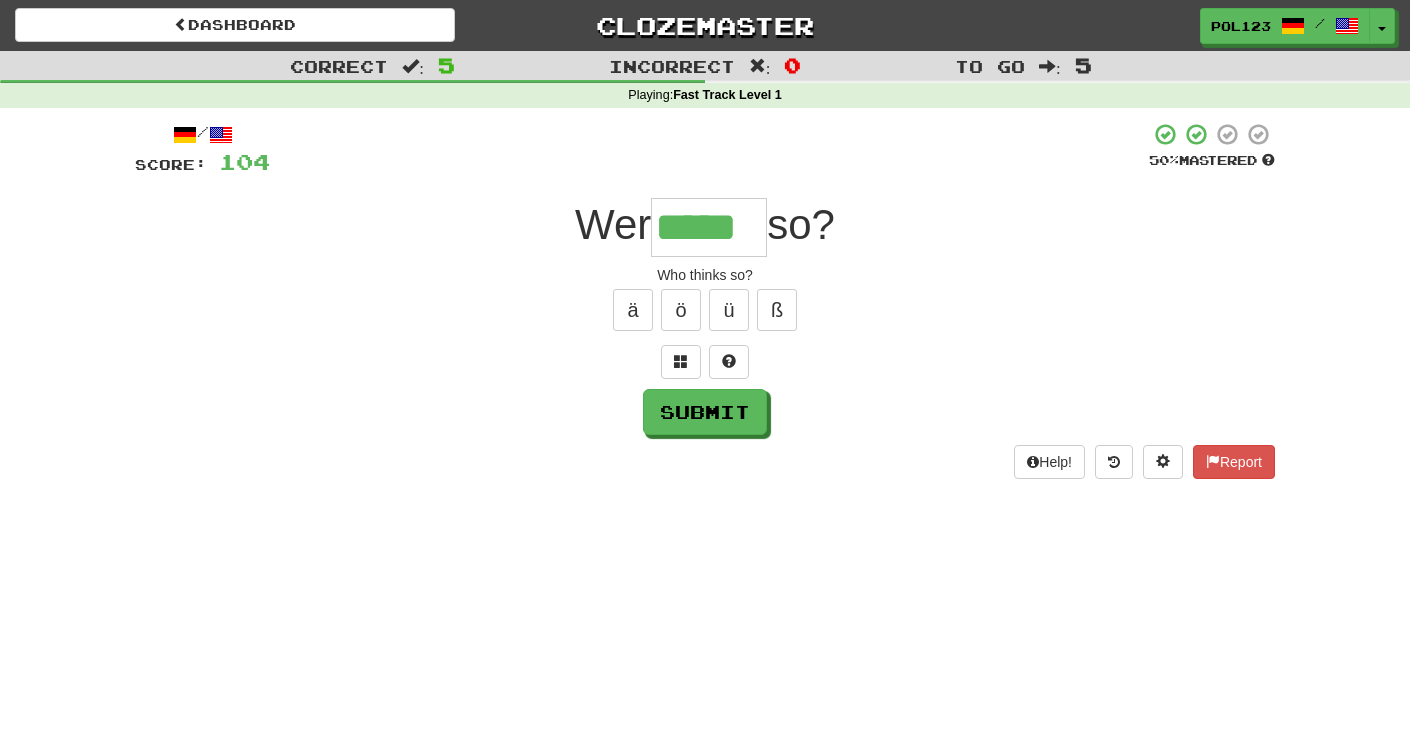 type on "*****" 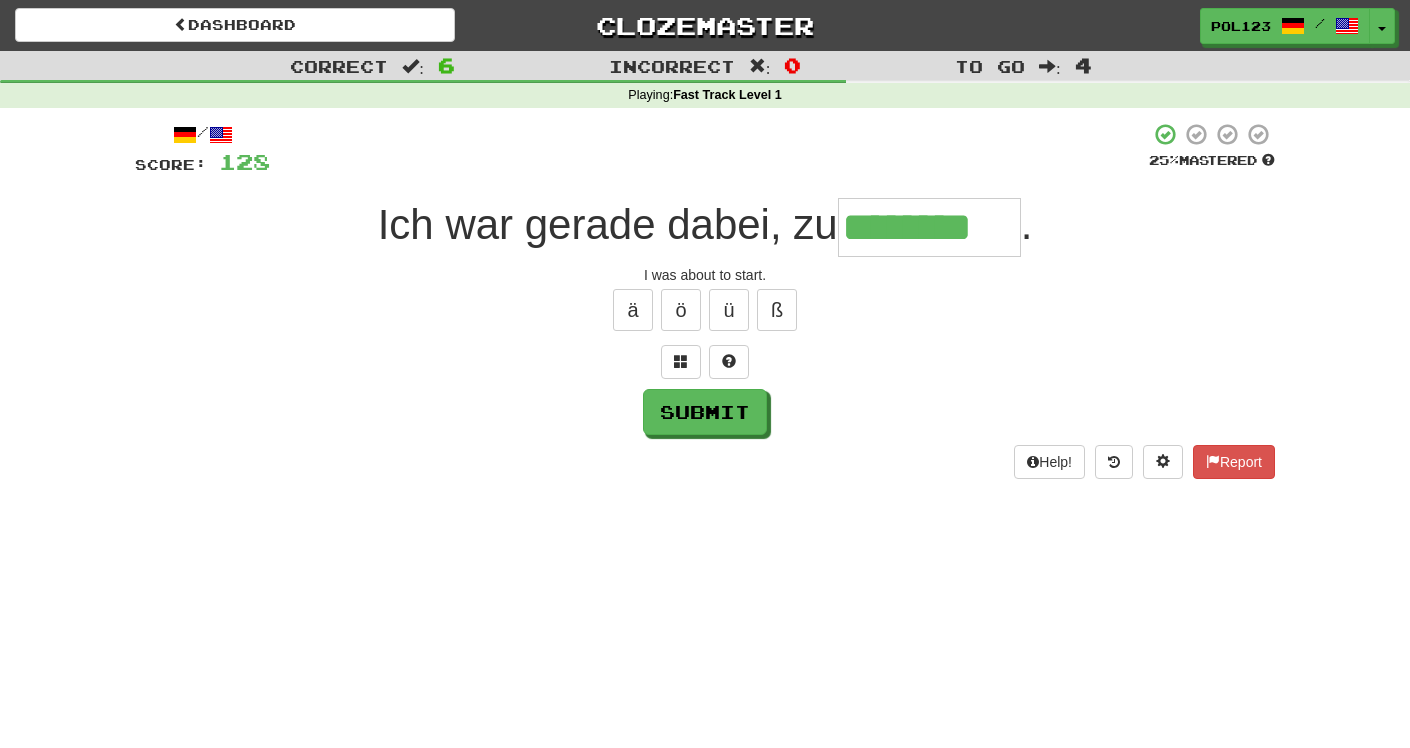 type on "********" 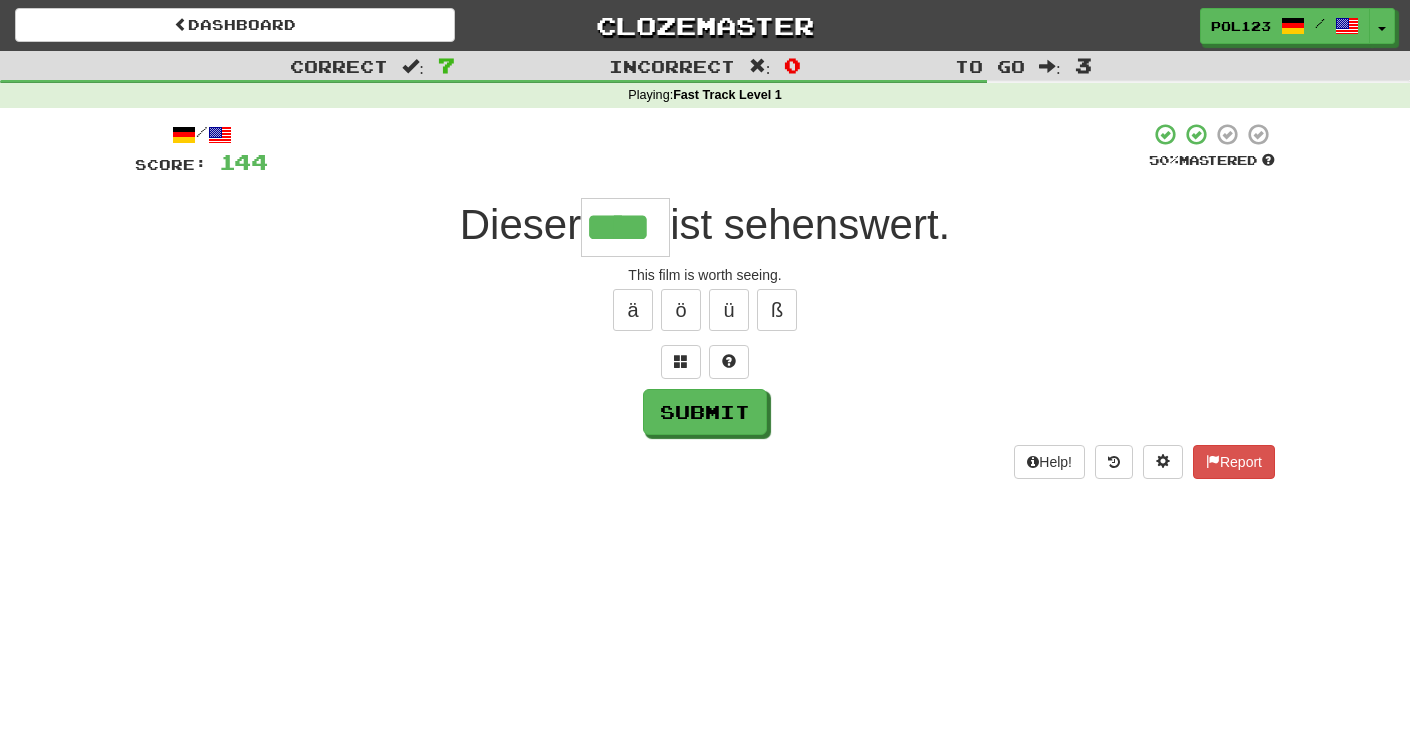 type on "****" 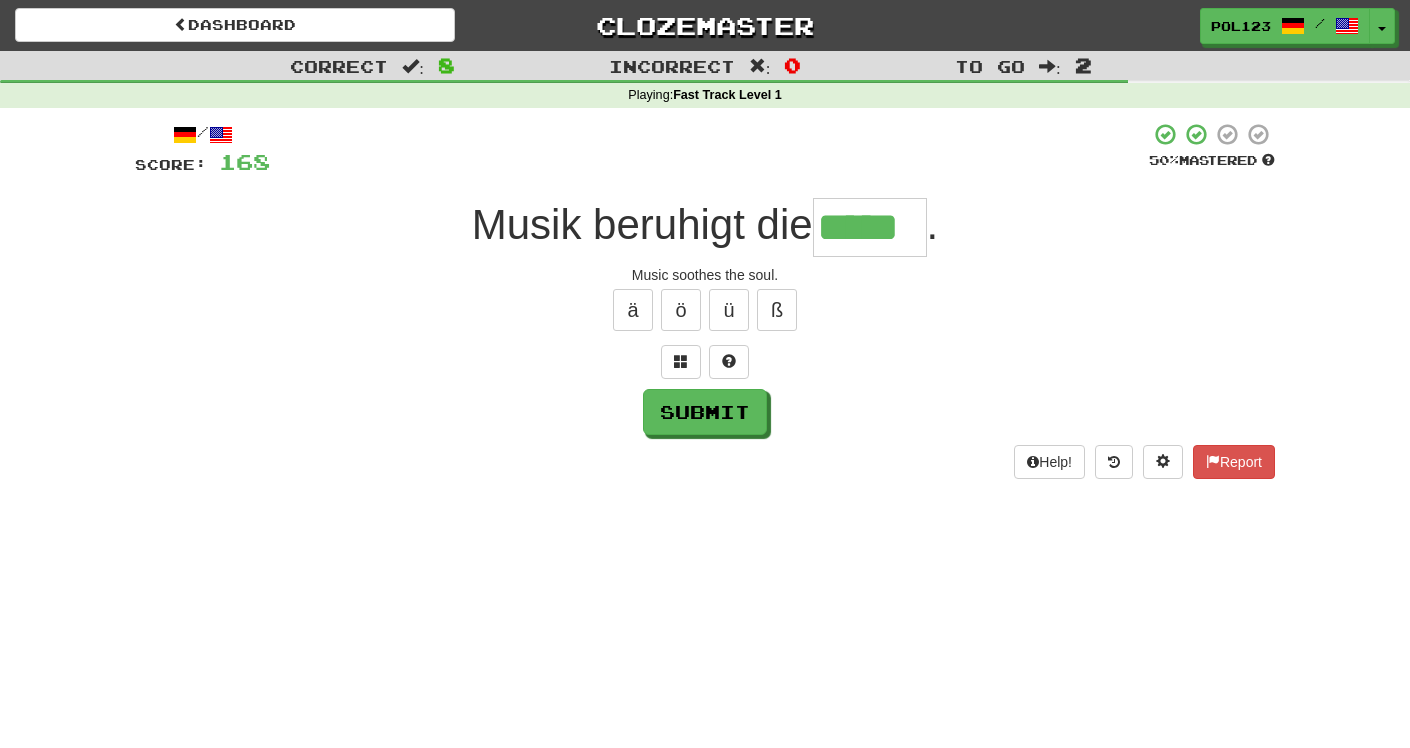 type on "*****" 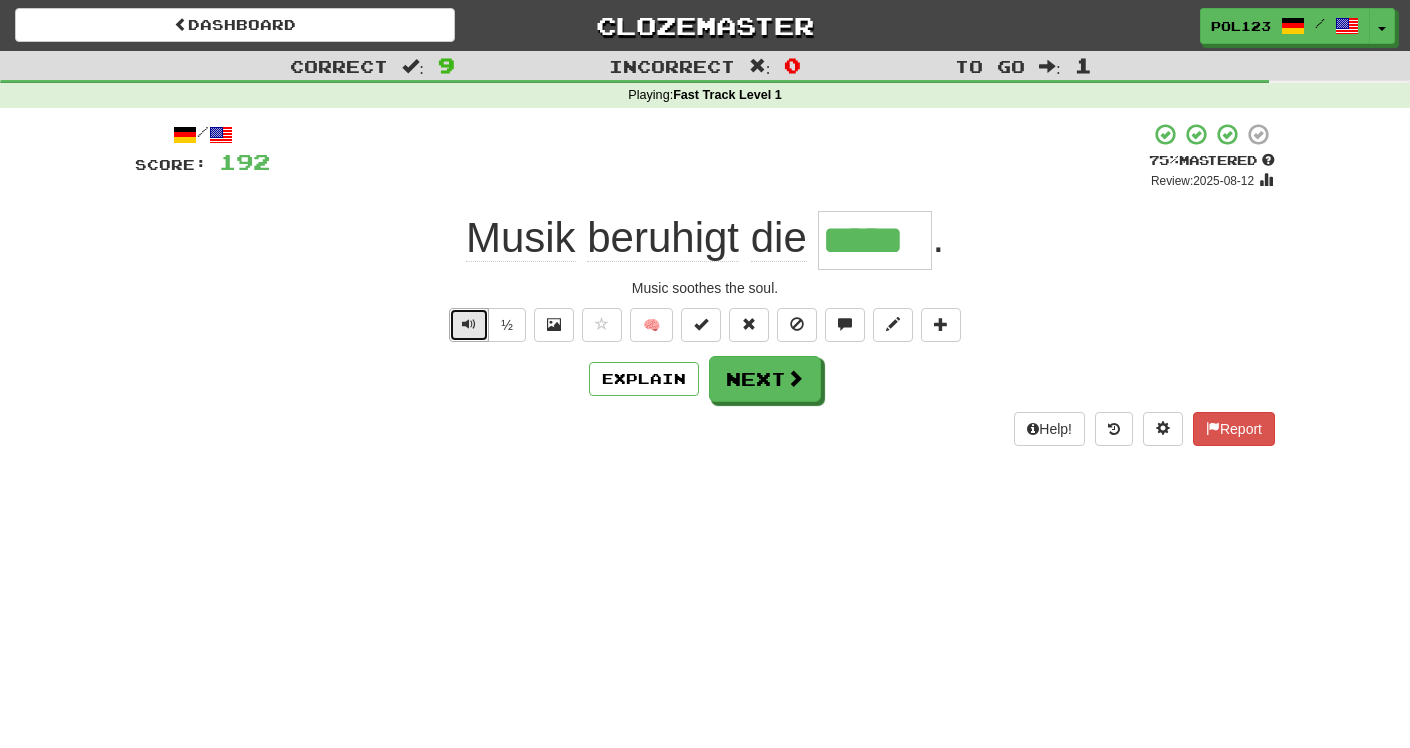 click at bounding box center (469, 324) 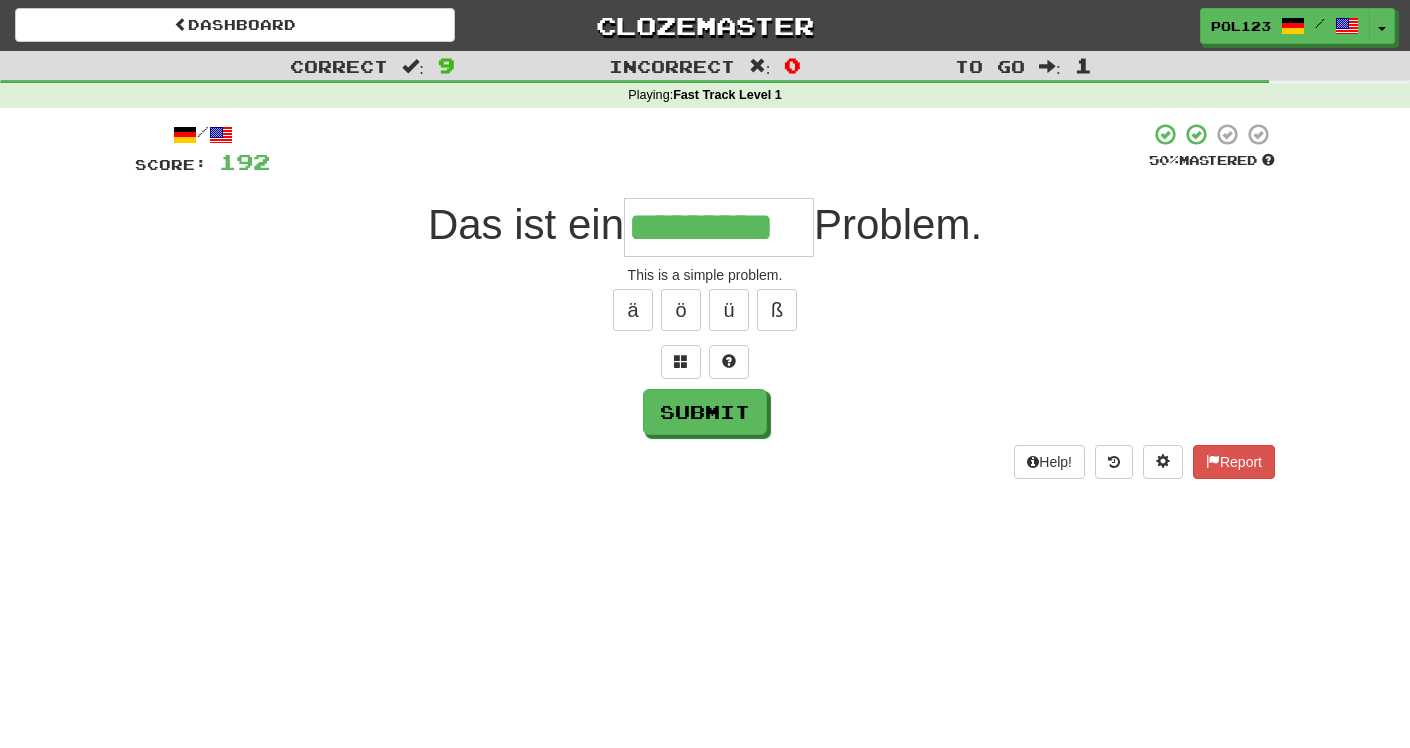 type on "*********" 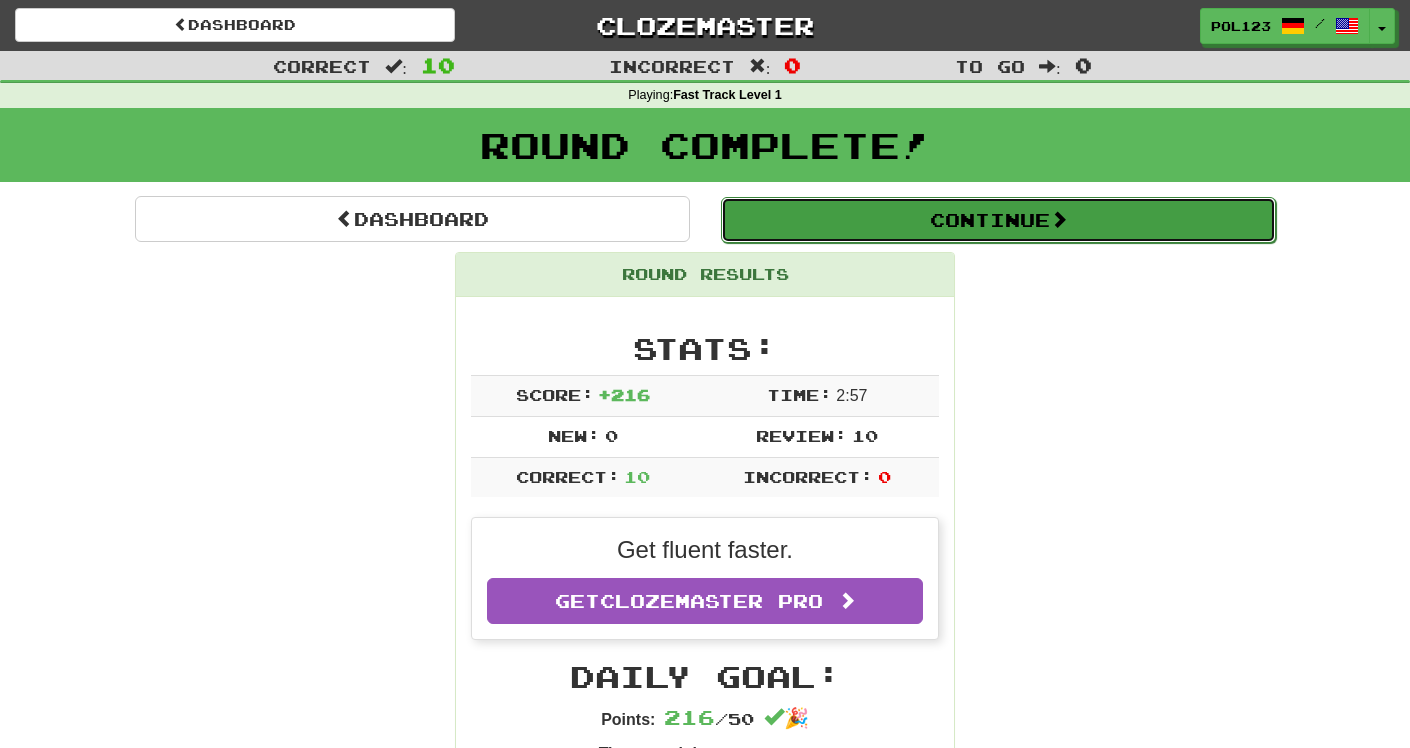 click on "Continue" at bounding box center [998, 220] 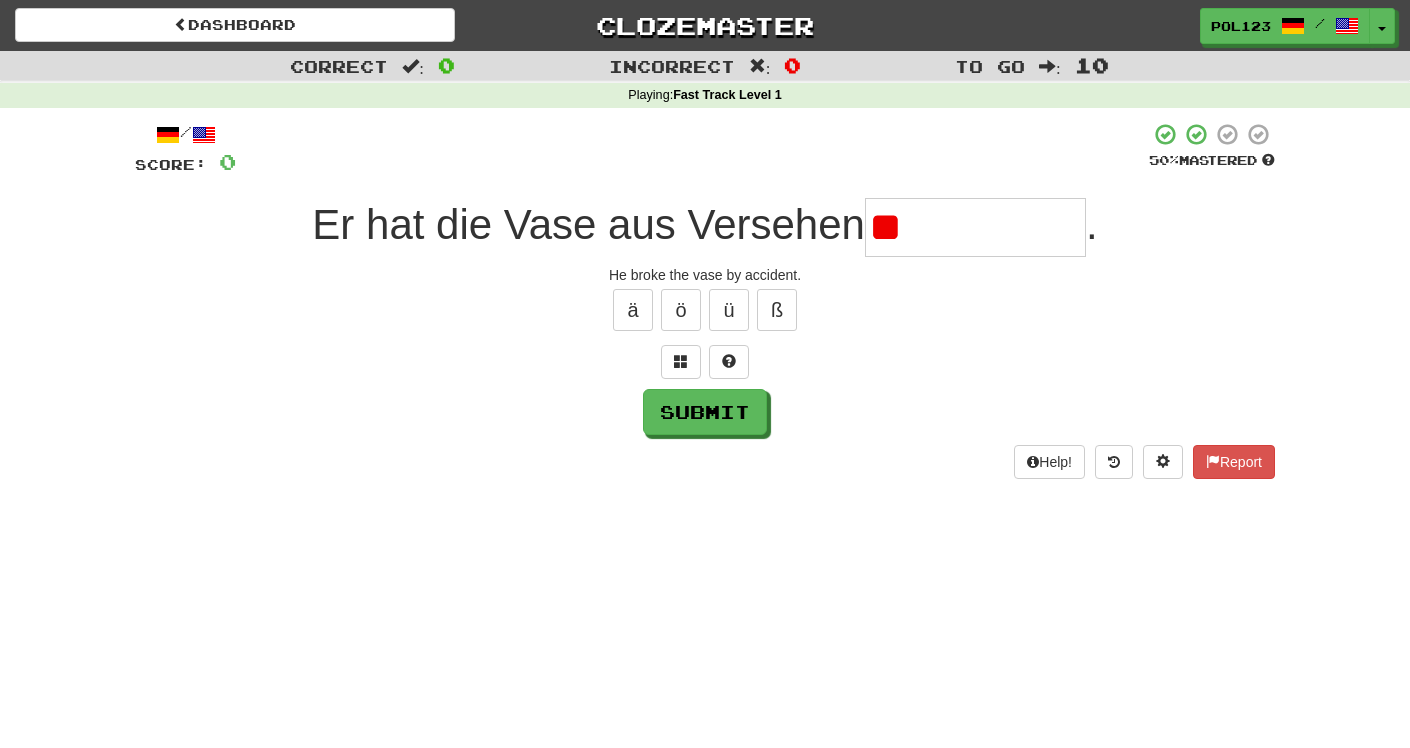 type on "*" 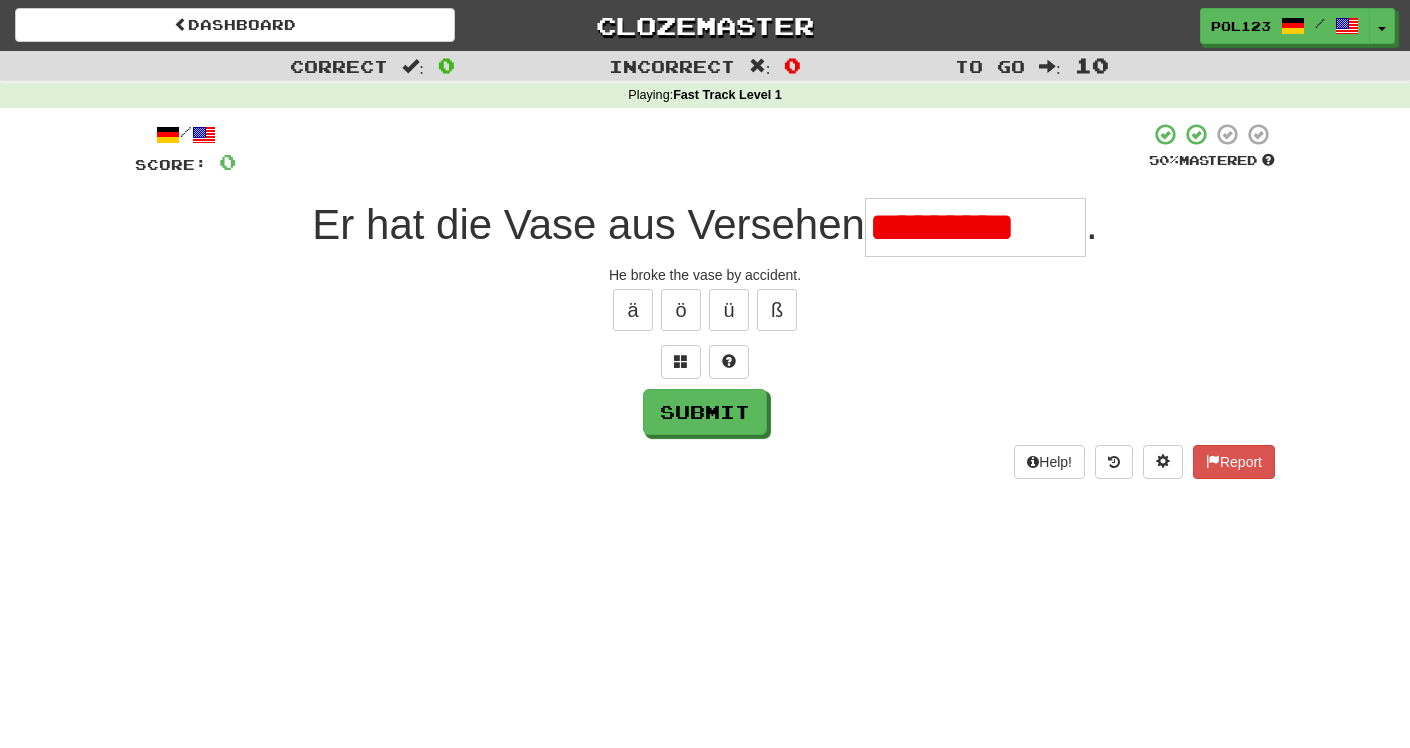 scroll, scrollTop: 0, scrollLeft: 0, axis: both 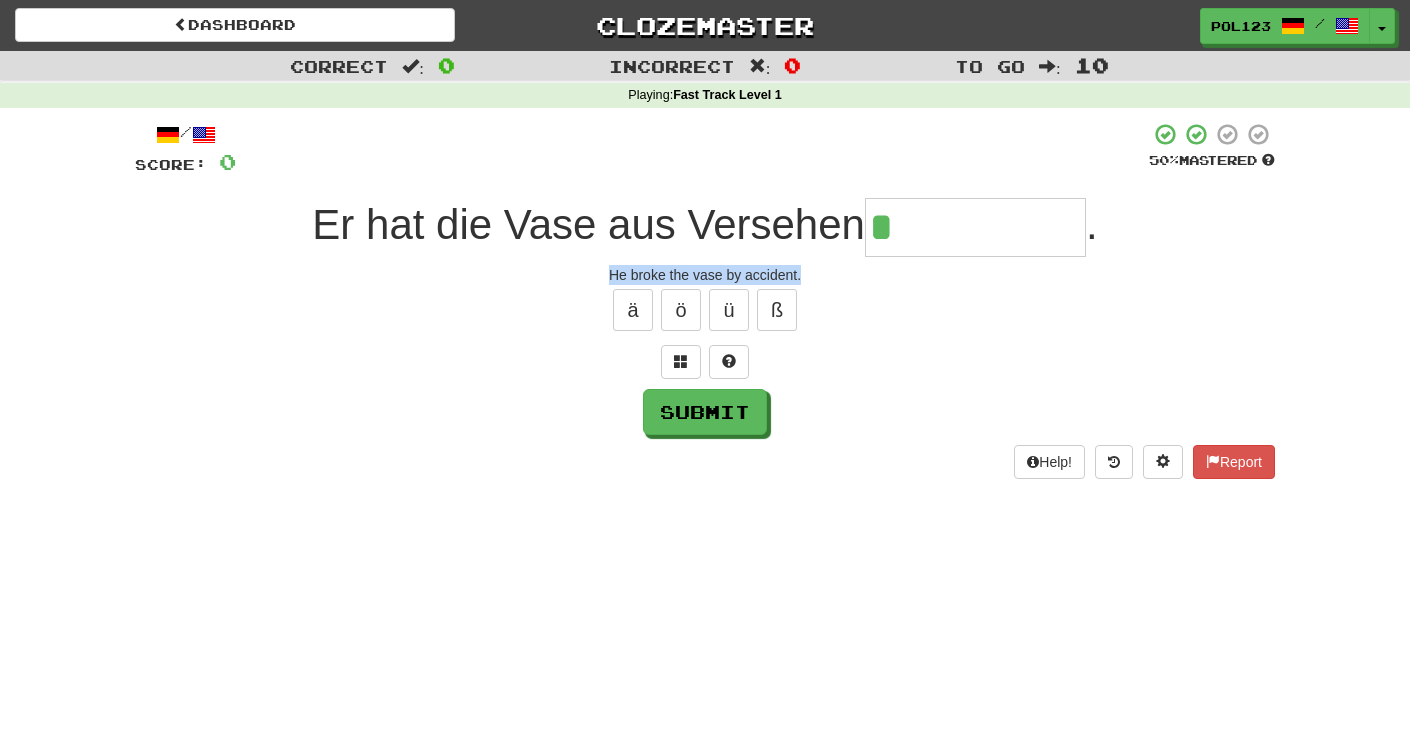 drag, startPoint x: 805, startPoint y: 280, endPoint x: 599, endPoint y: 276, distance: 206.03883 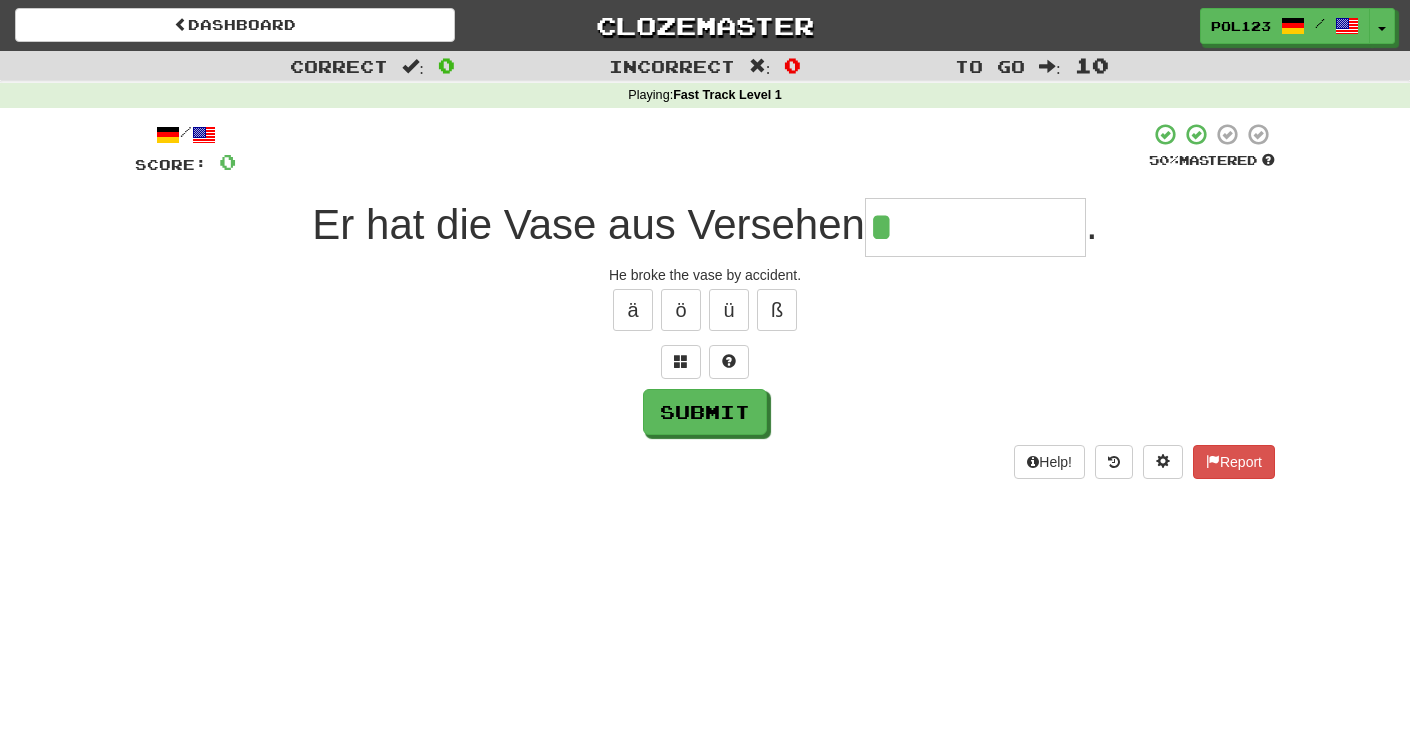 click on "*" at bounding box center [975, 227] 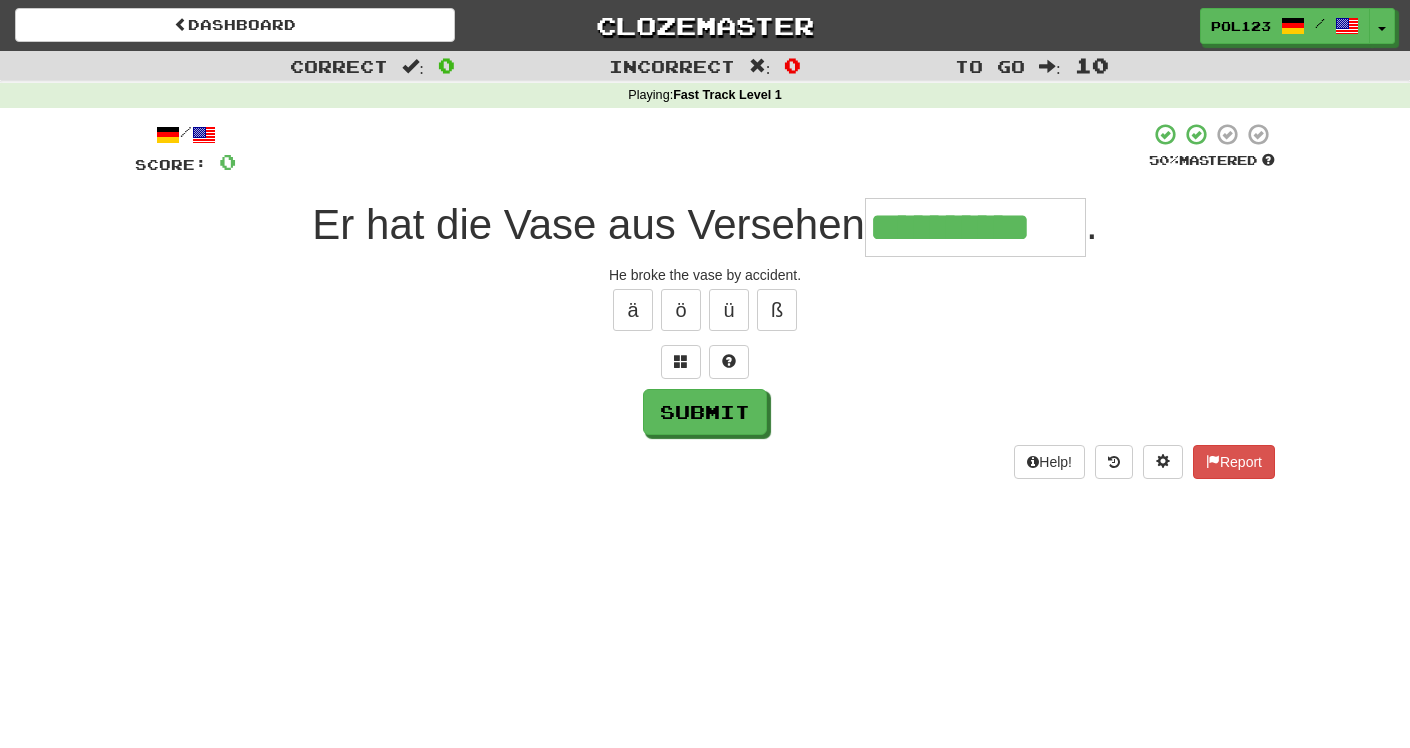 type on "**********" 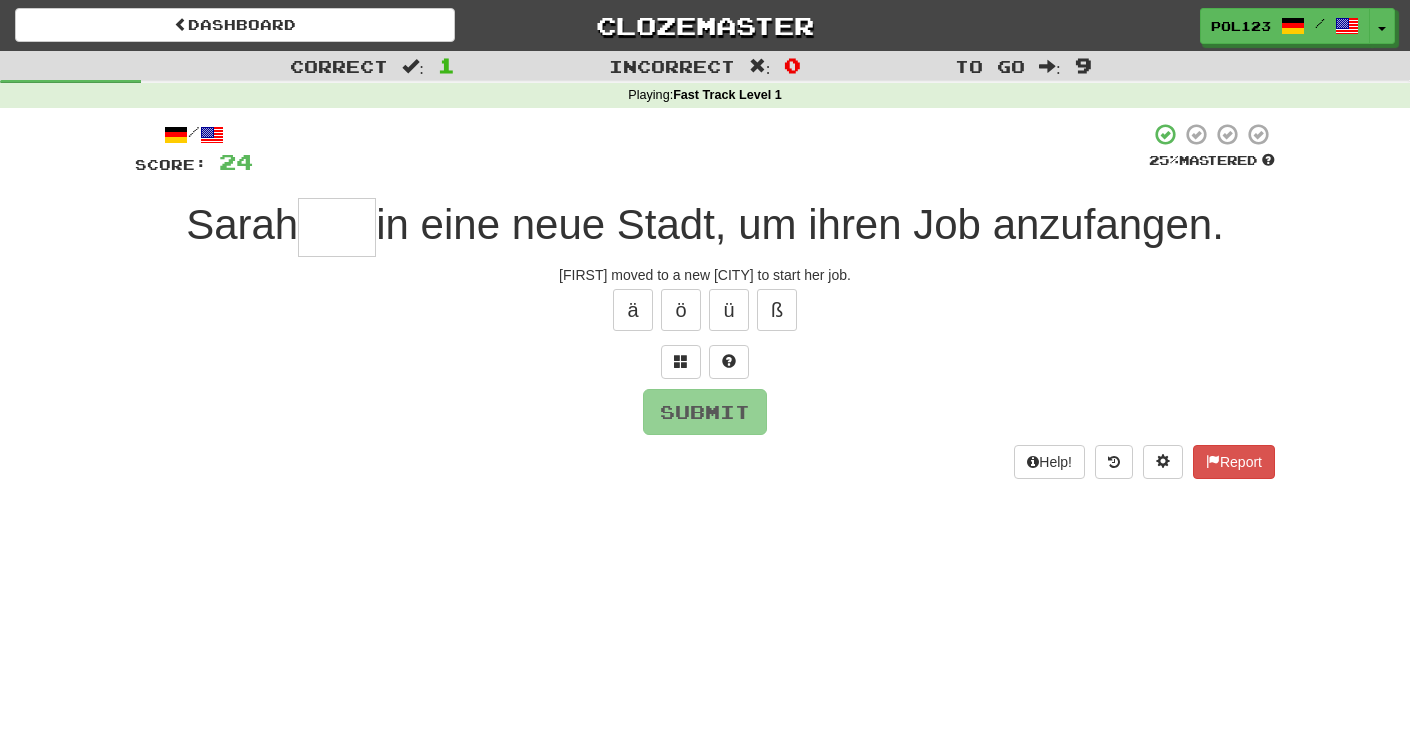 type on "*" 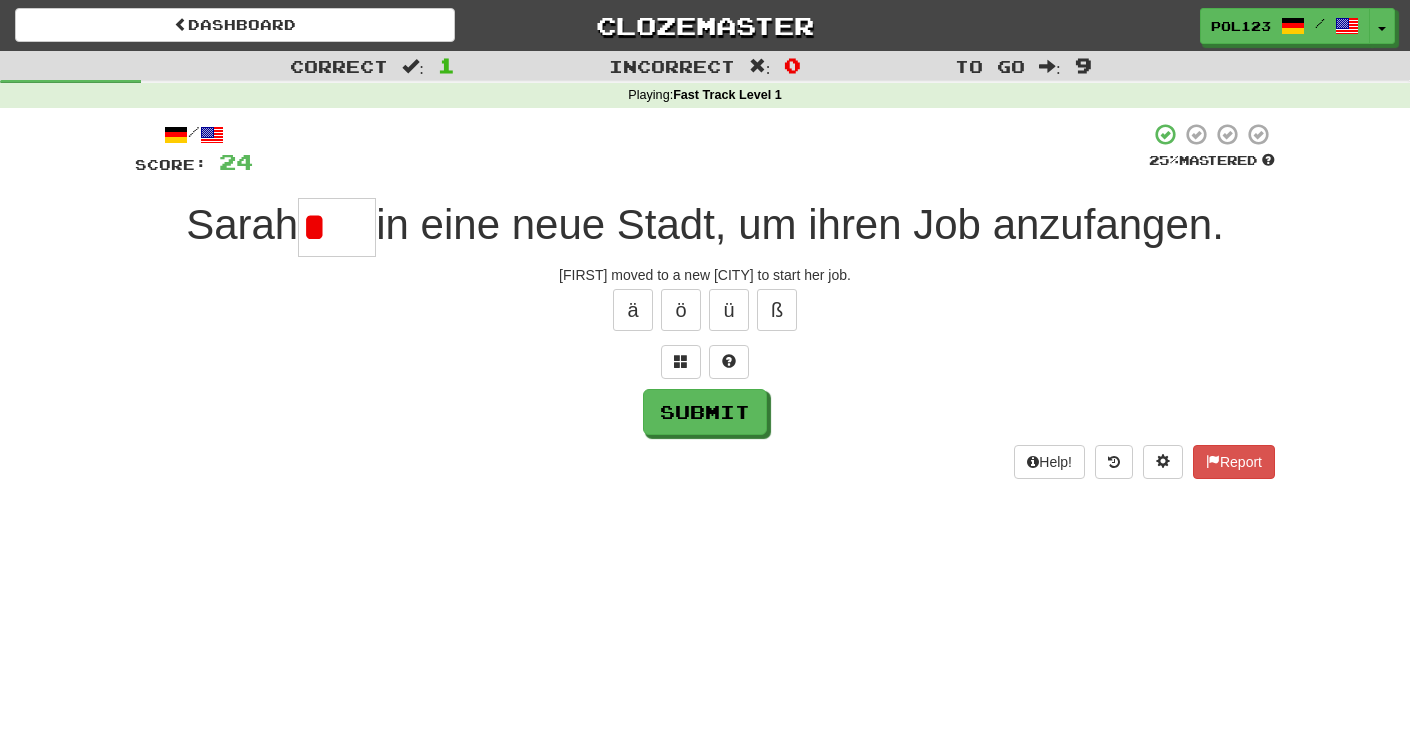 type on "*" 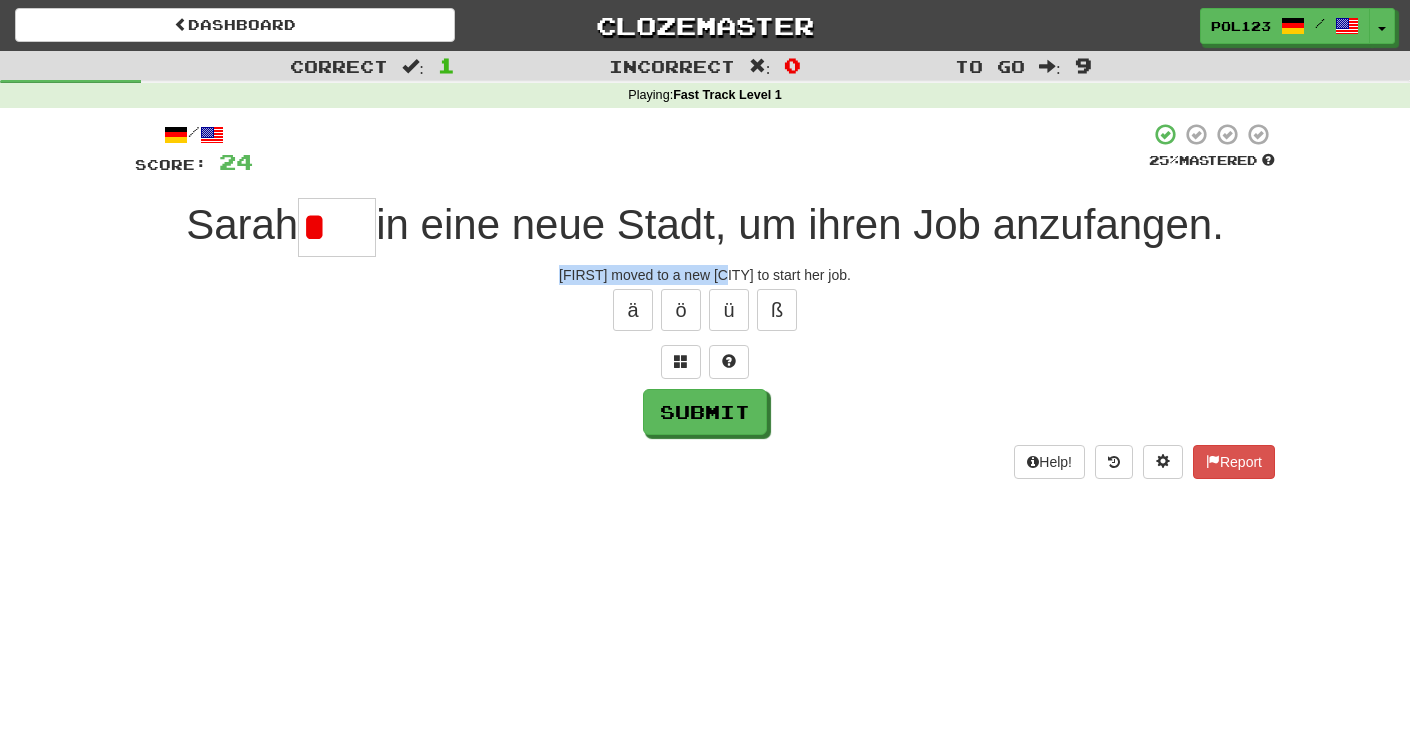 drag, startPoint x: 602, startPoint y: 283, endPoint x: 727, endPoint y: 284, distance: 125.004 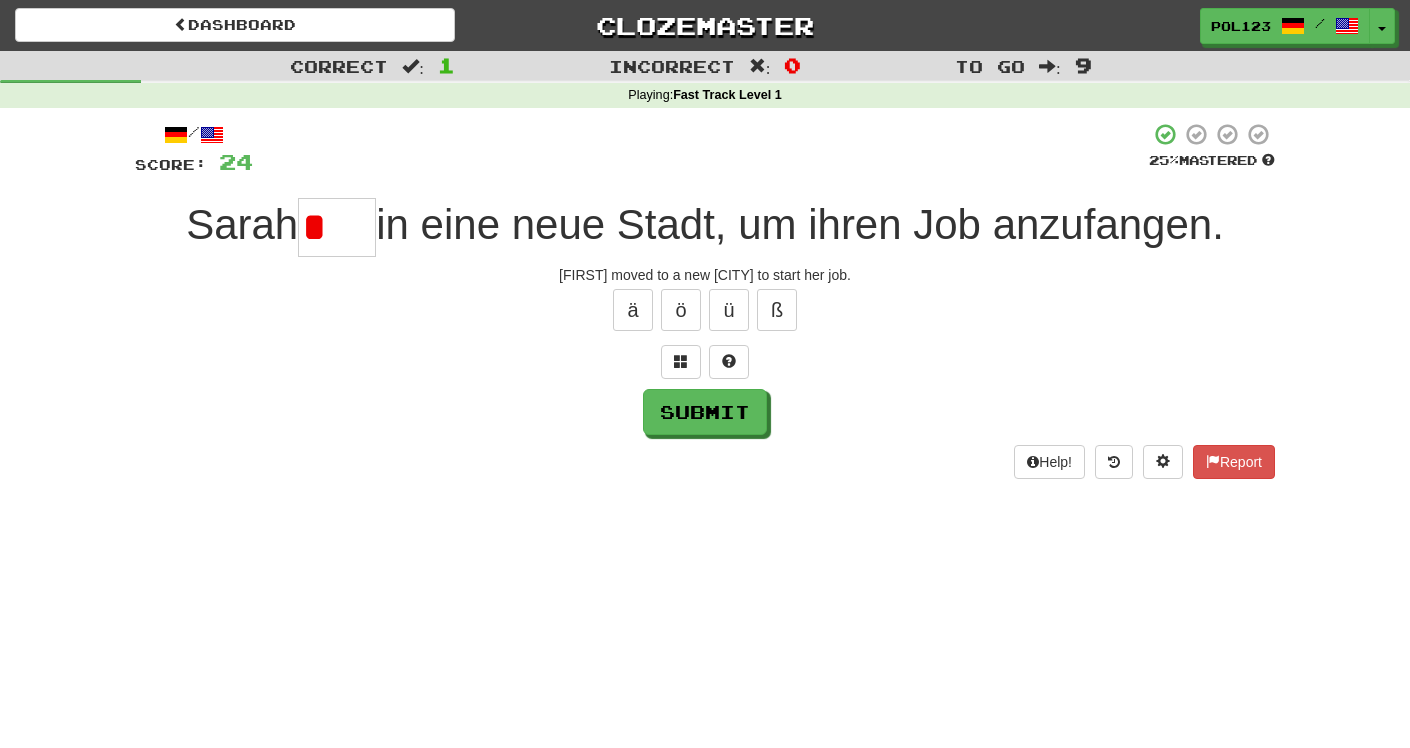 click on "*" at bounding box center [337, 227] 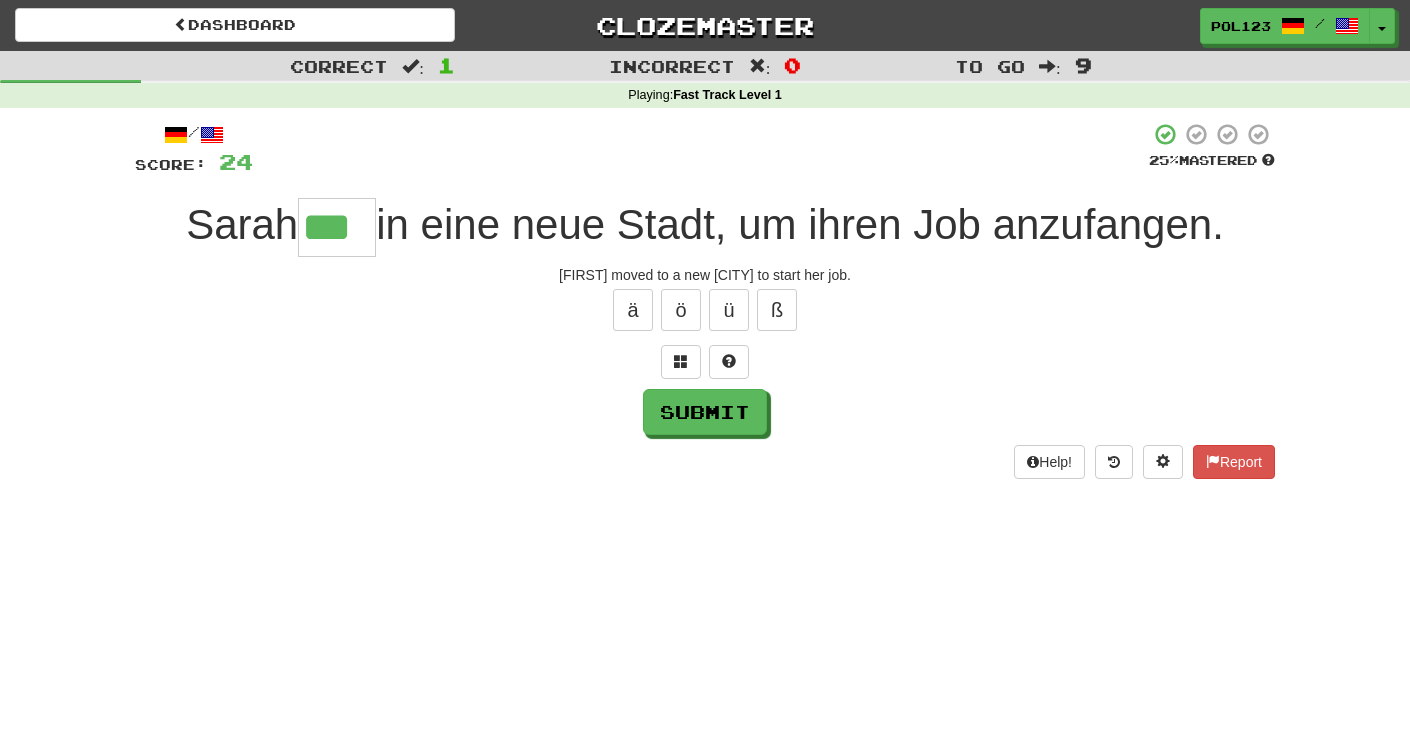 type on "***" 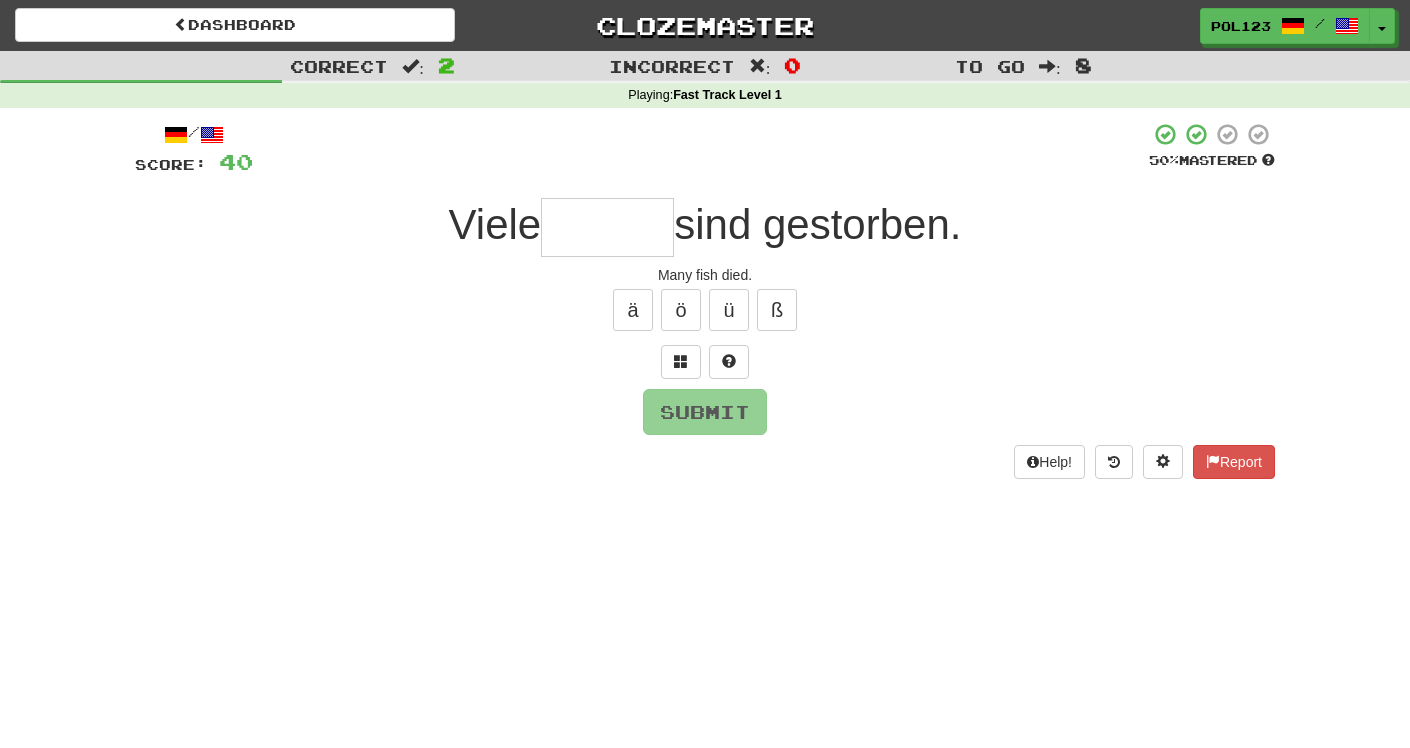 click at bounding box center (607, 227) 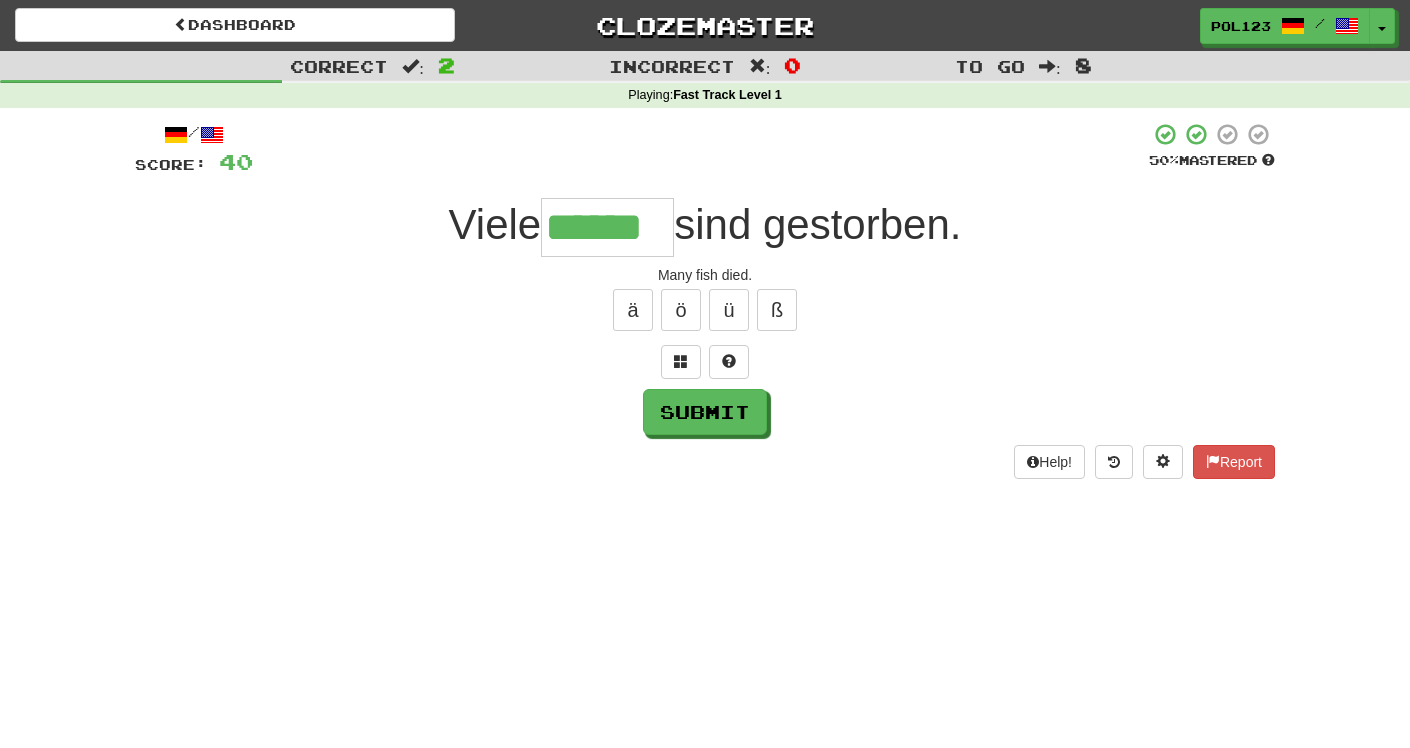 type on "******" 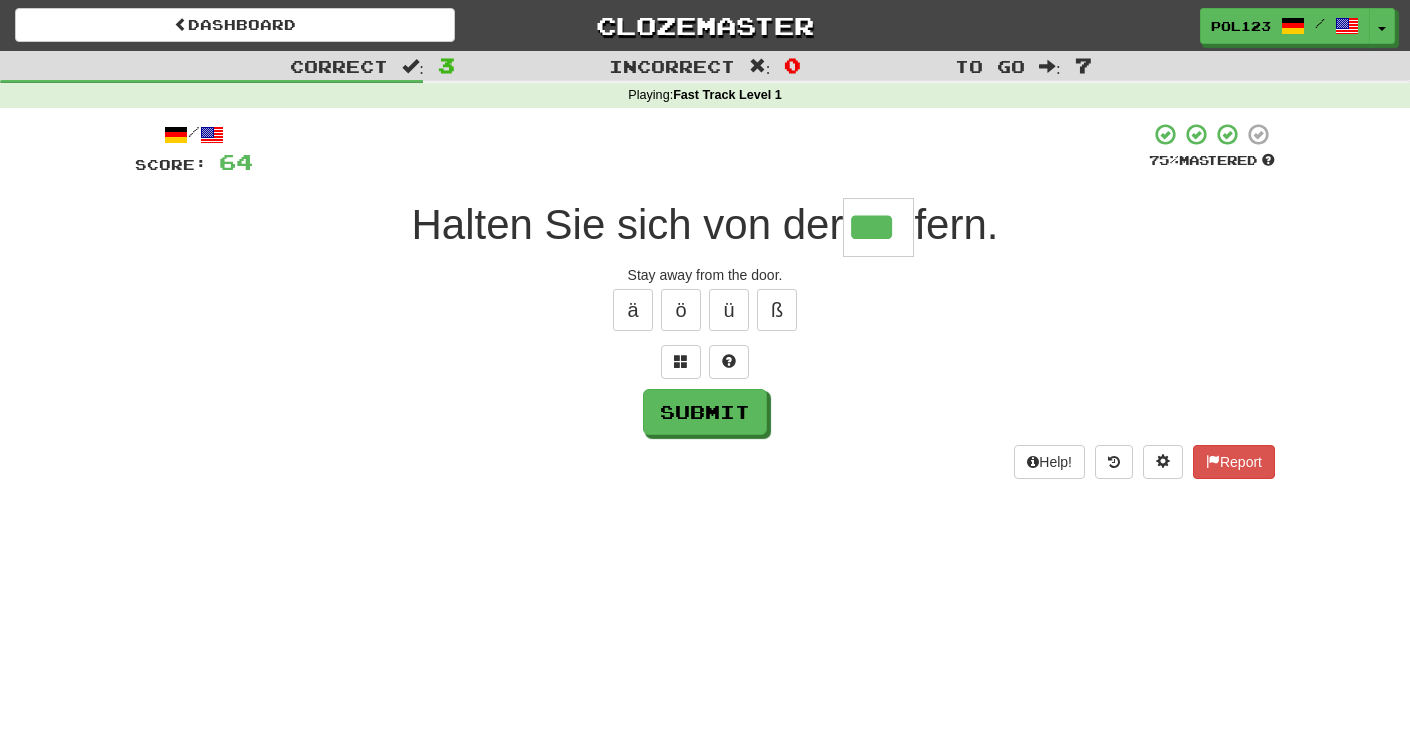 type on "***" 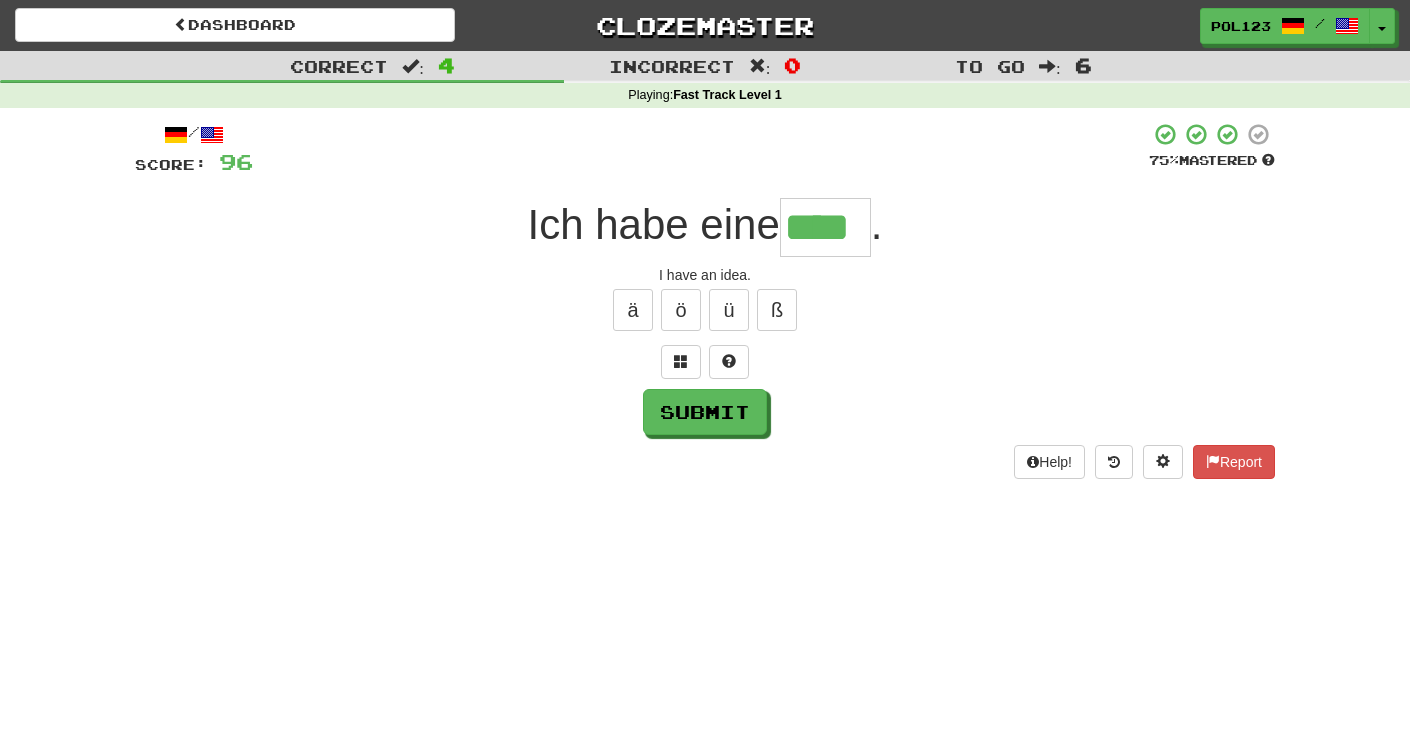 type on "****" 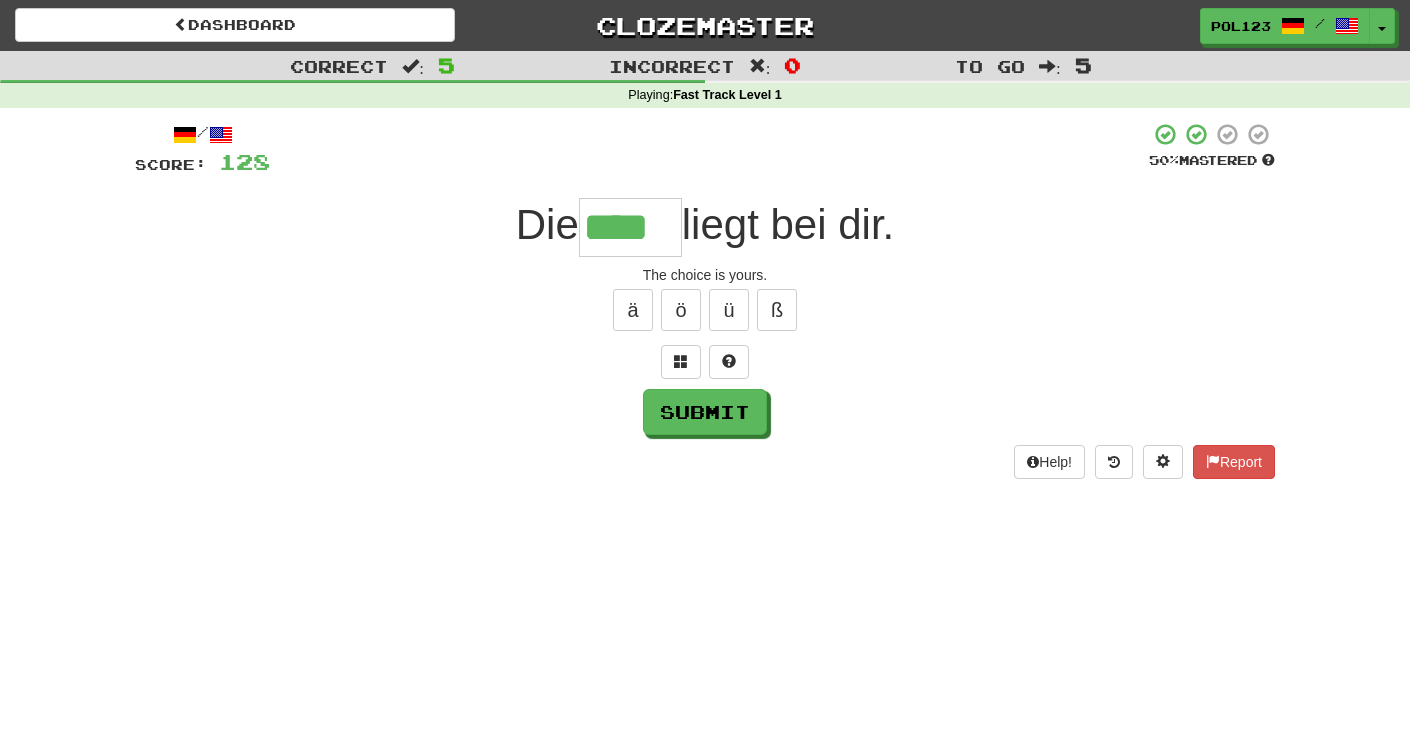 type on "****" 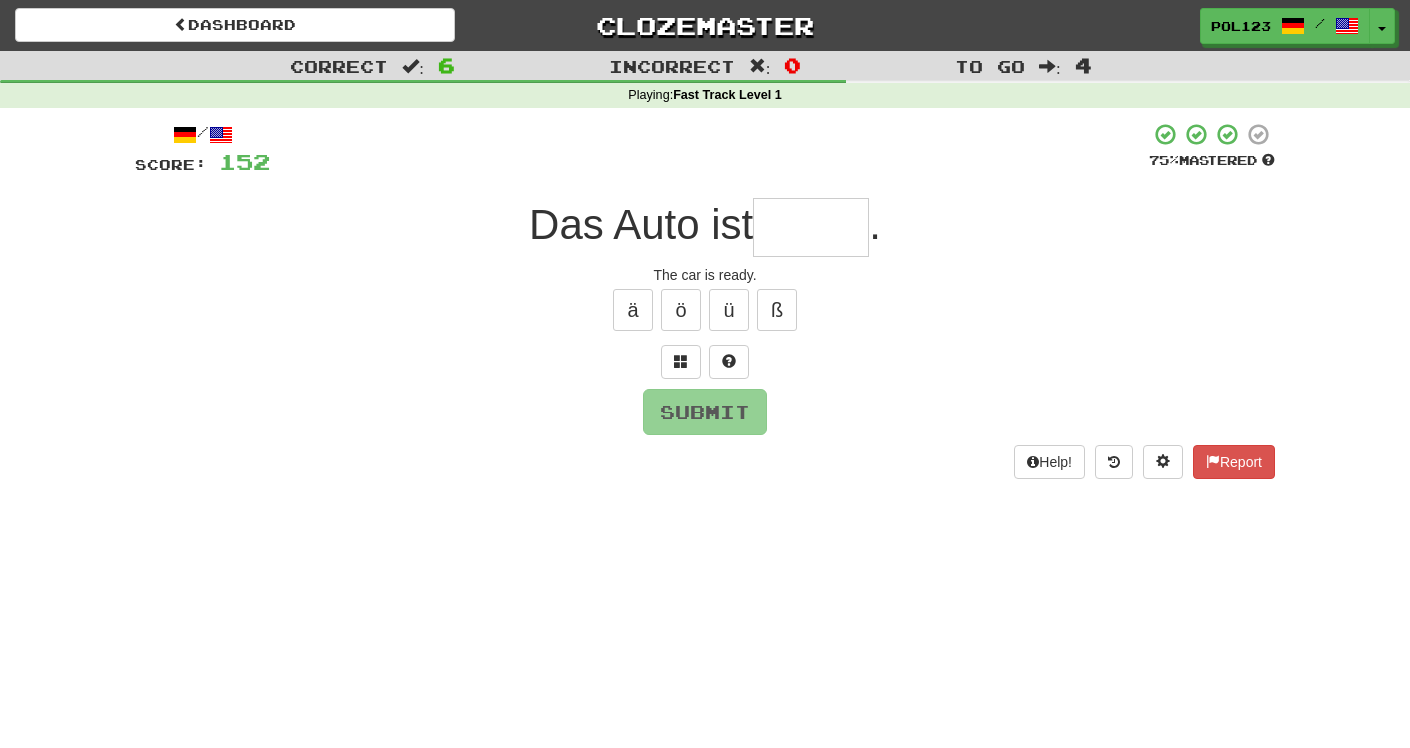 type on "*" 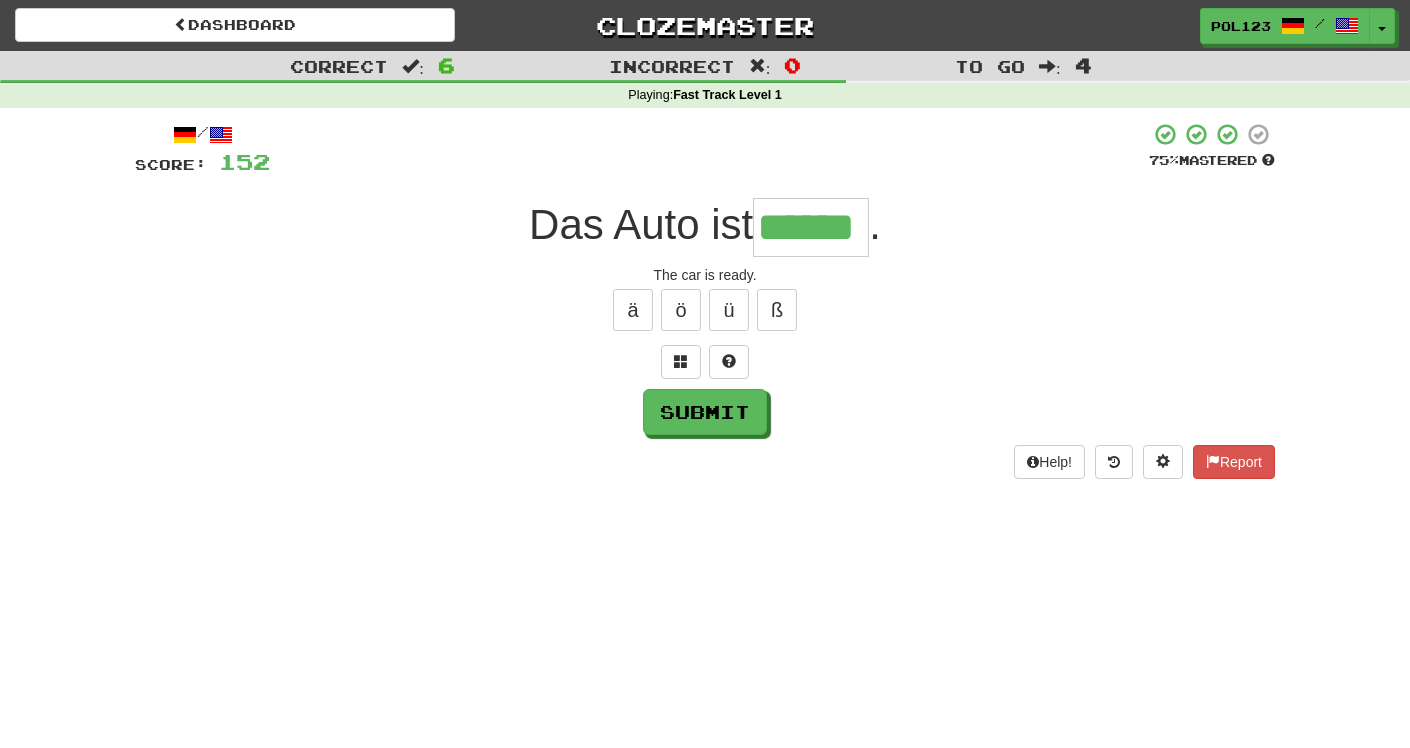 type on "******" 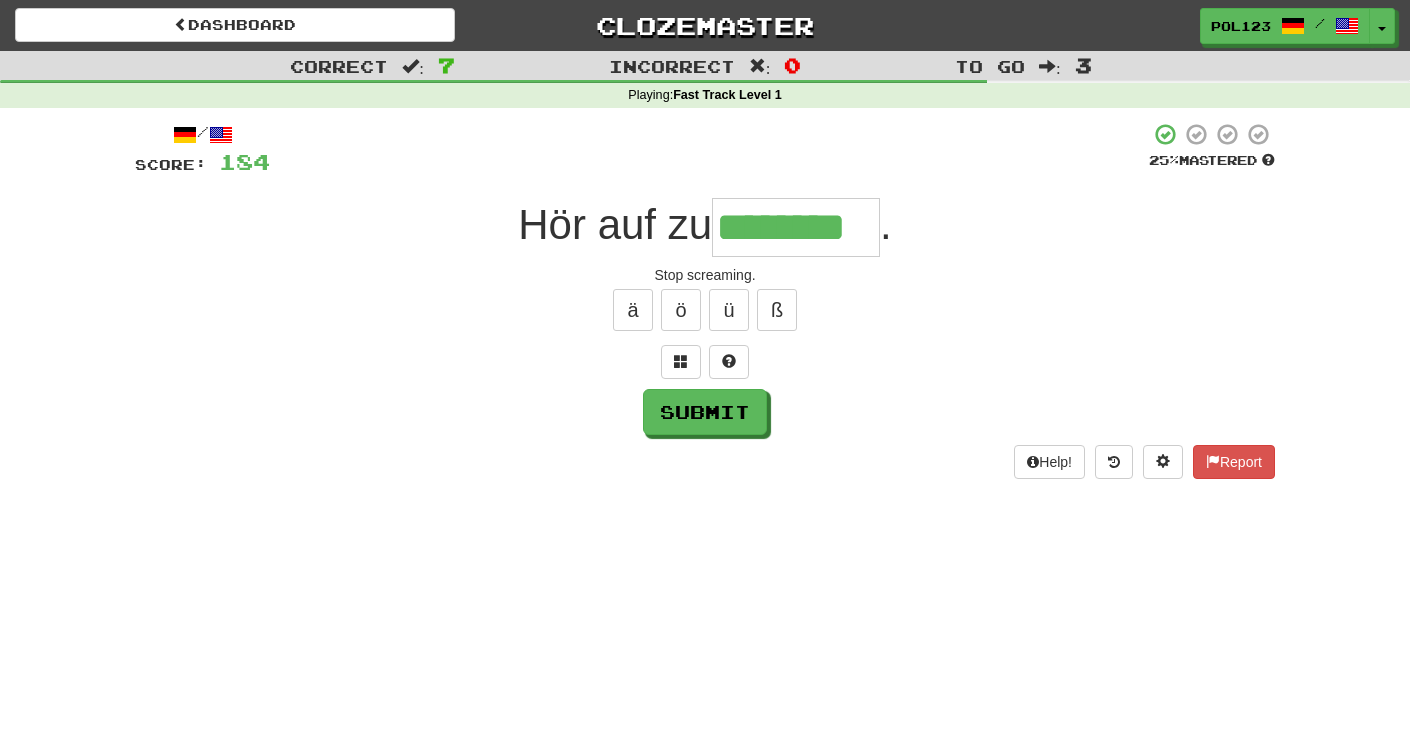 type on "********" 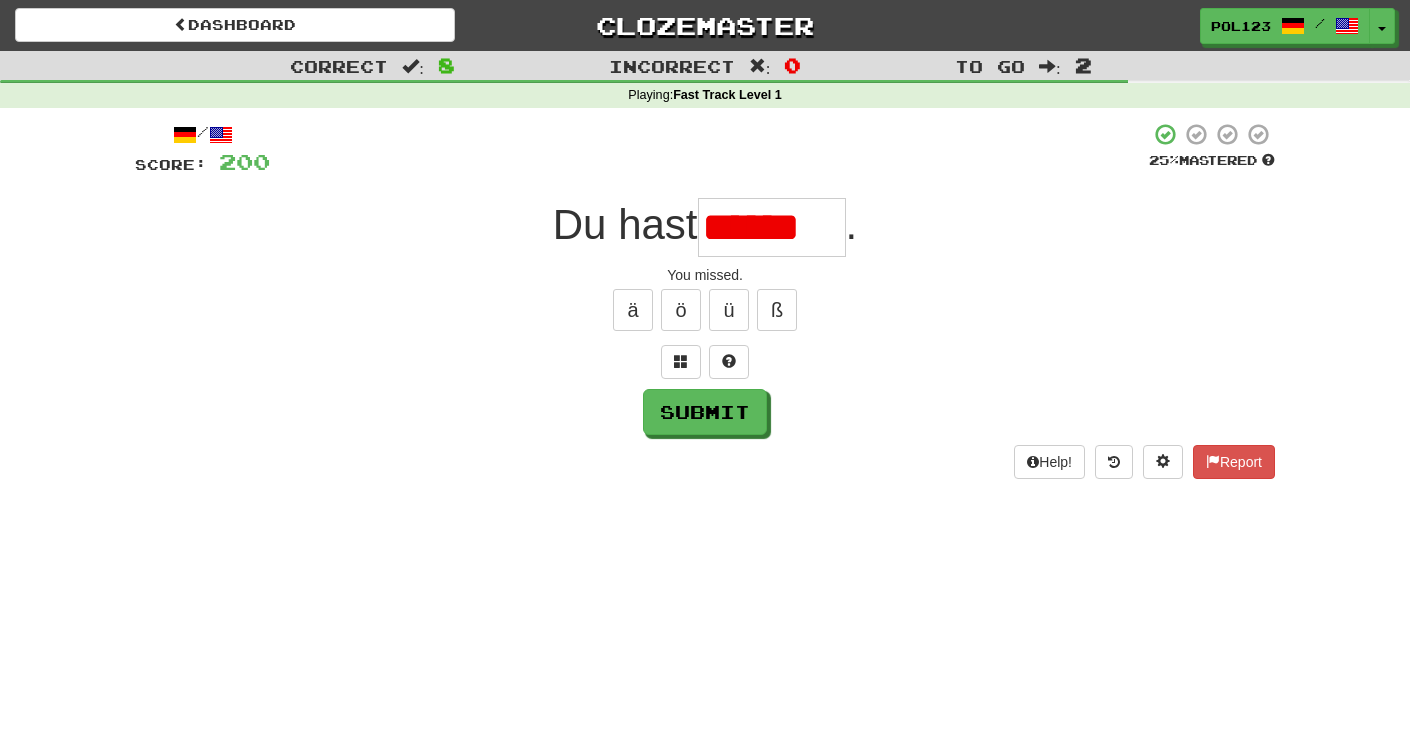 scroll, scrollTop: 0, scrollLeft: 0, axis: both 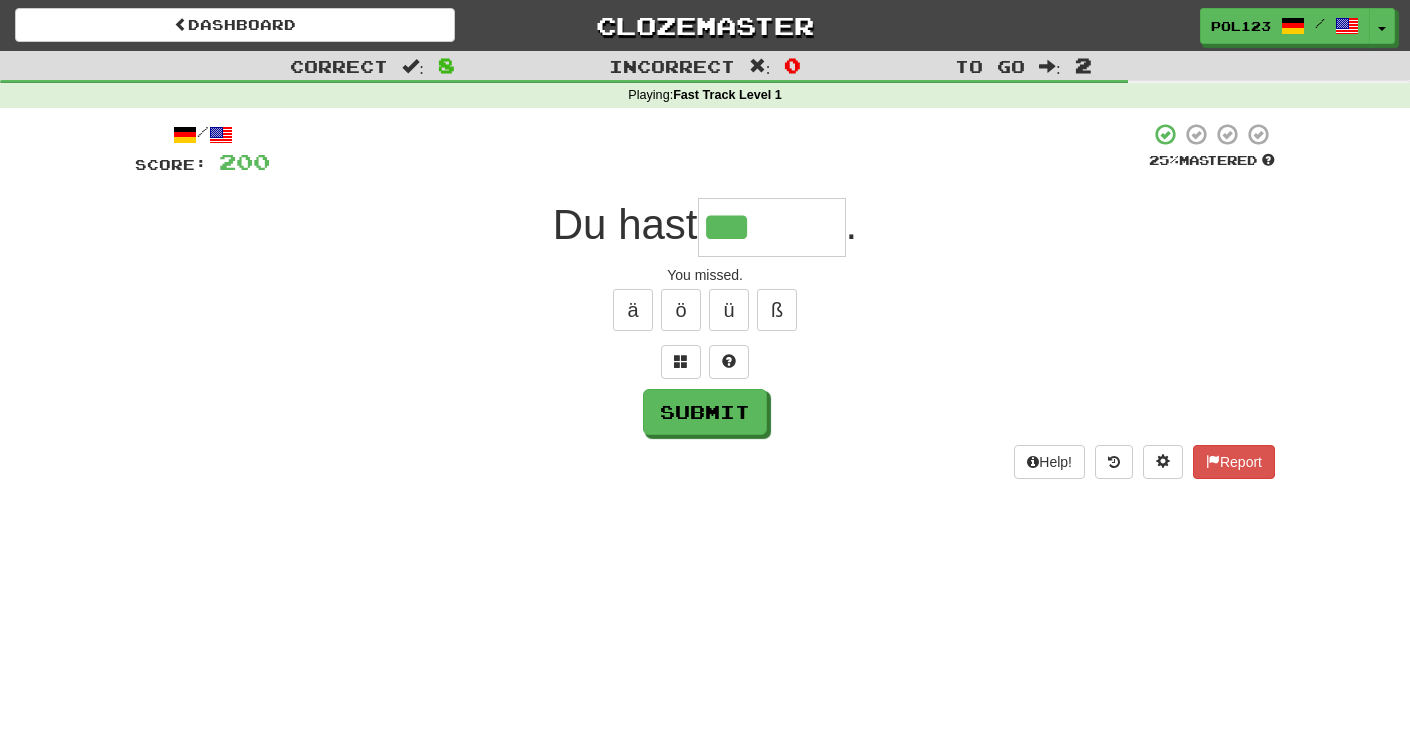 click on "You missed." at bounding box center (705, 275) 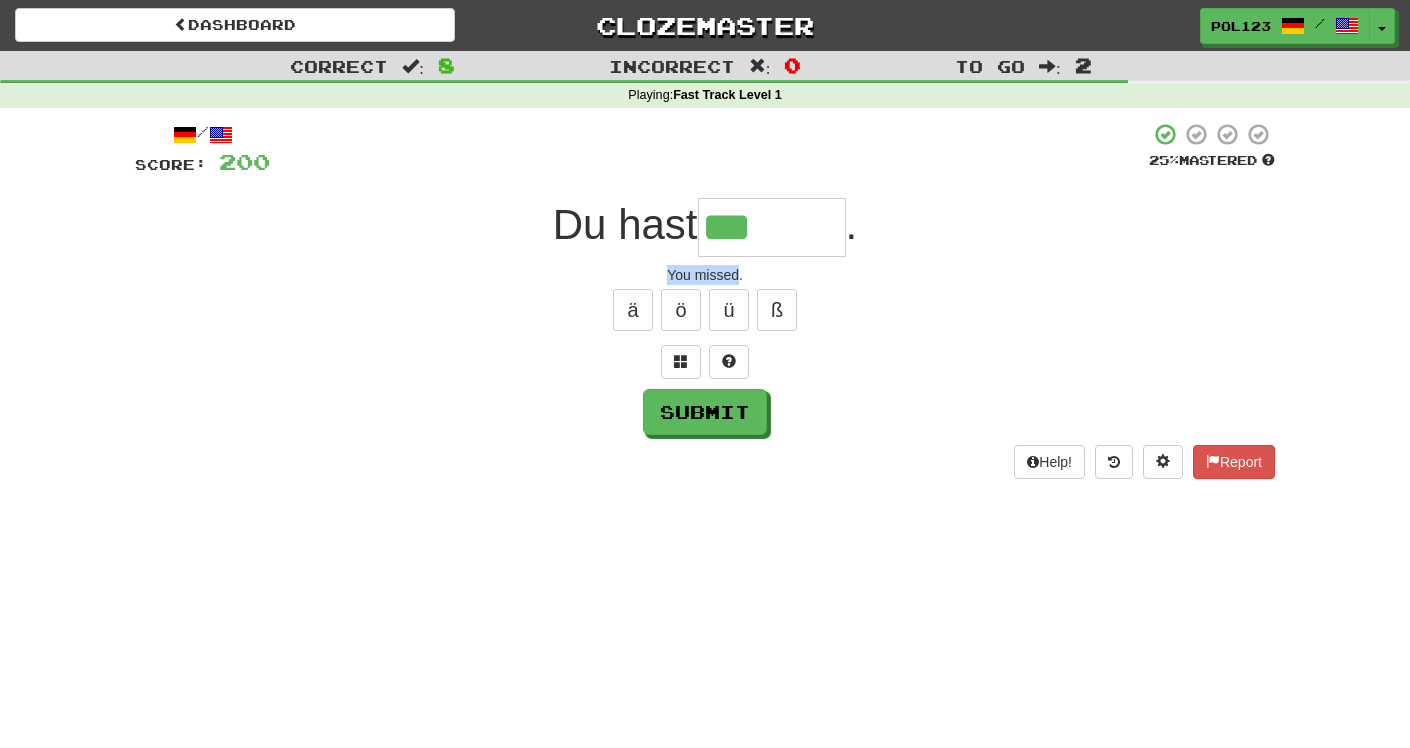 drag, startPoint x: 677, startPoint y: 282, endPoint x: 710, endPoint y: 283, distance: 33.01515 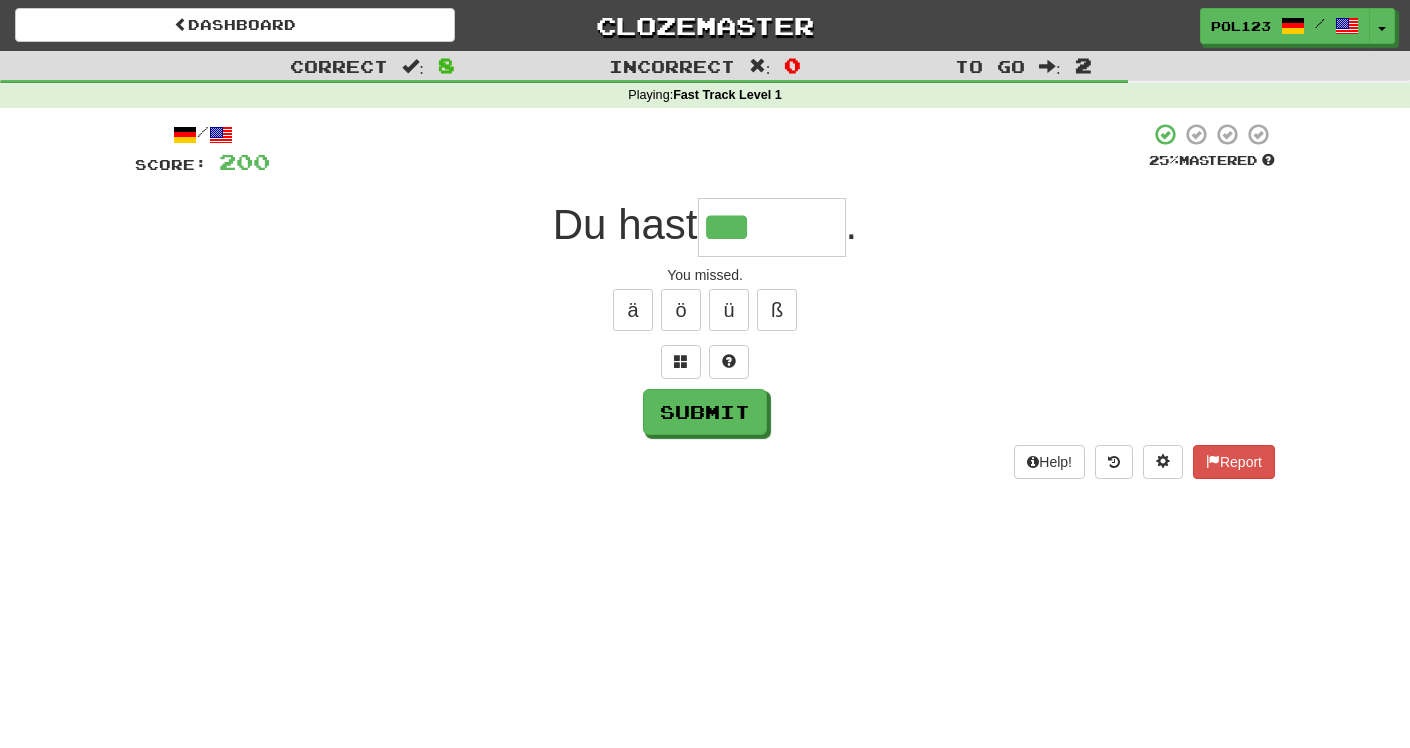 click on "***" at bounding box center [772, 227] 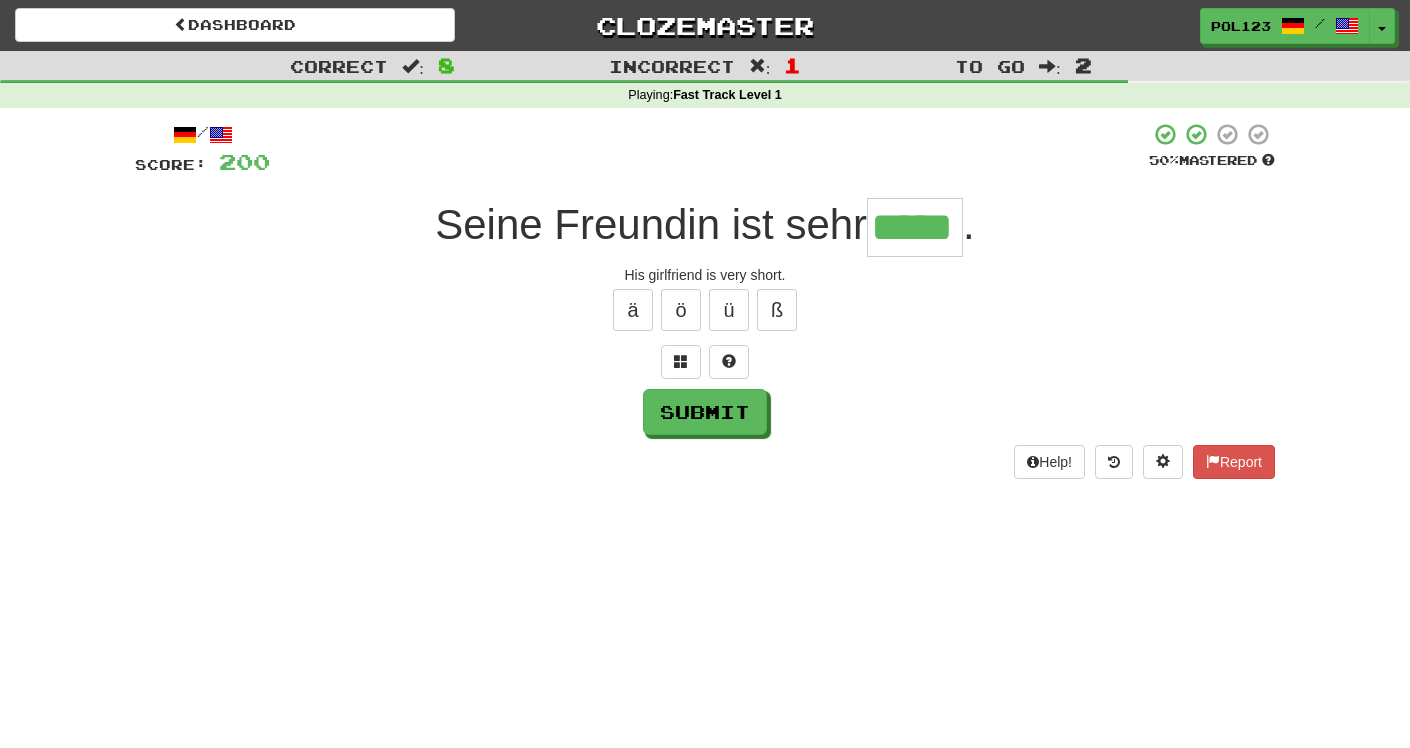 type on "*****" 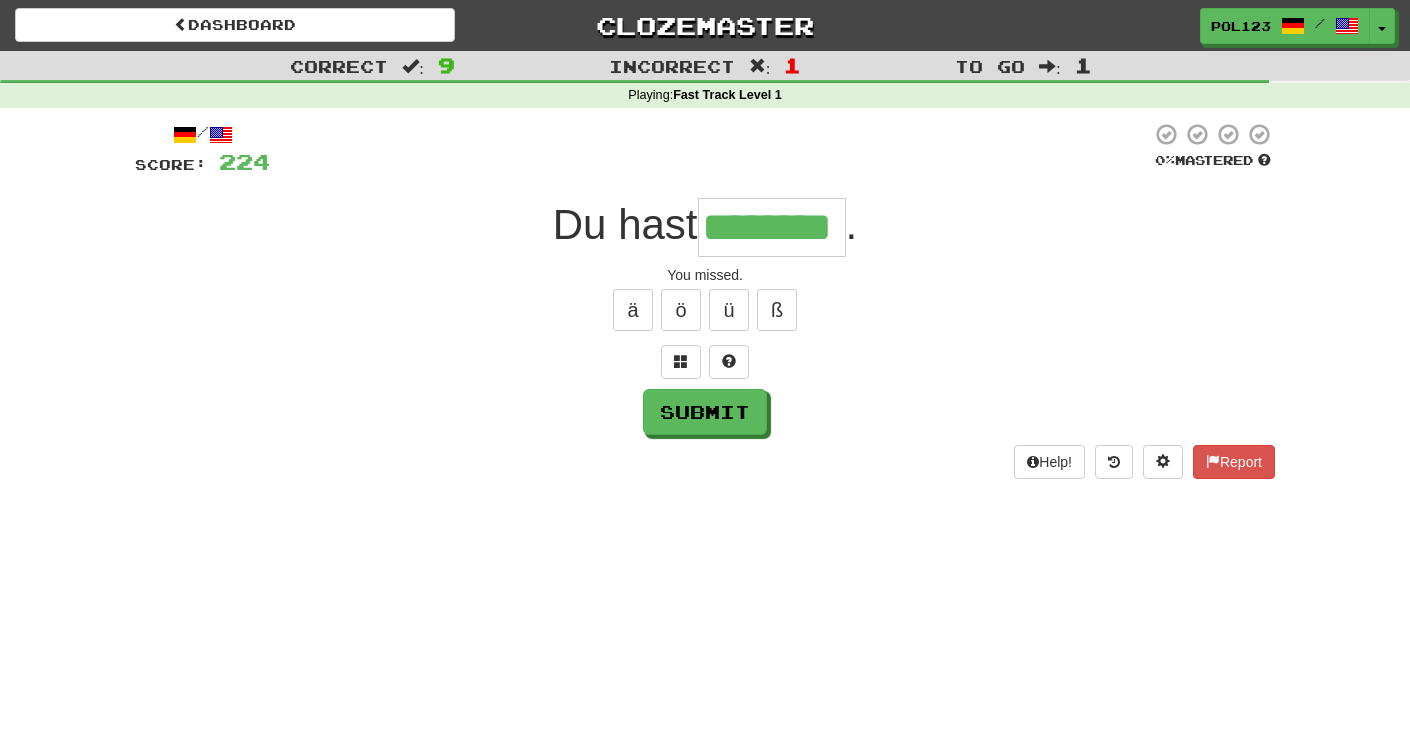 type on "********" 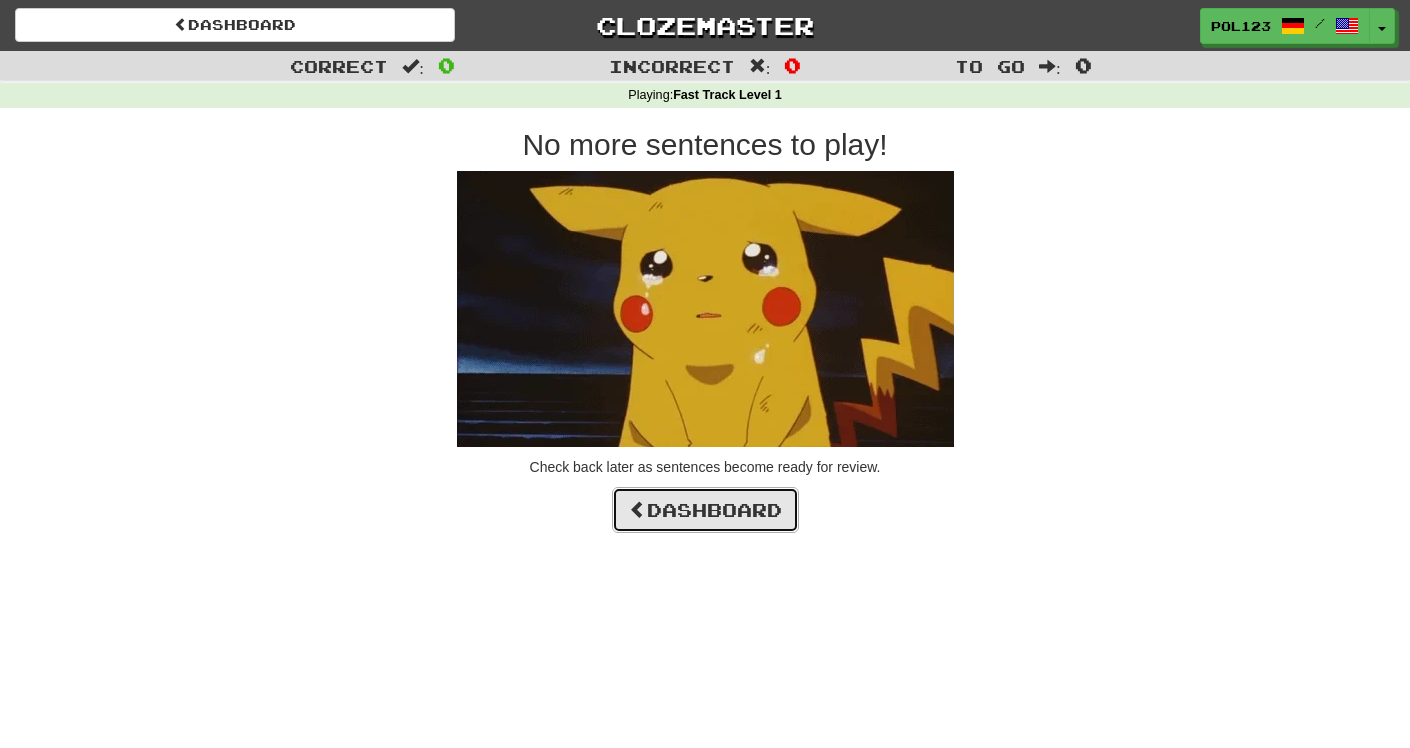 click on "Dashboard" at bounding box center (705, 510) 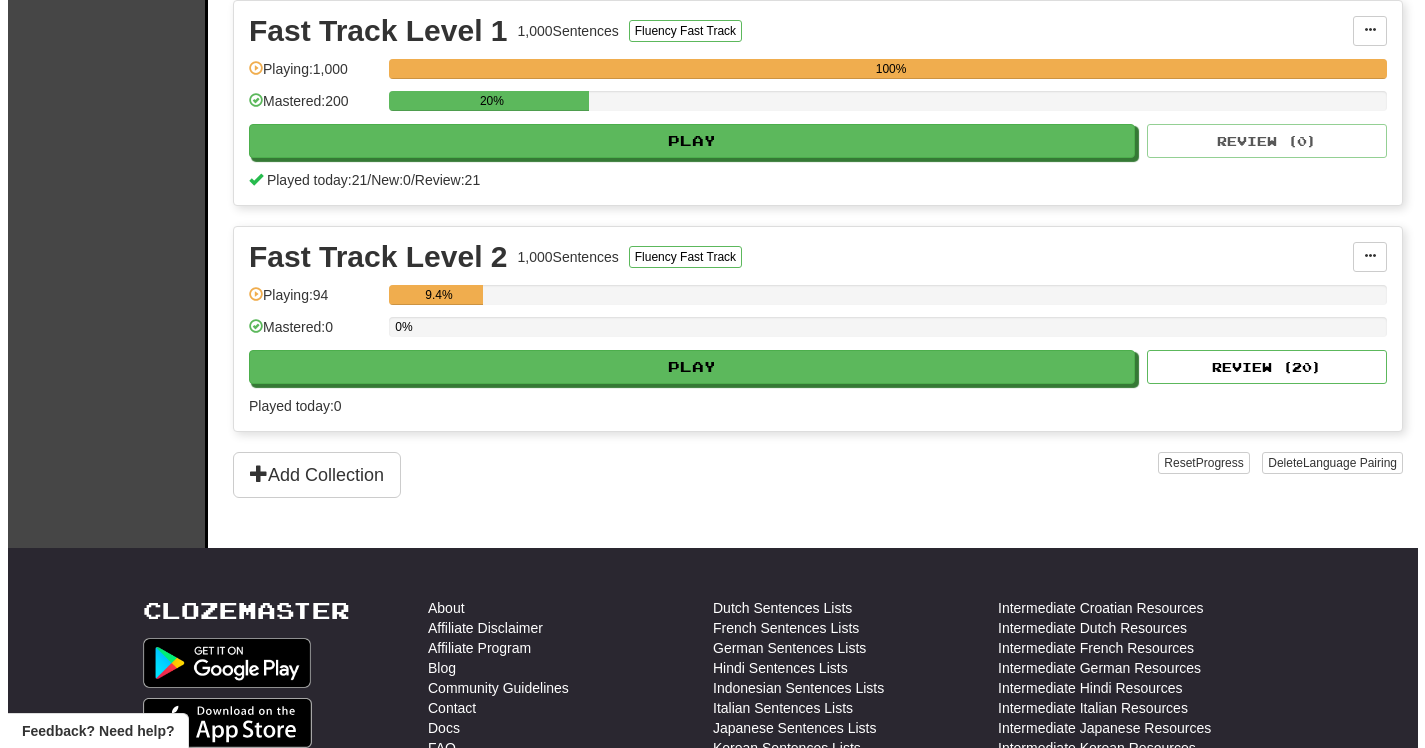 scroll, scrollTop: 472, scrollLeft: 0, axis: vertical 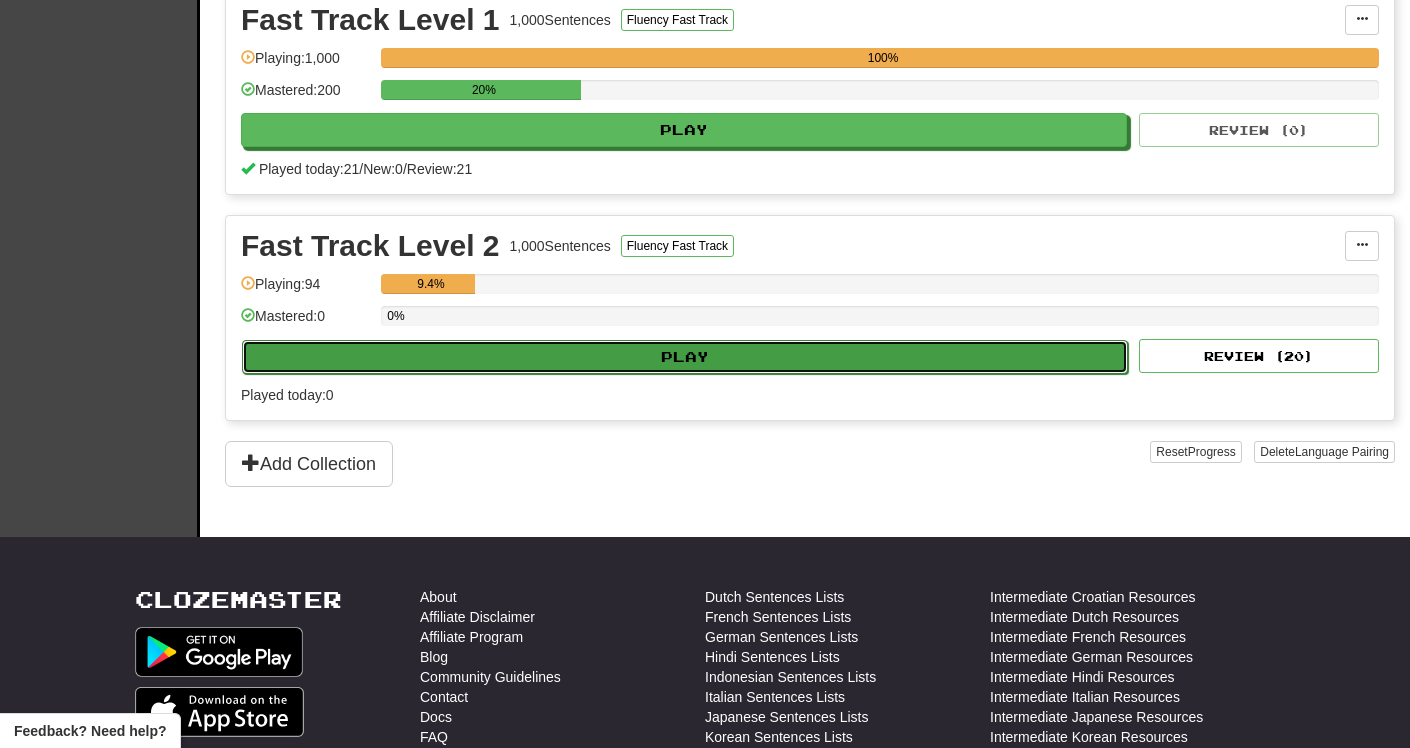 click on "Play" at bounding box center (685, 357) 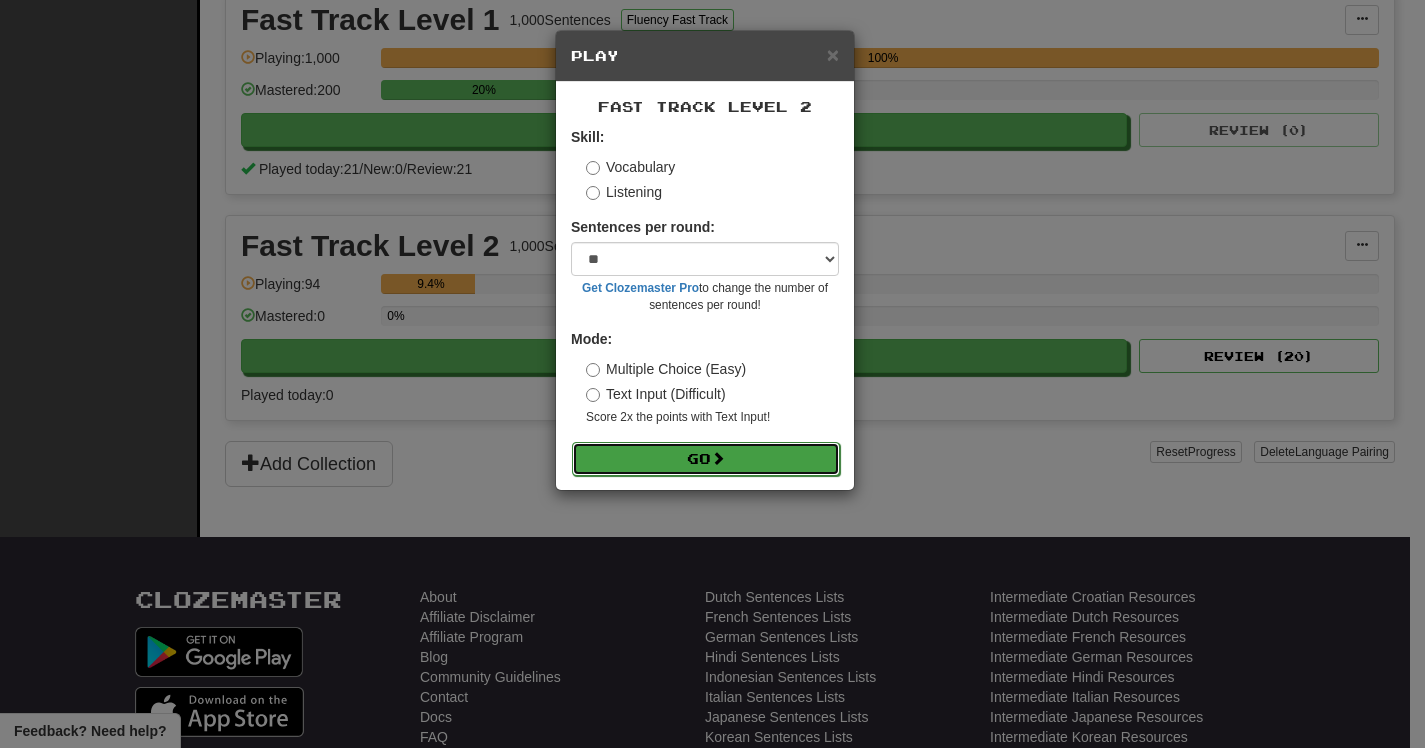 click on "Go" at bounding box center (706, 459) 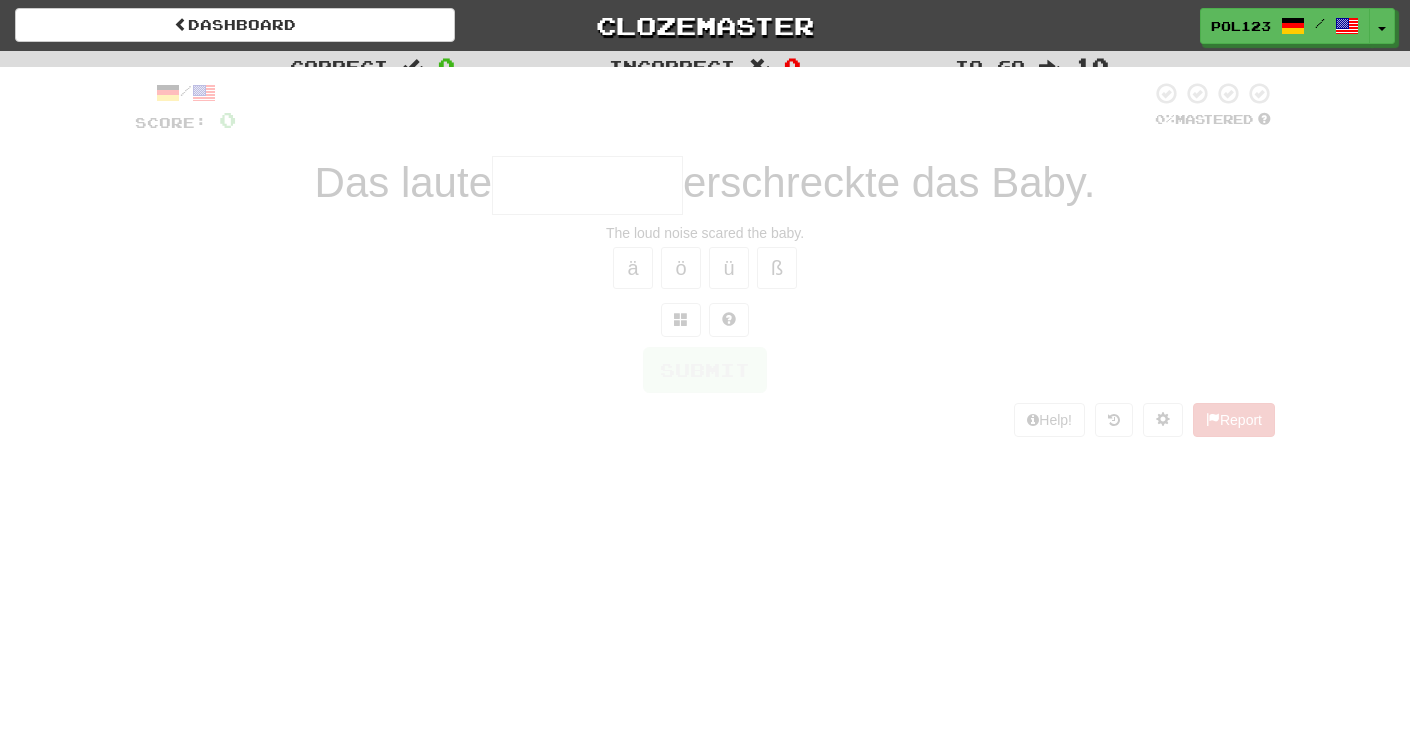 scroll, scrollTop: 0, scrollLeft: 0, axis: both 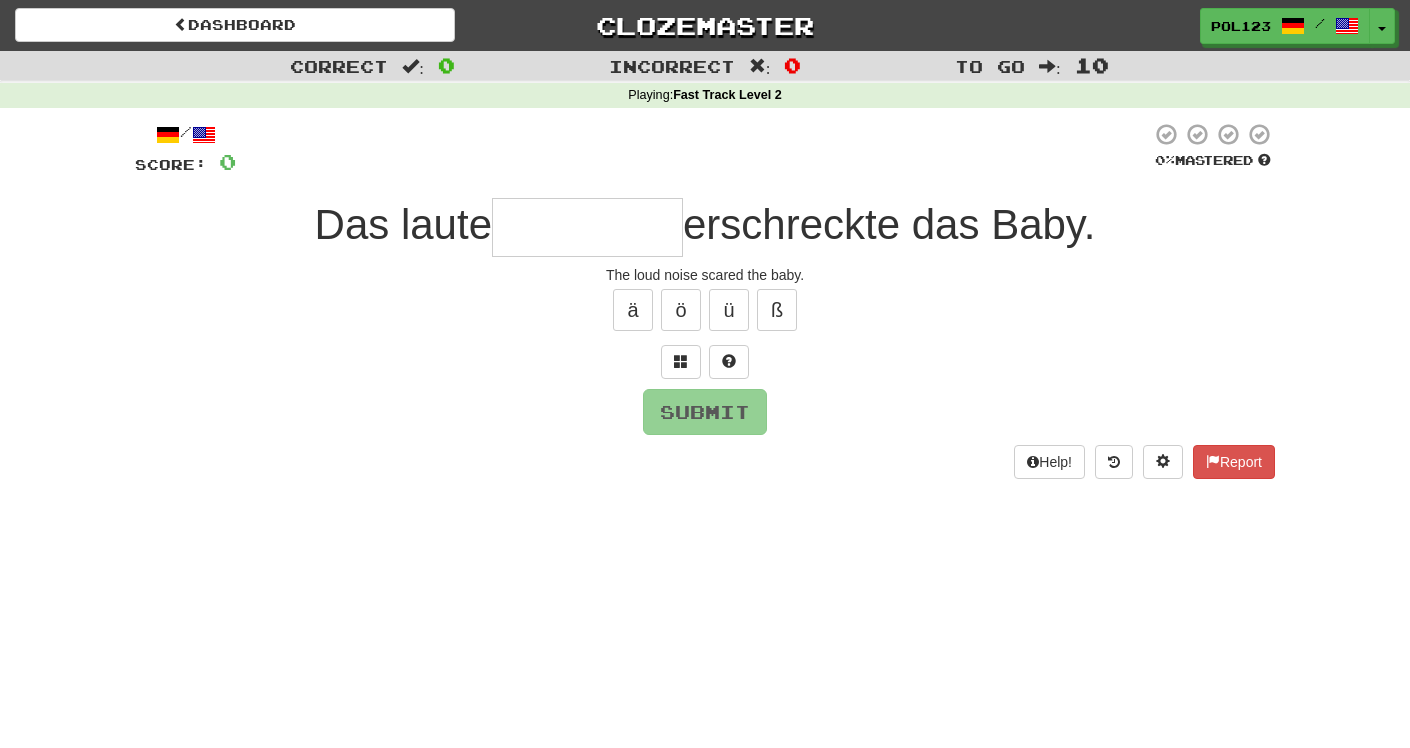 click at bounding box center [587, 227] 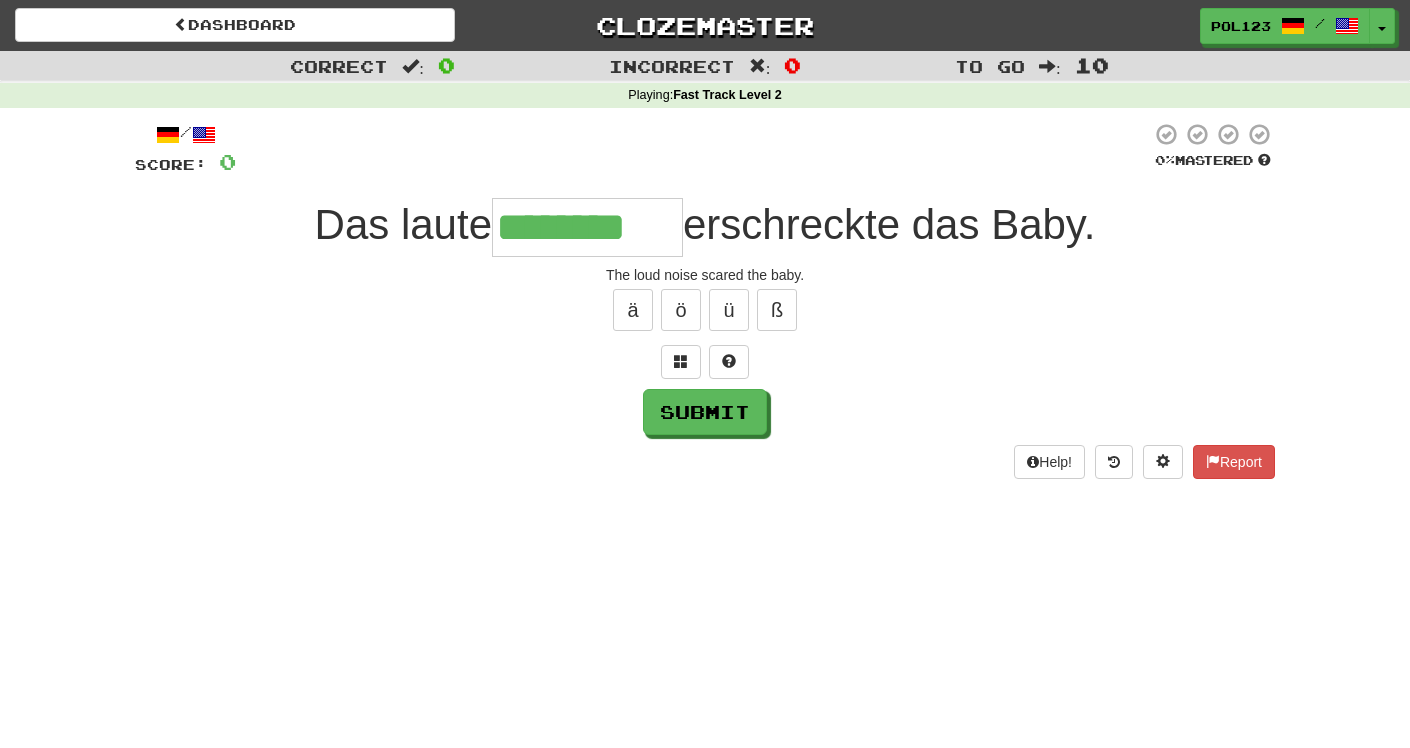 type on "********" 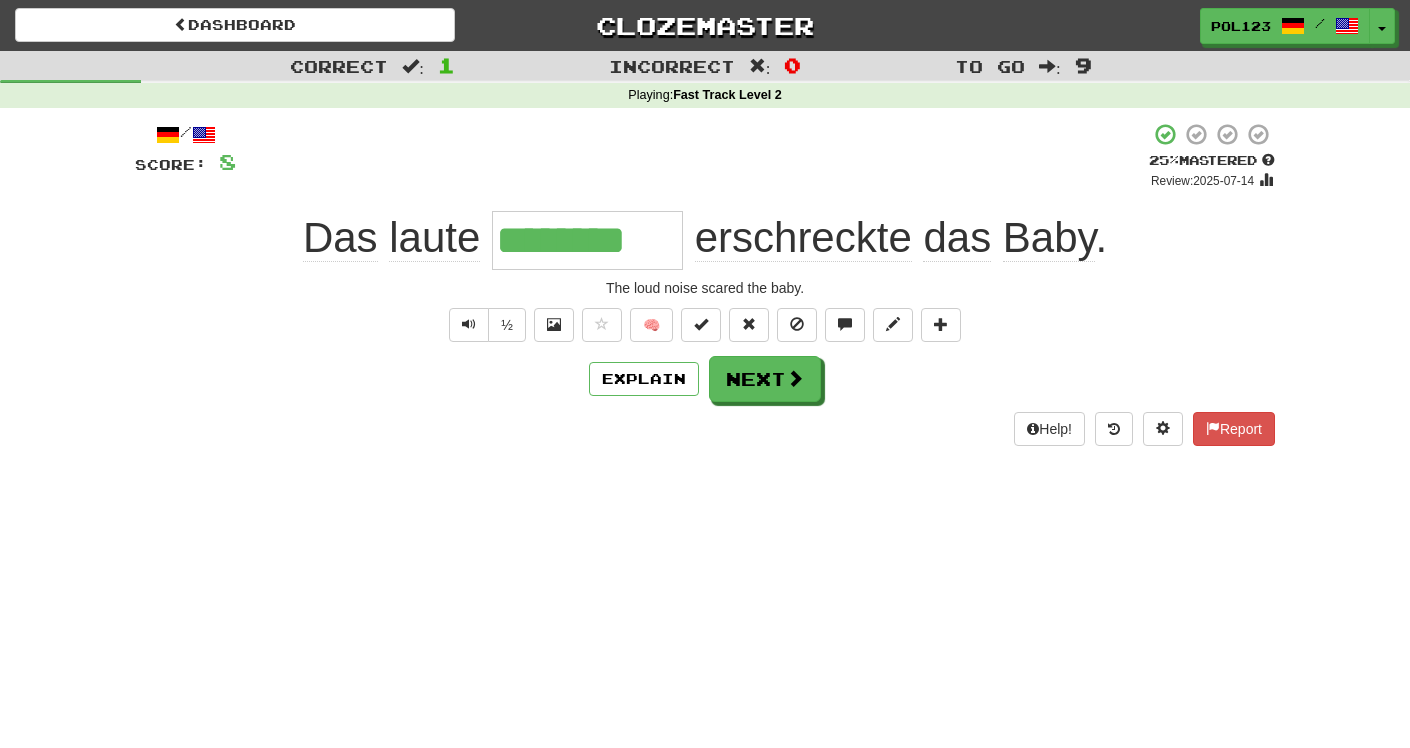 click on "The loud noise scared the baby." at bounding box center (705, 288) 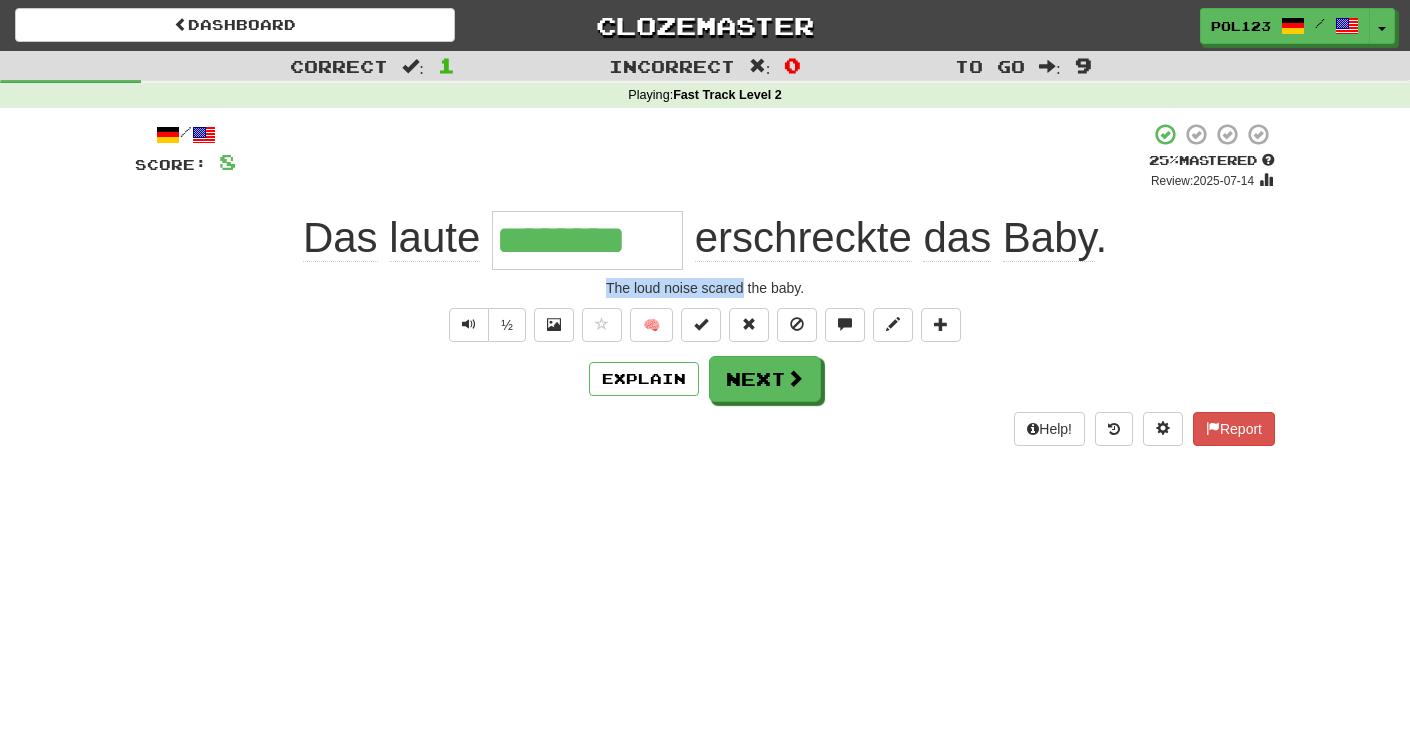 drag, startPoint x: 616, startPoint y: 289, endPoint x: 704, endPoint y: 292, distance: 88.051125 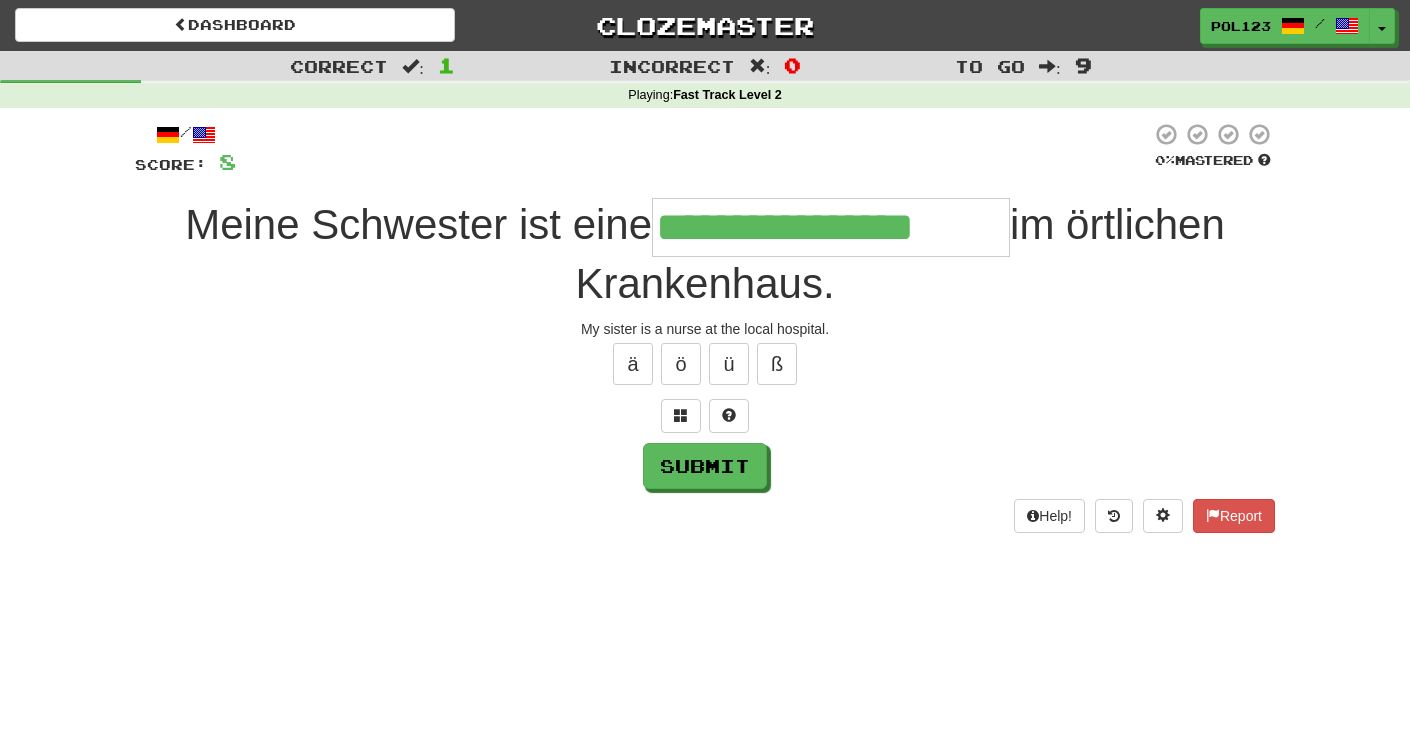 type on "**********" 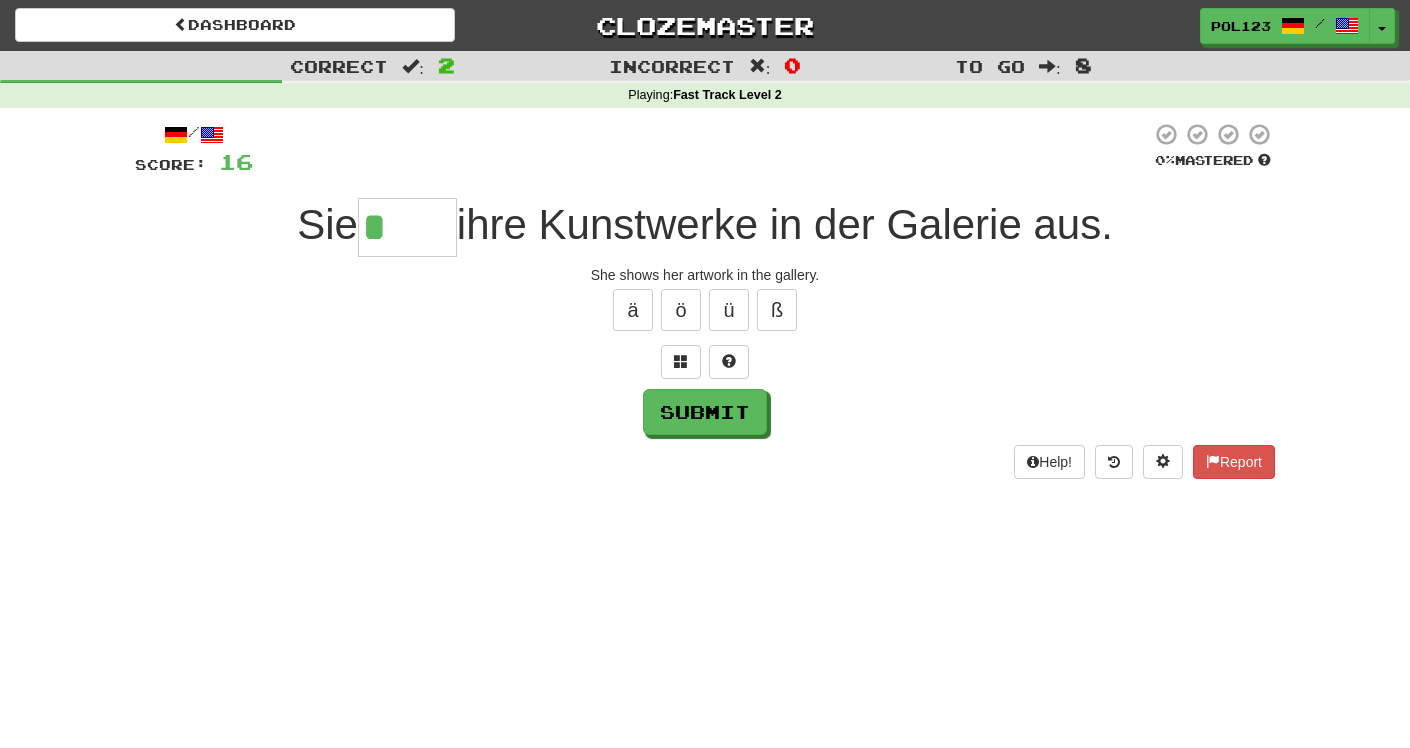click on "She shows her artwork in the gallery." at bounding box center (705, 275) 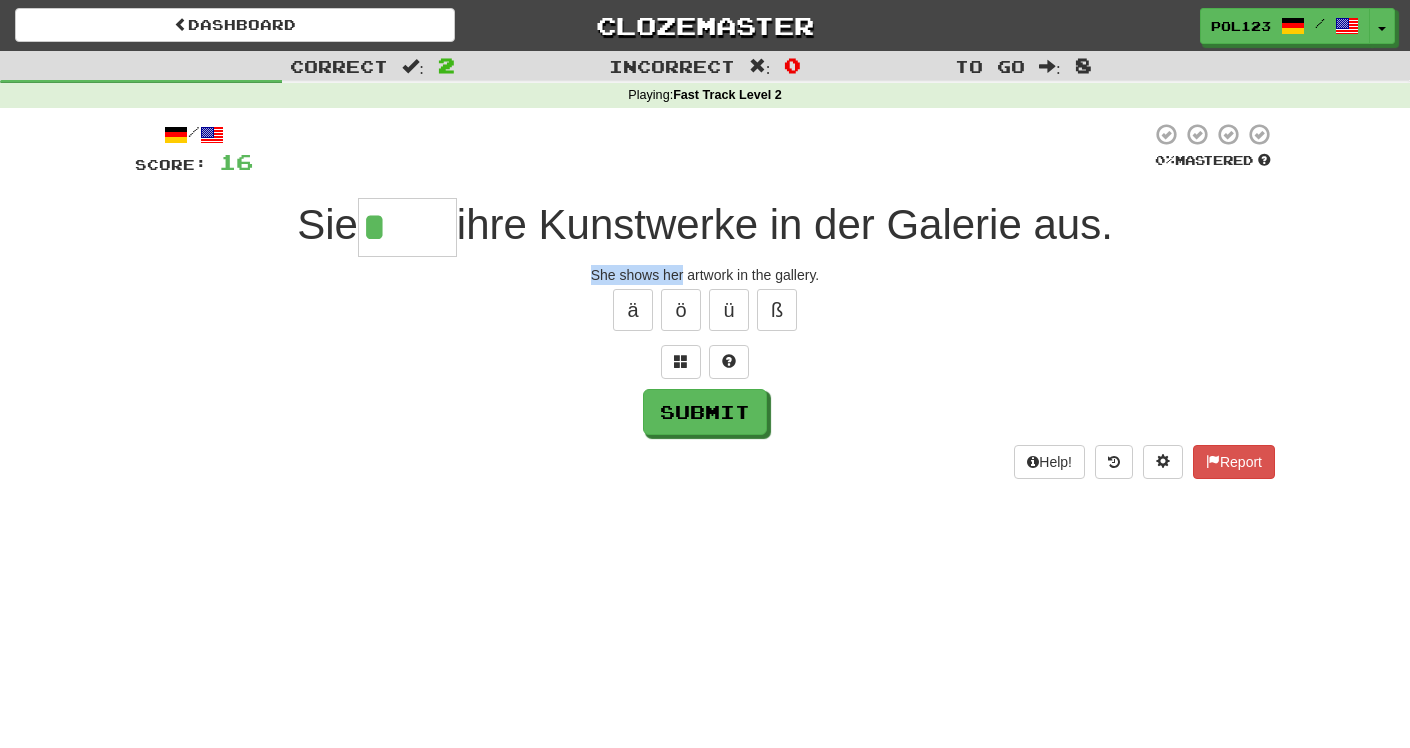 drag, startPoint x: 600, startPoint y: 274, endPoint x: 668, endPoint y: 276, distance: 68.0294 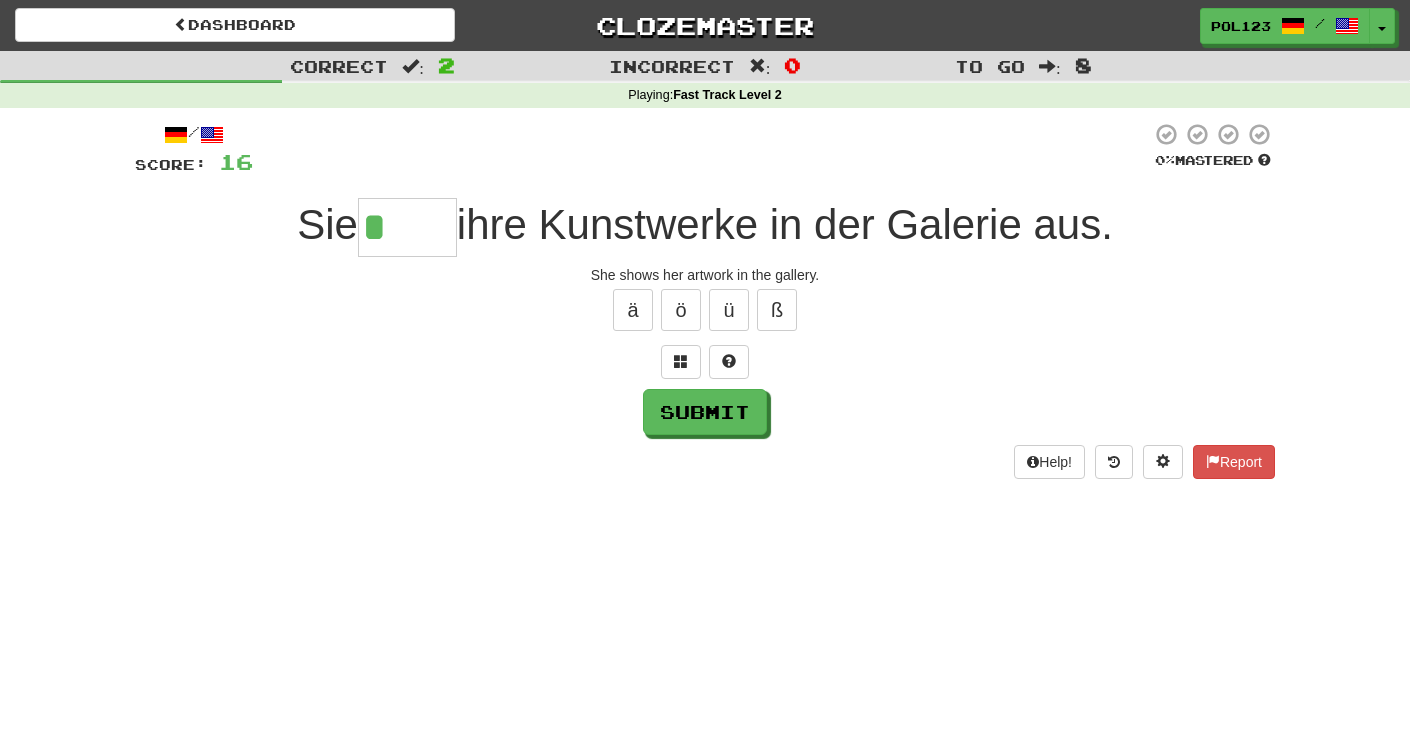click on "*" at bounding box center (407, 227) 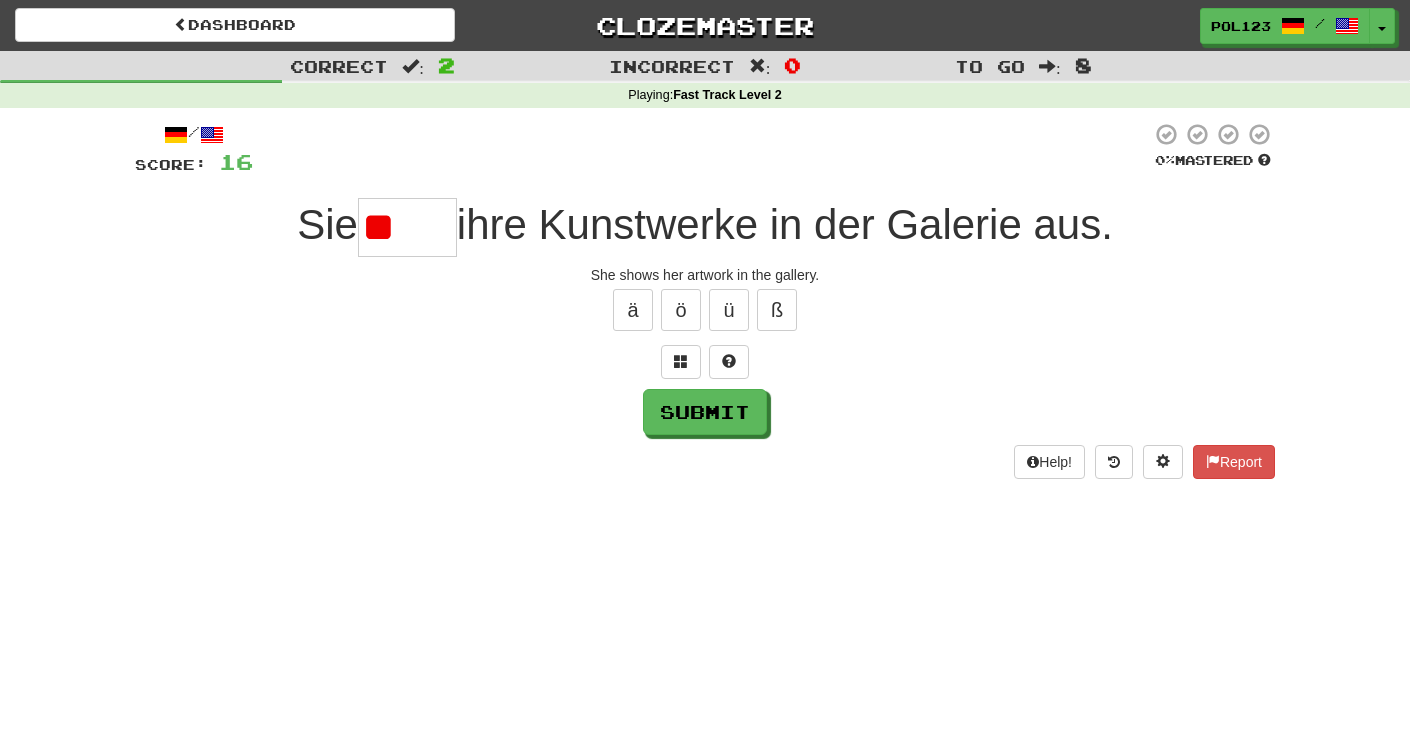 type on "******" 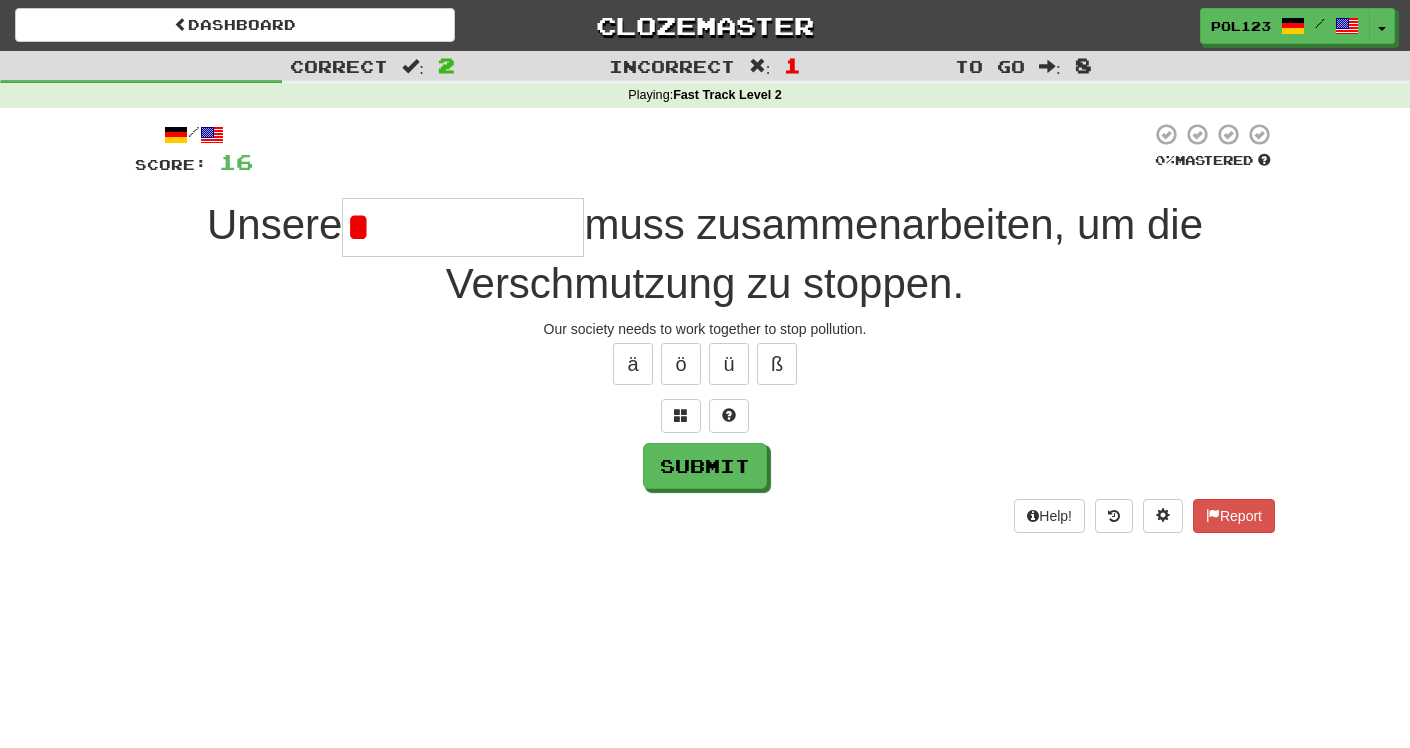 click on "/  Score:   16 0 %  Mastered Unsere  *  muss zusammenarbeiten, um die Verschmutzung zu stoppen. Our society needs to work together to stop pollution. ä ö ü ß Submit  Help!  Report" at bounding box center [705, 327] 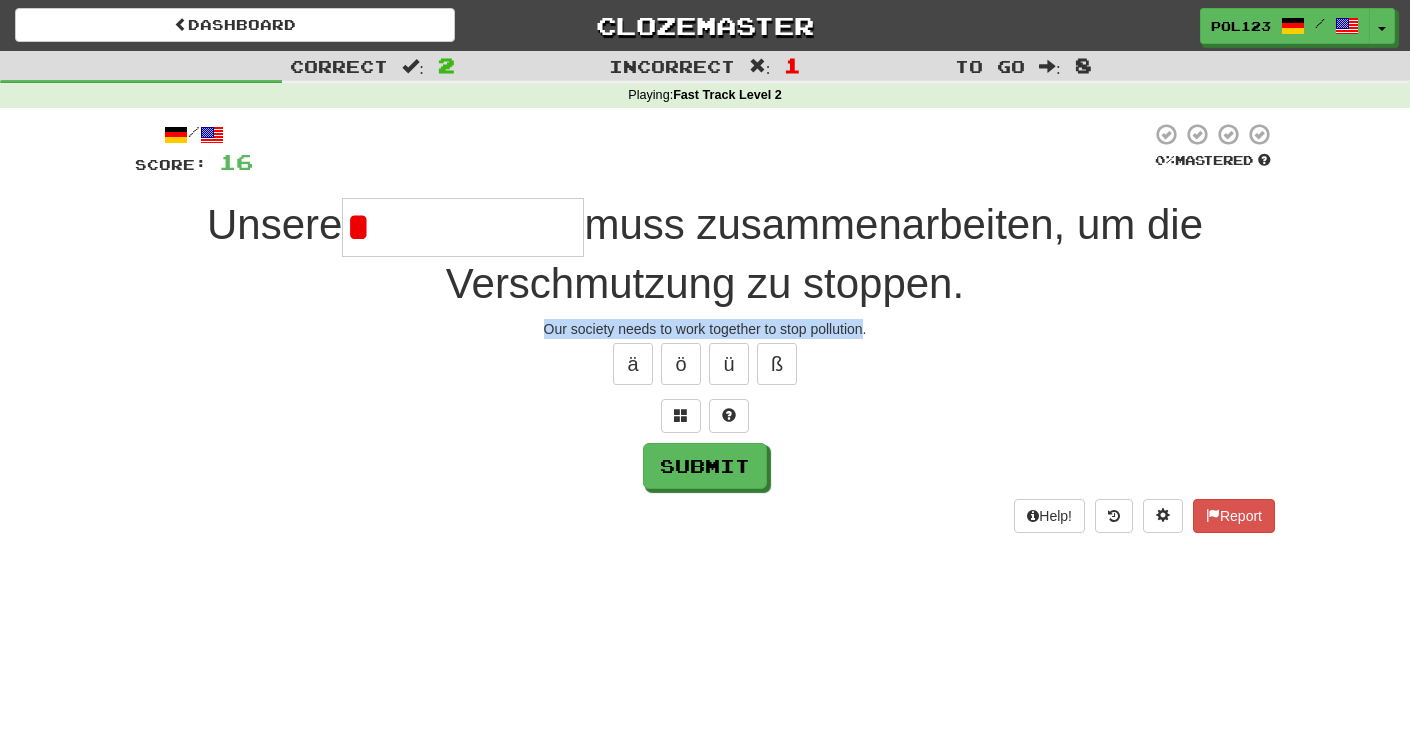 drag, startPoint x: 566, startPoint y: 319, endPoint x: 851, endPoint y: 331, distance: 285.25253 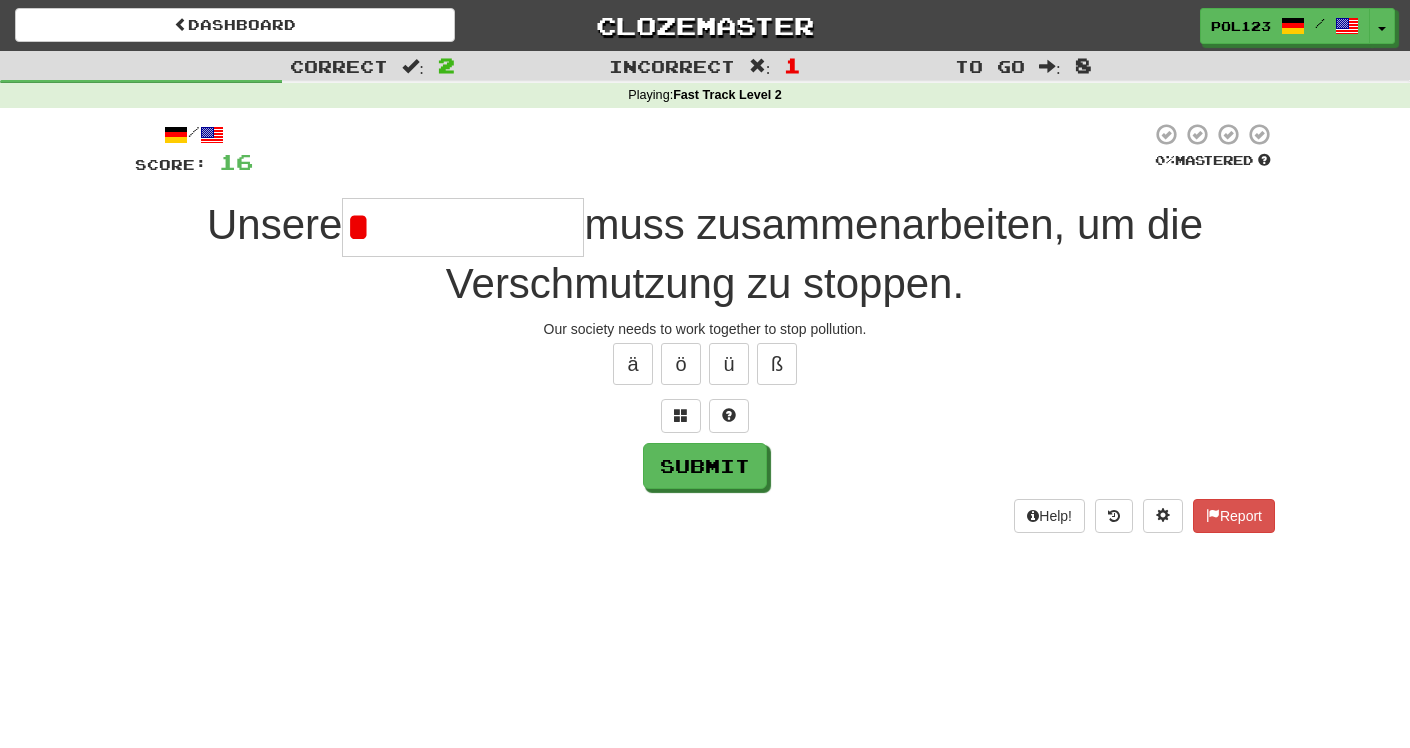 click on "*" at bounding box center [463, 227] 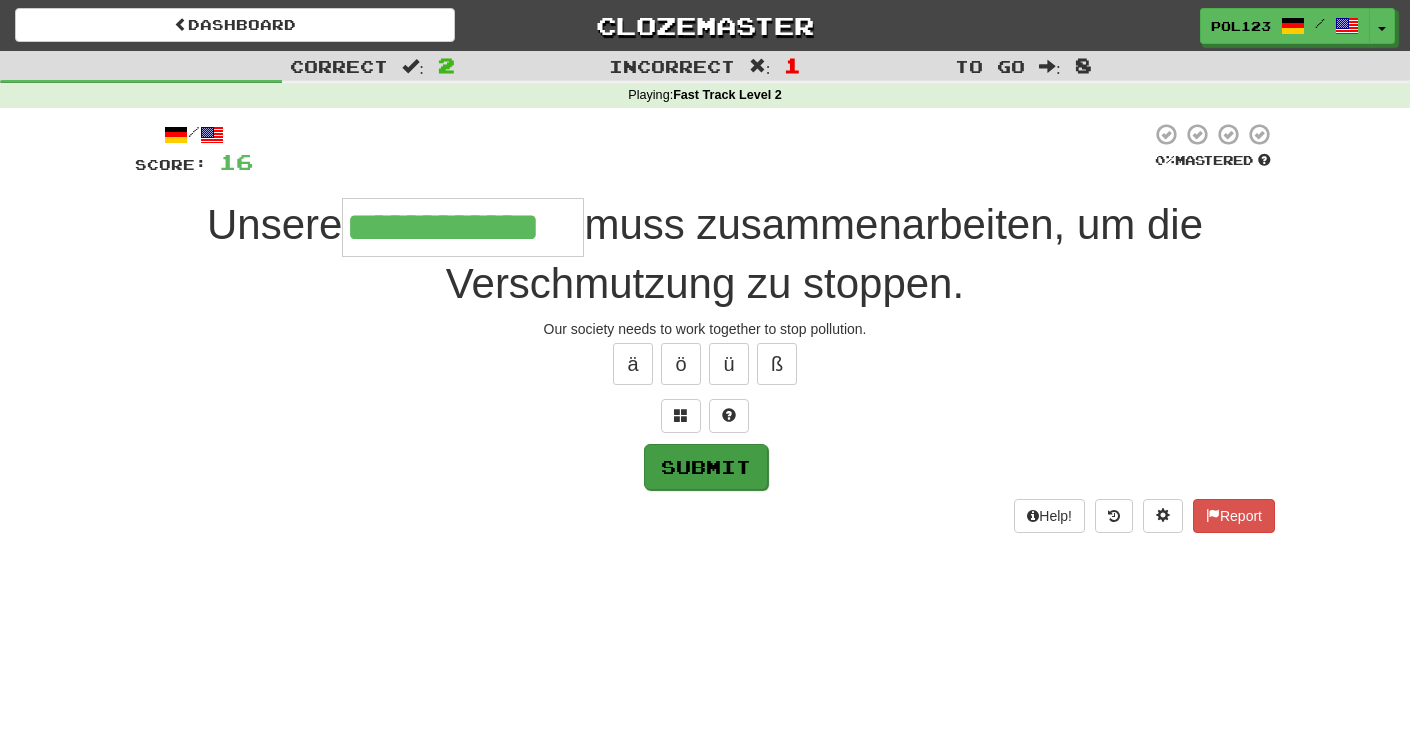type on "**********" 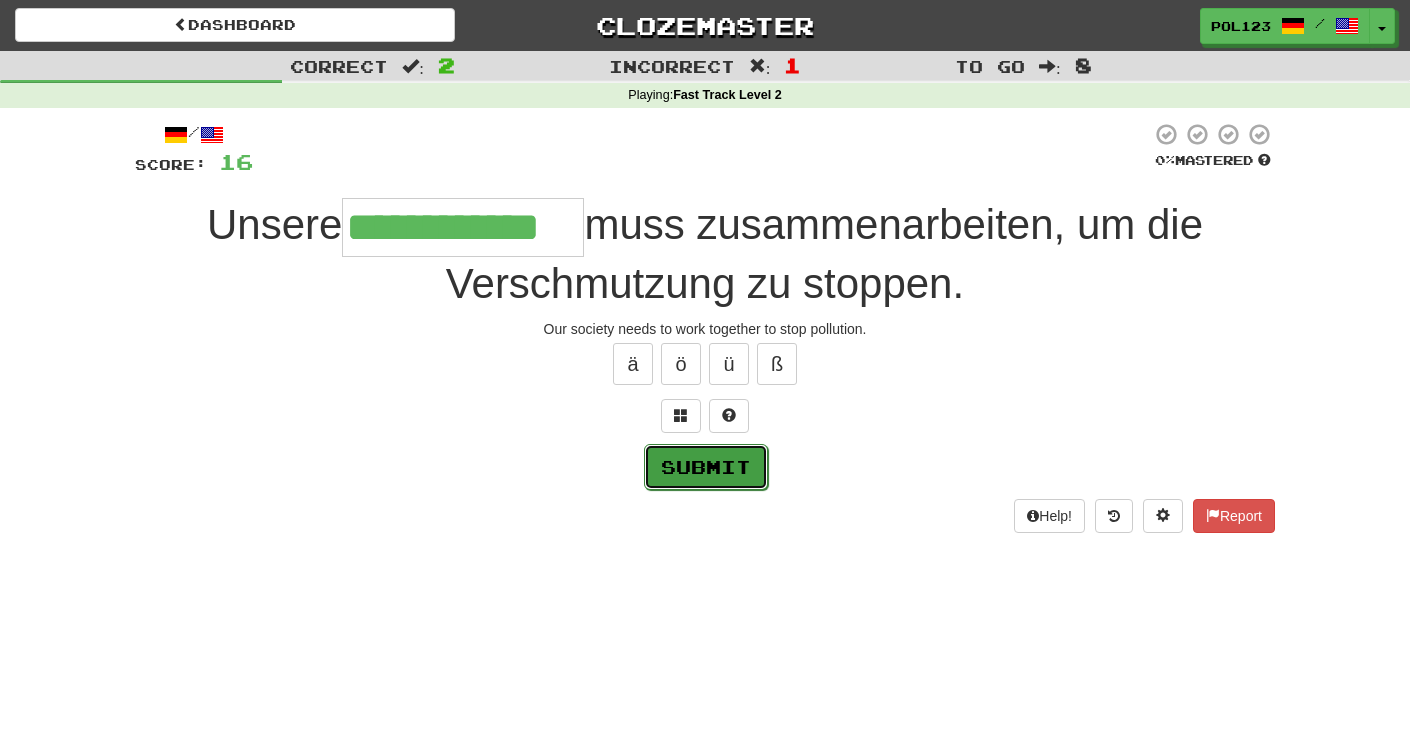 click on "Submit" at bounding box center (706, 467) 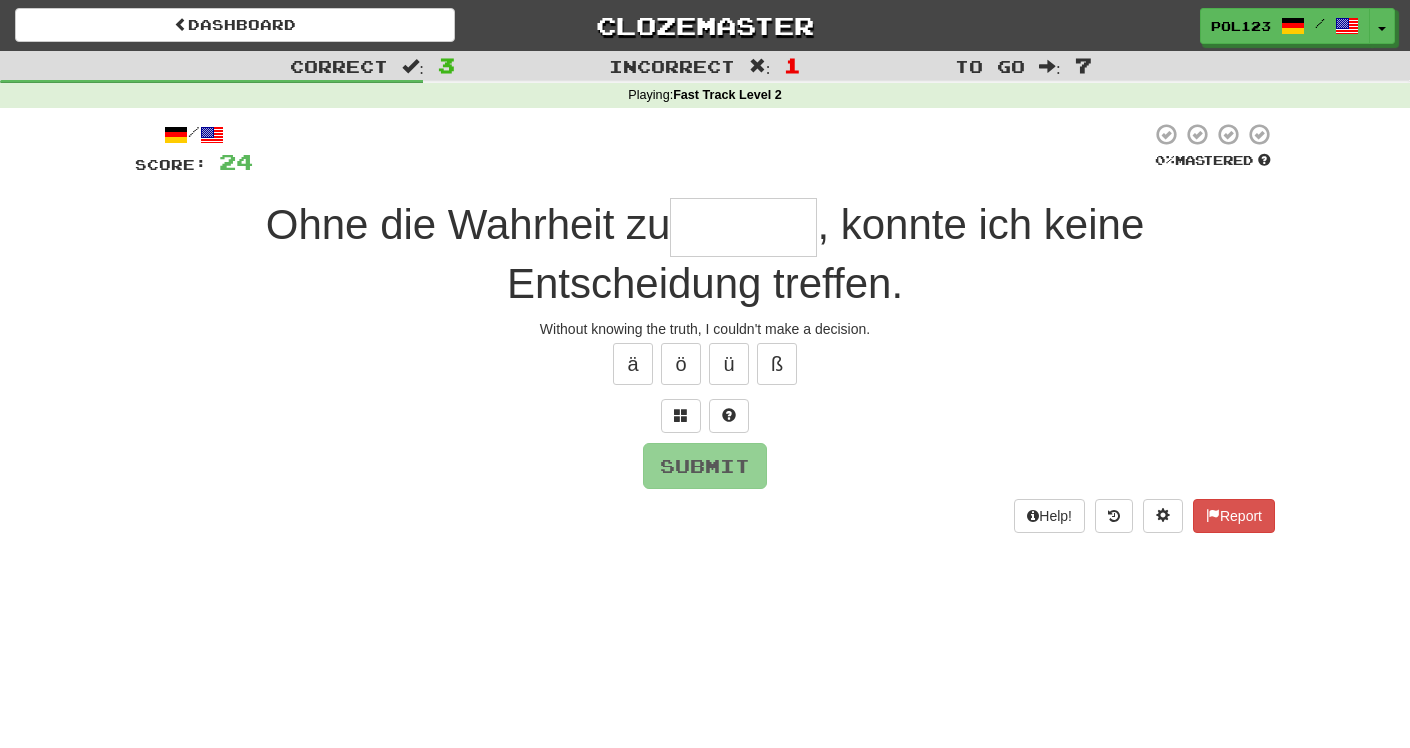 click on "Without knowing the truth, I couldn't make a decision." at bounding box center (705, 329) 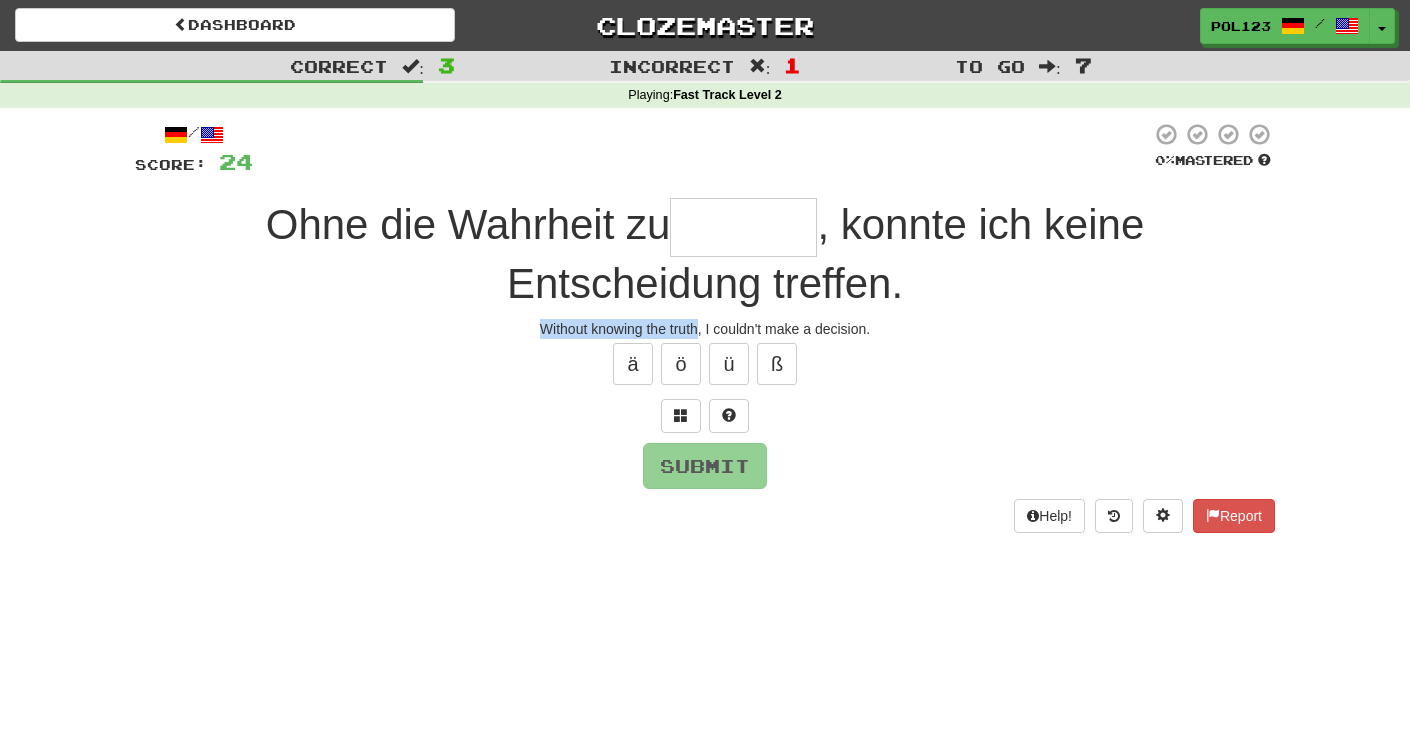 drag, startPoint x: 562, startPoint y: 324, endPoint x: 688, endPoint y: 331, distance: 126.1943 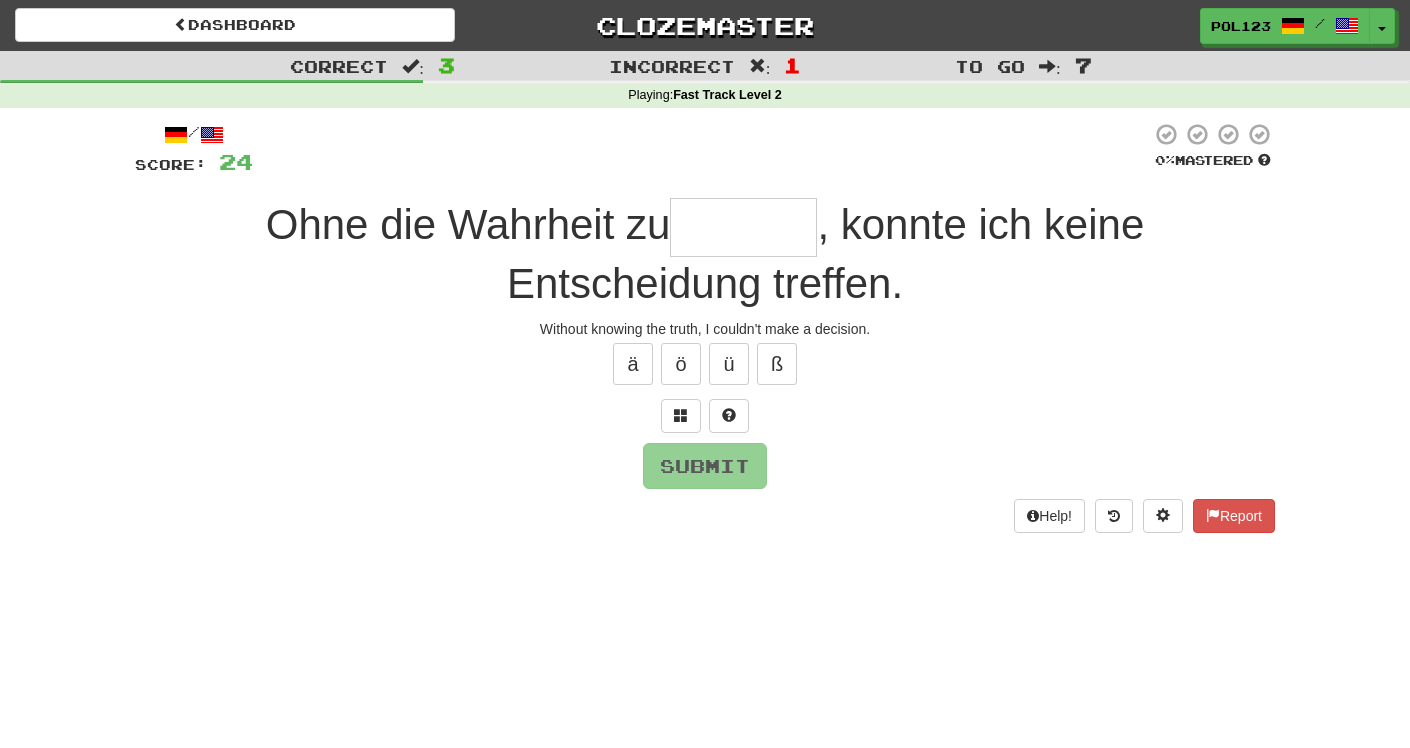 click at bounding box center [743, 227] 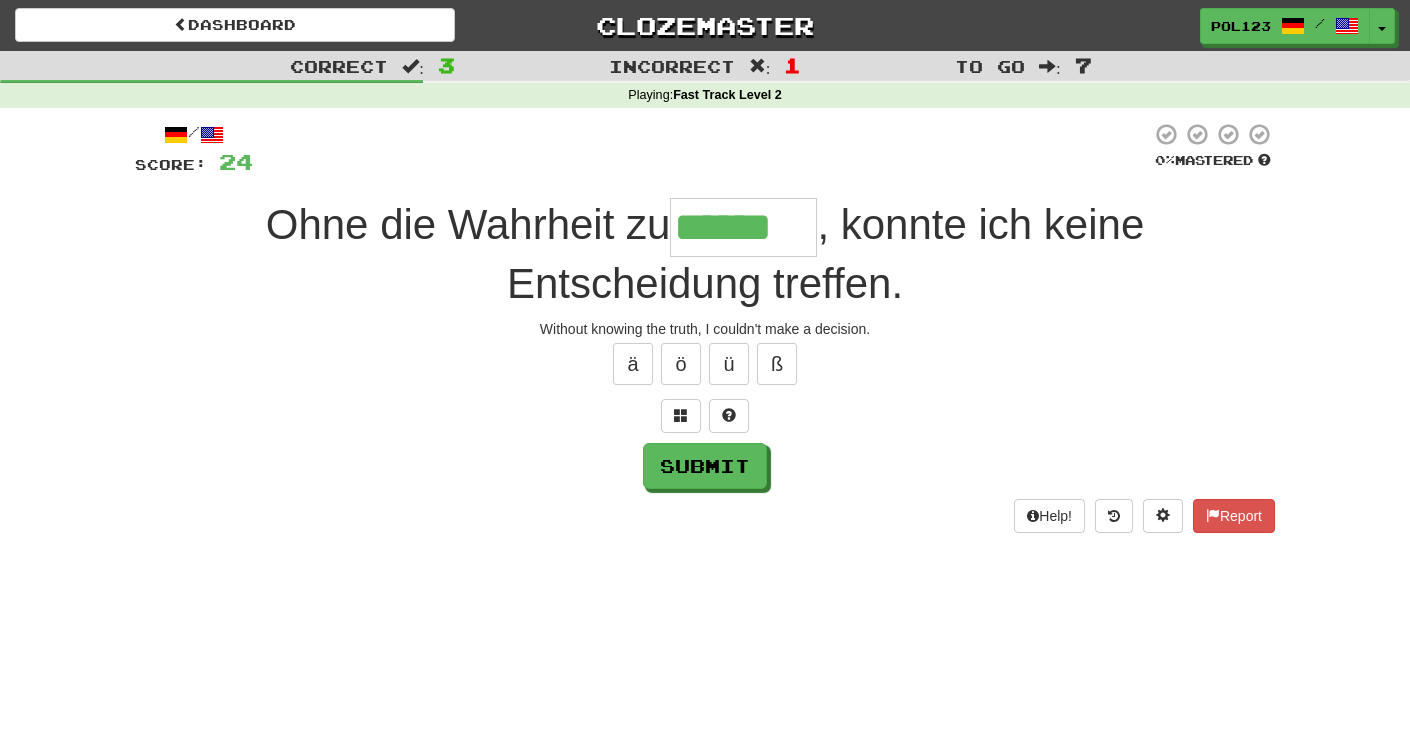 type on "******" 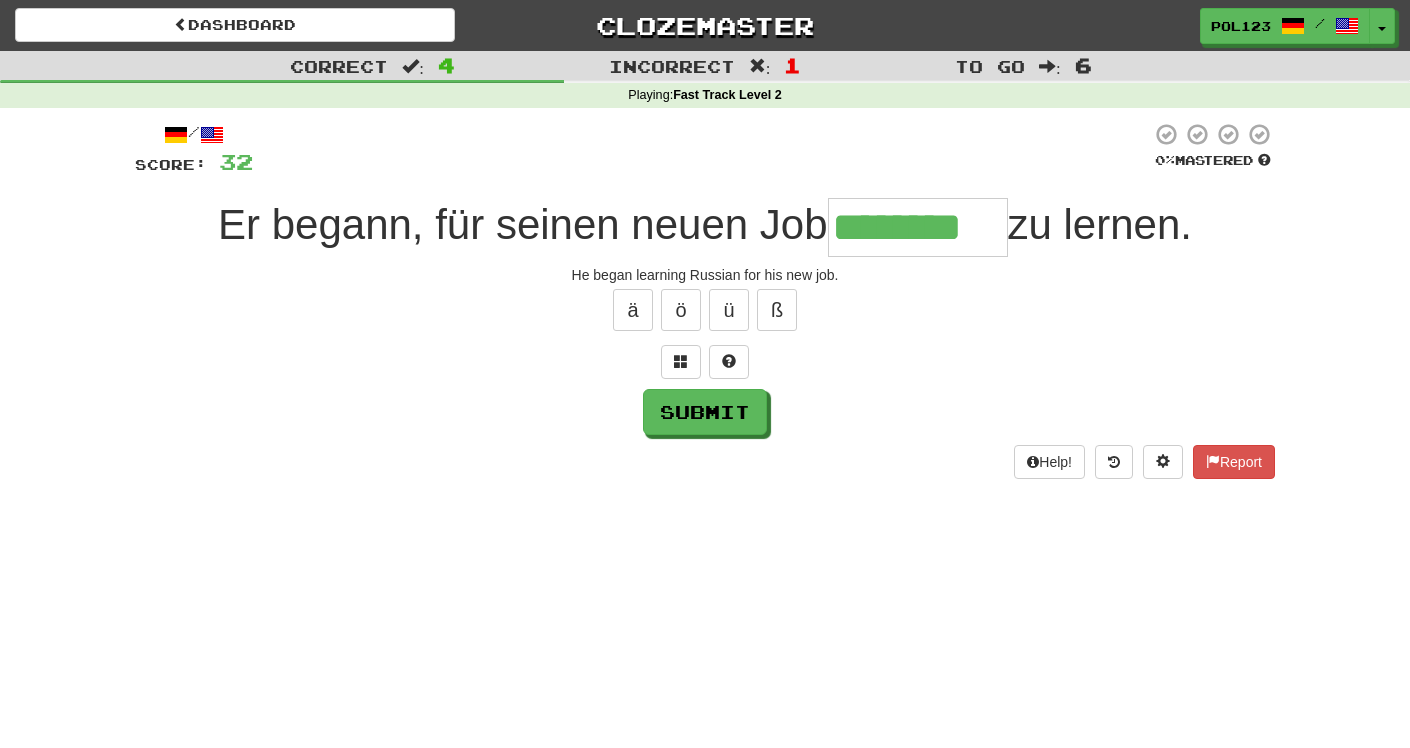 type on "********" 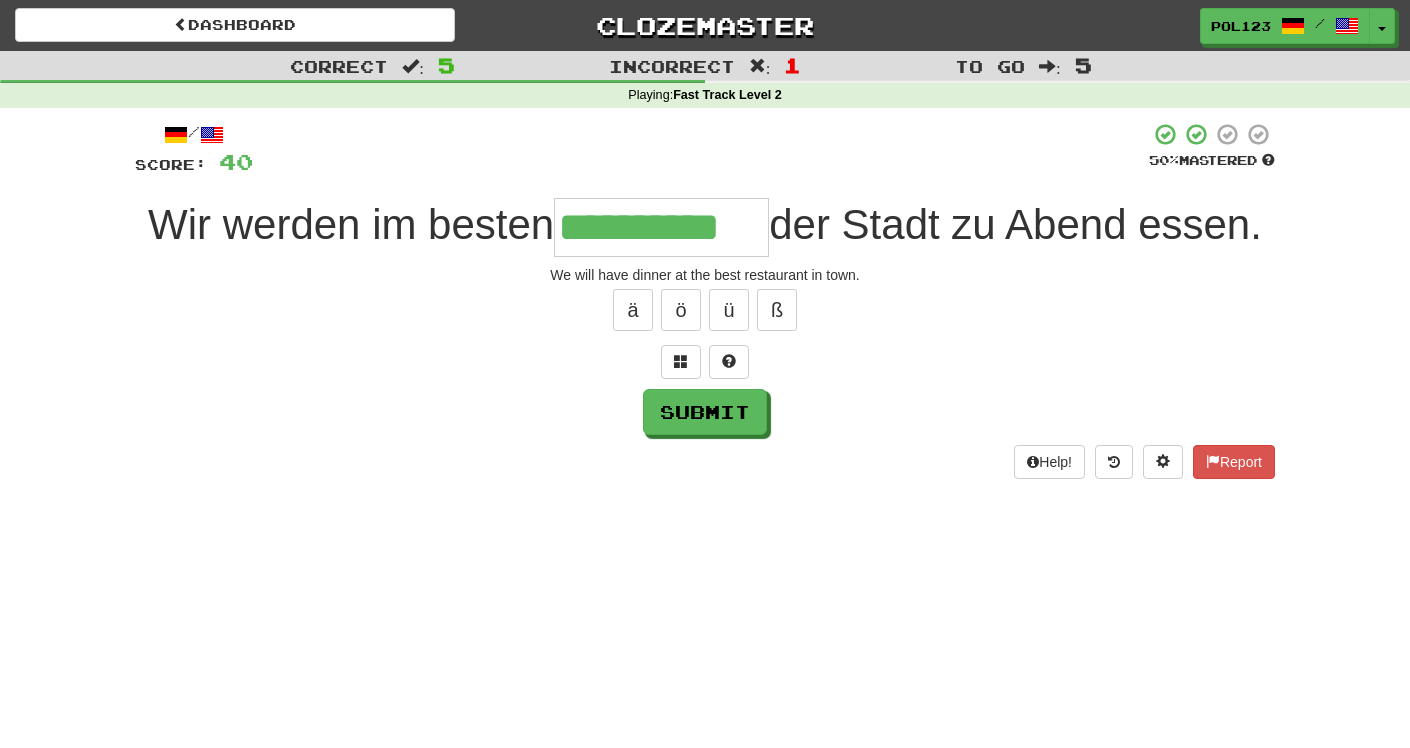 type on "**********" 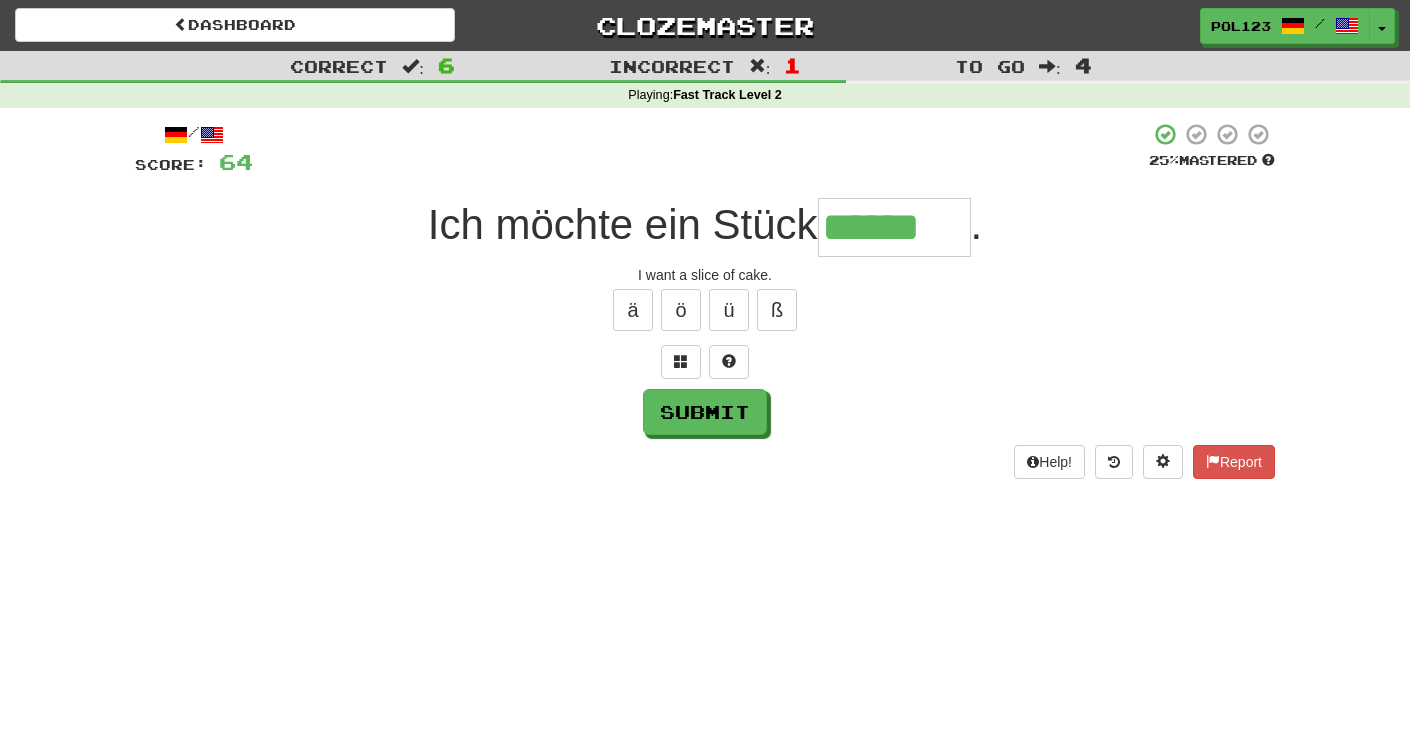 type on "******" 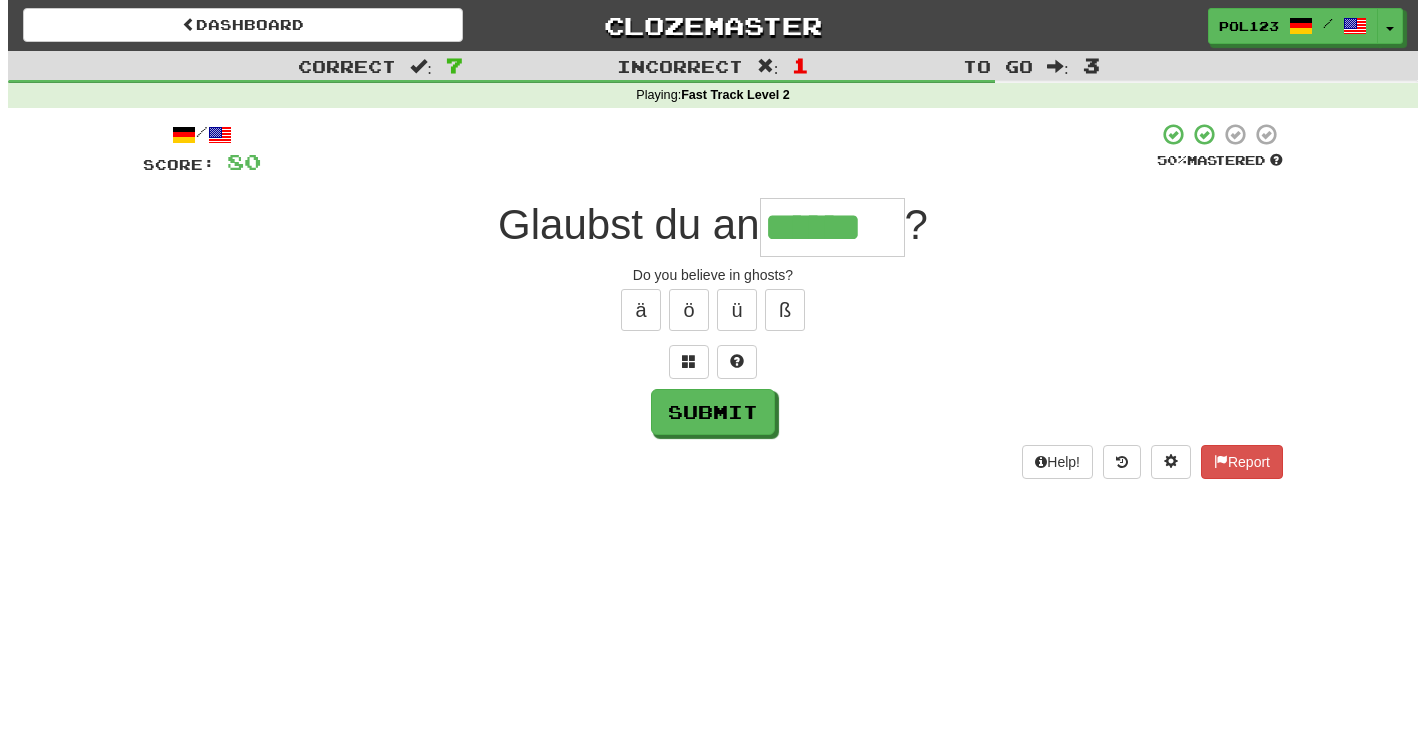 scroll, scrollTop: 0, scrollLeft: 0, axis: both 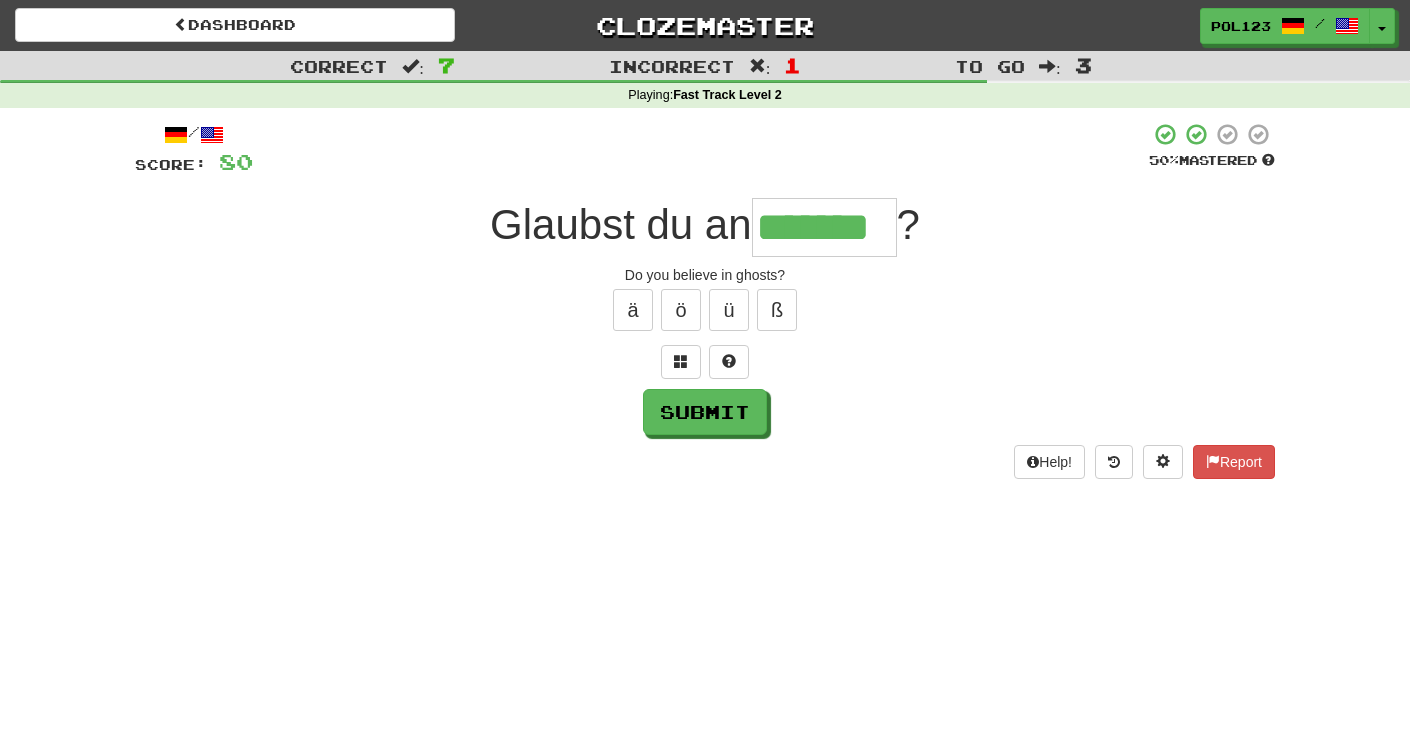 type on "*******" 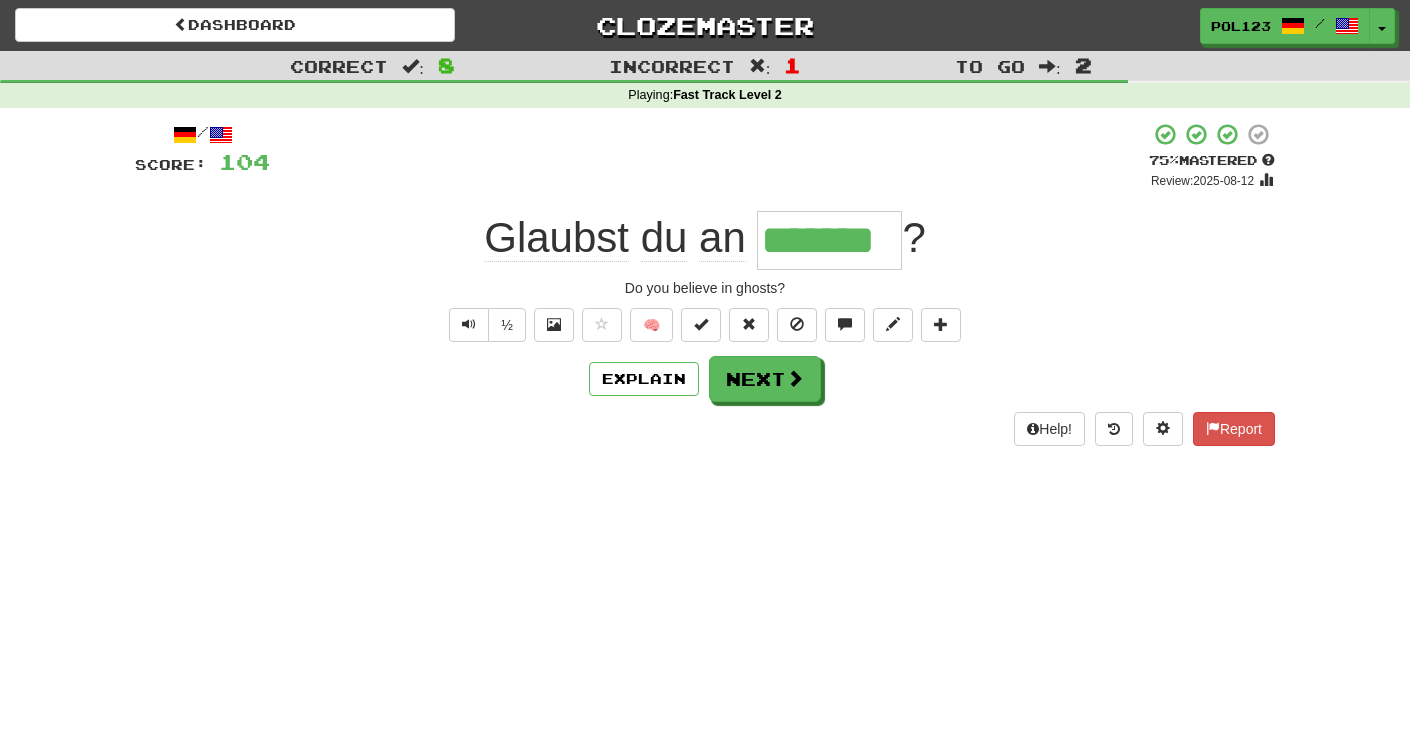 type 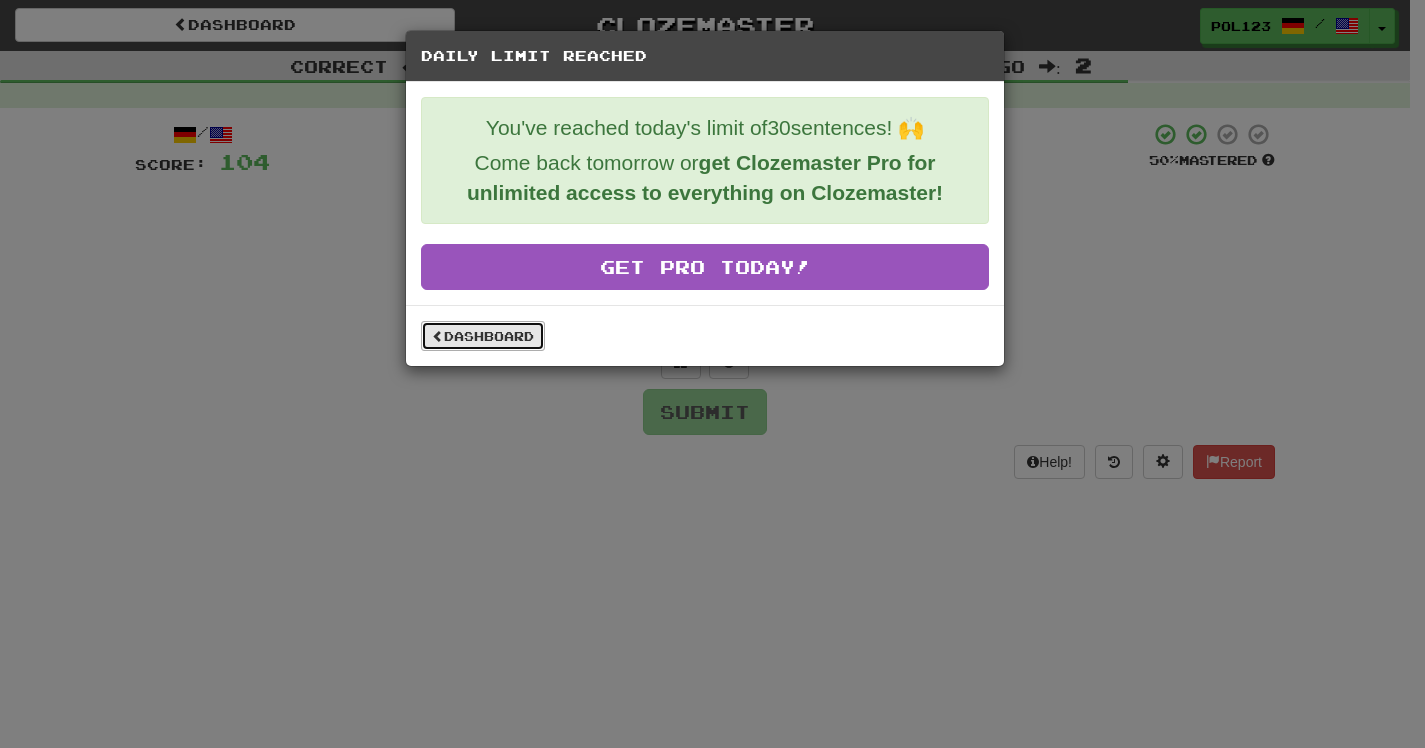 click on "Dashboard" at bounding box center [483, 336] 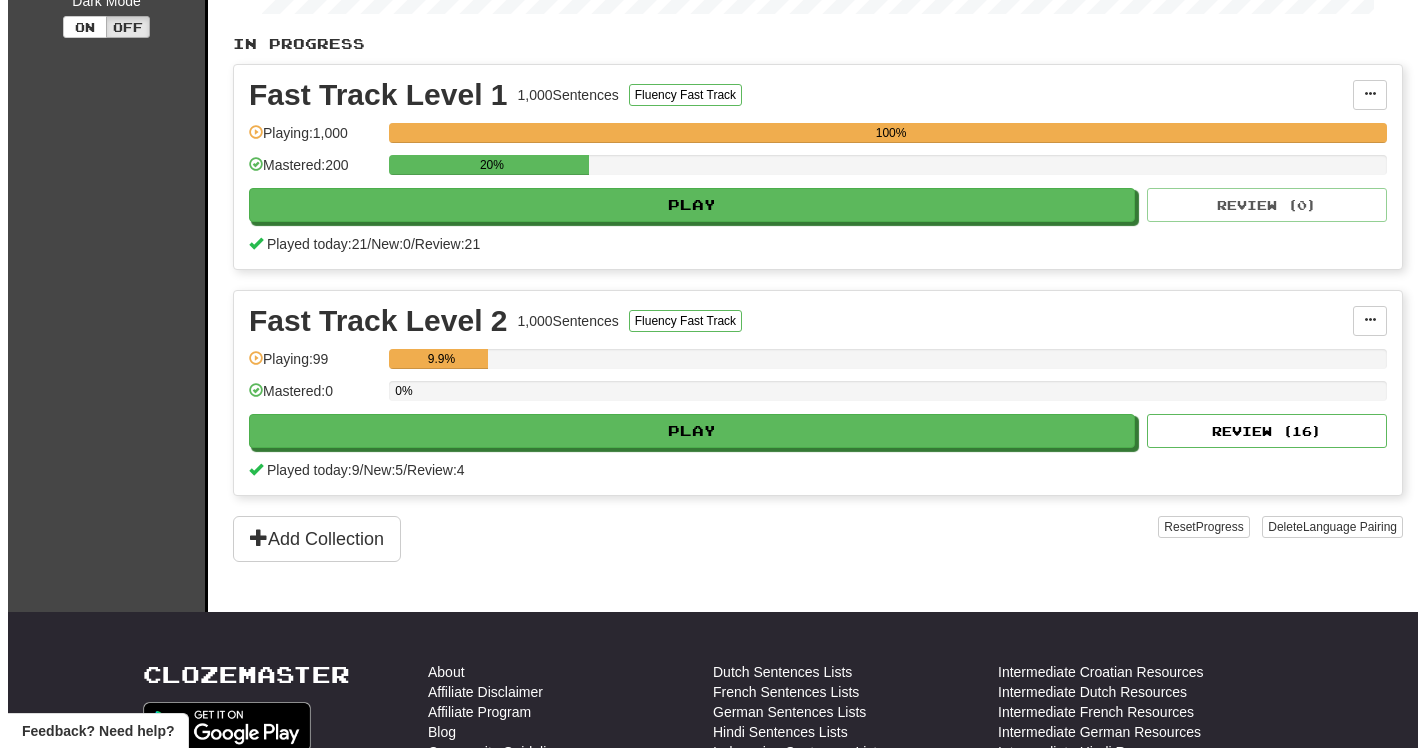 scroll, scrollTop: 398, scrollLeft: 0, axis: vertical 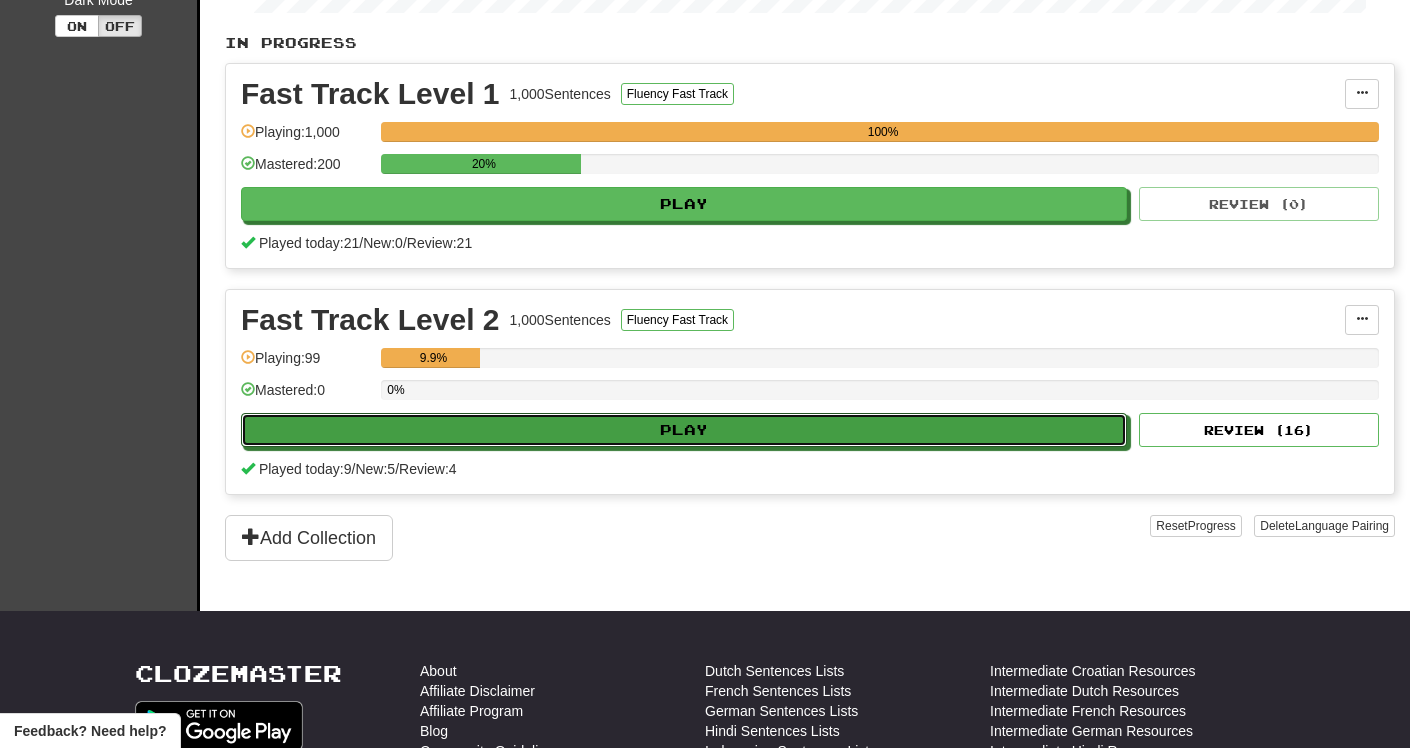 click on "Play" at bounding box center (684, 430) 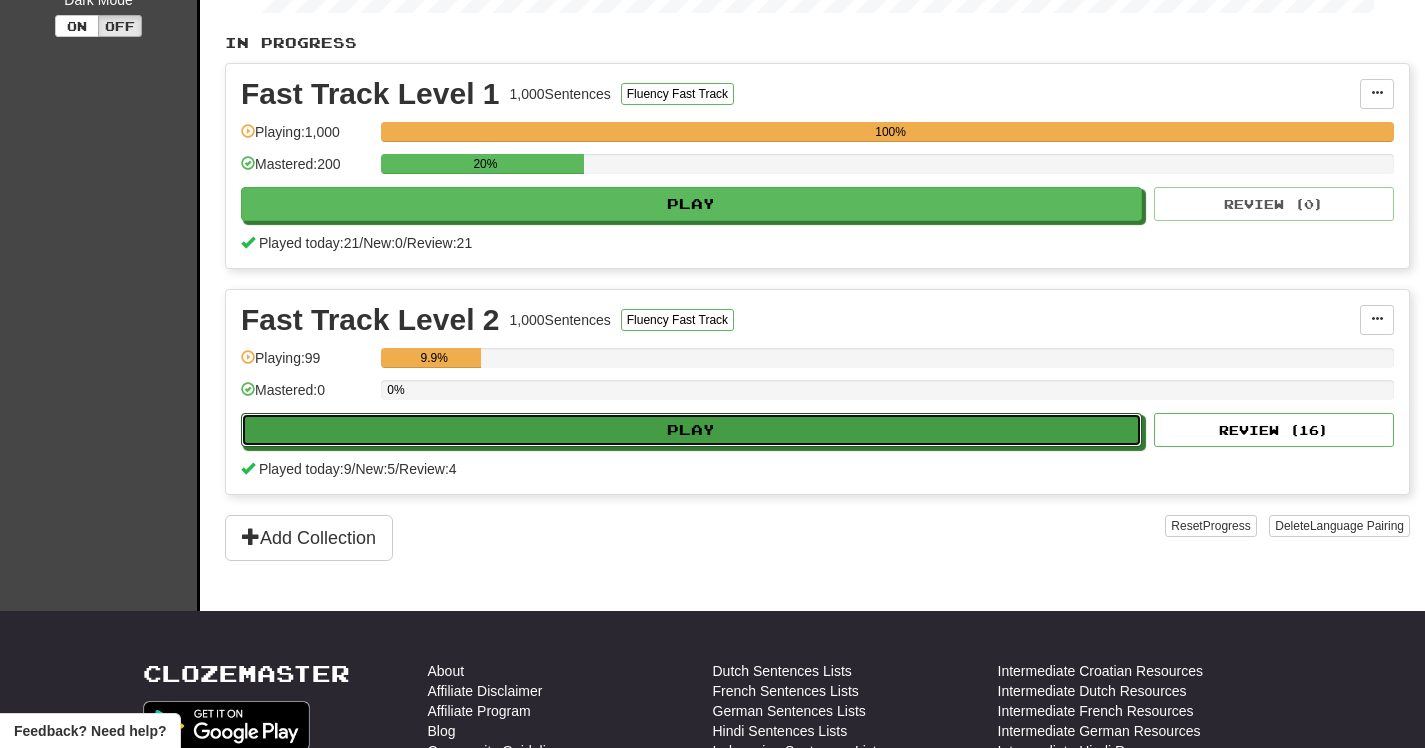 select on "**" 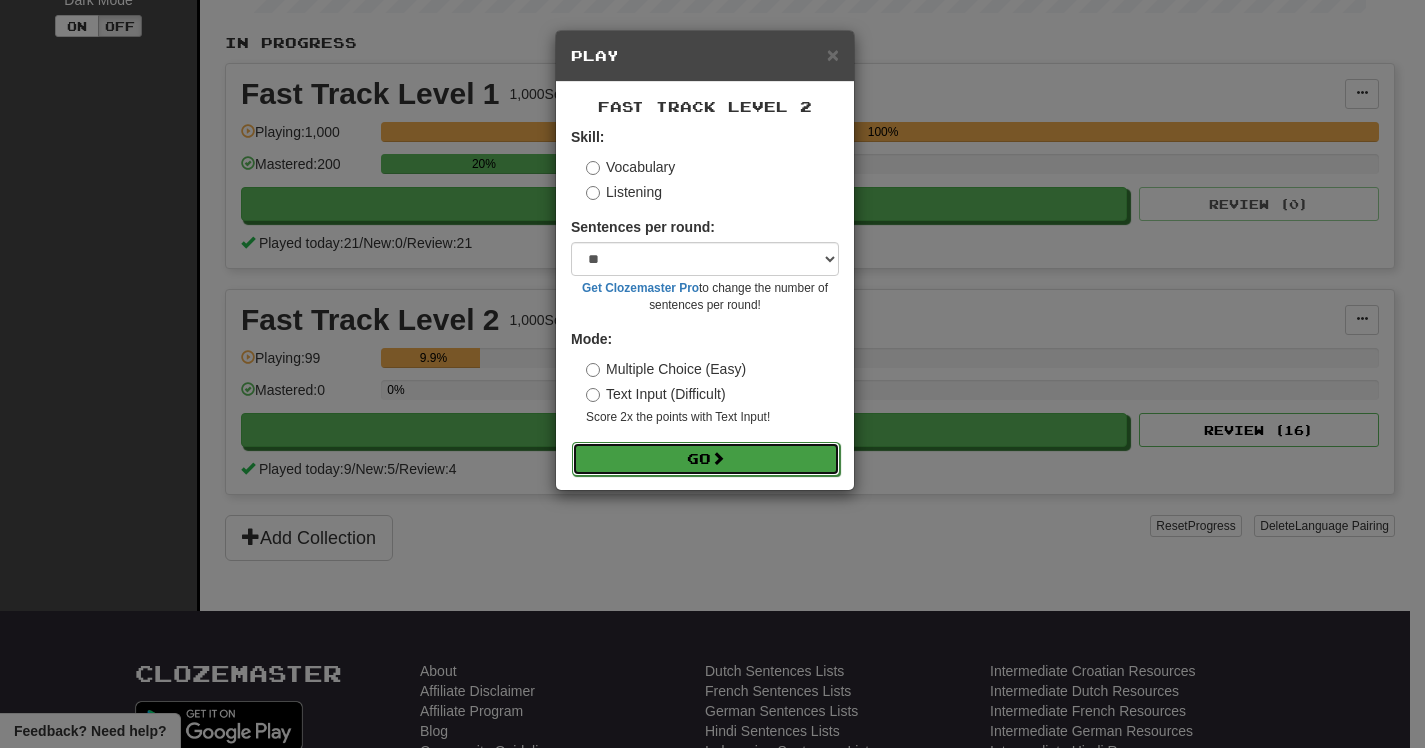 click on "Go" at bounding box center [706, 459] 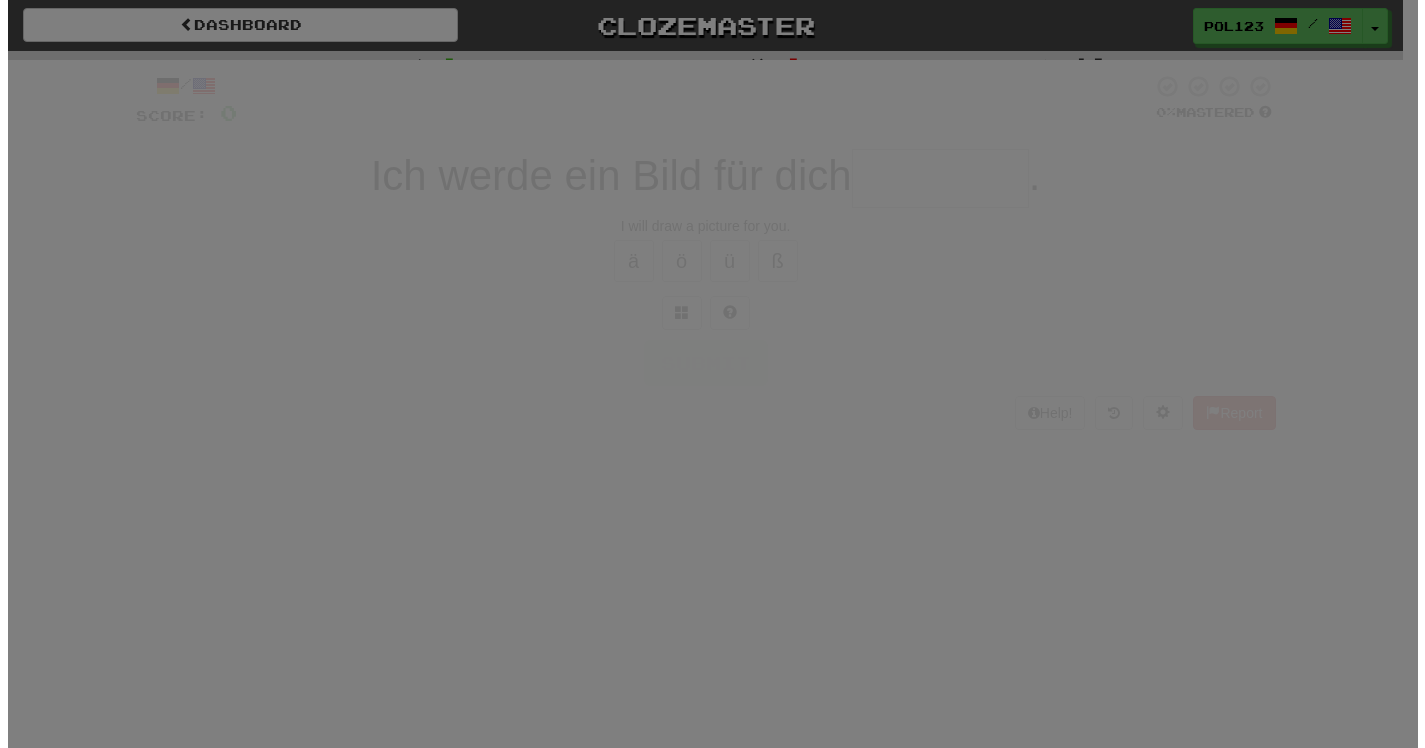 scroll, scrollTop: 0, scrollLeft: 0, axis: both 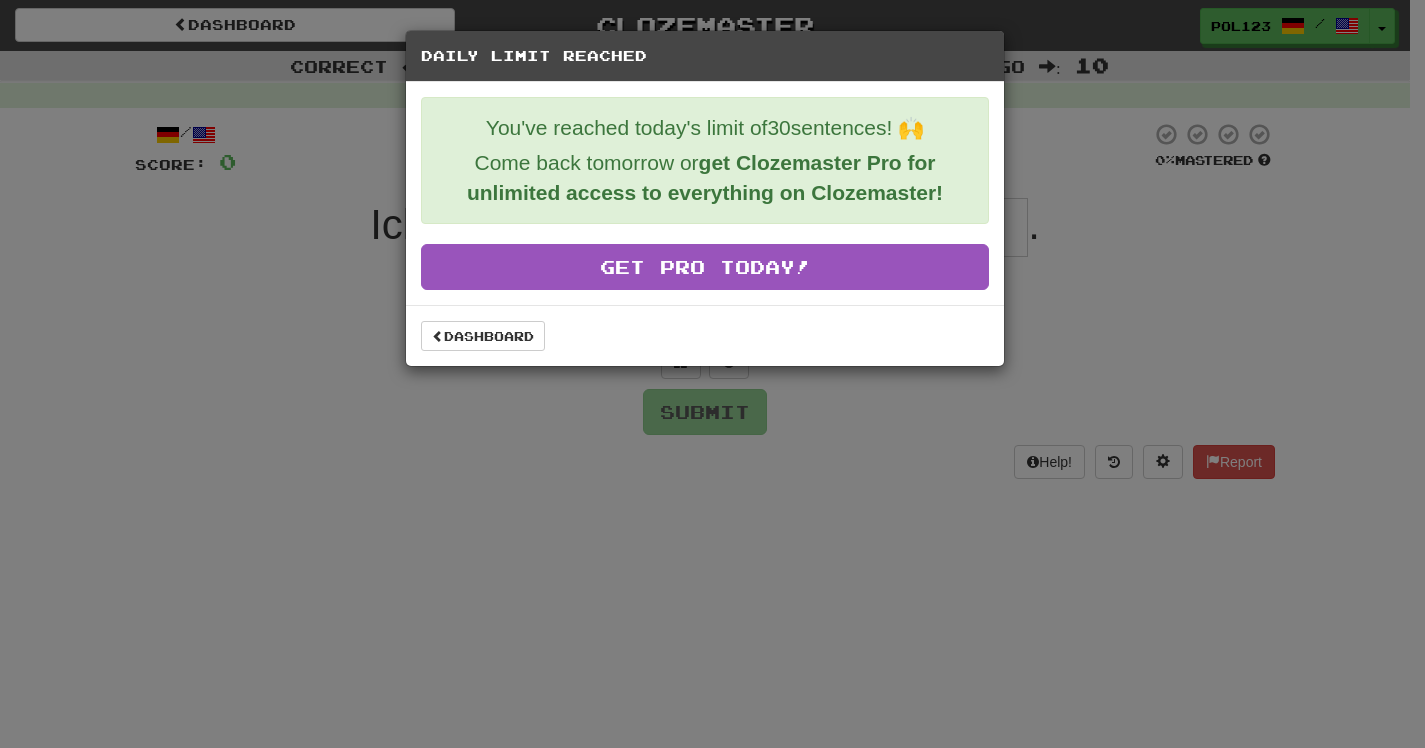 click on "Dashboard" at bounding box center [705, 335] 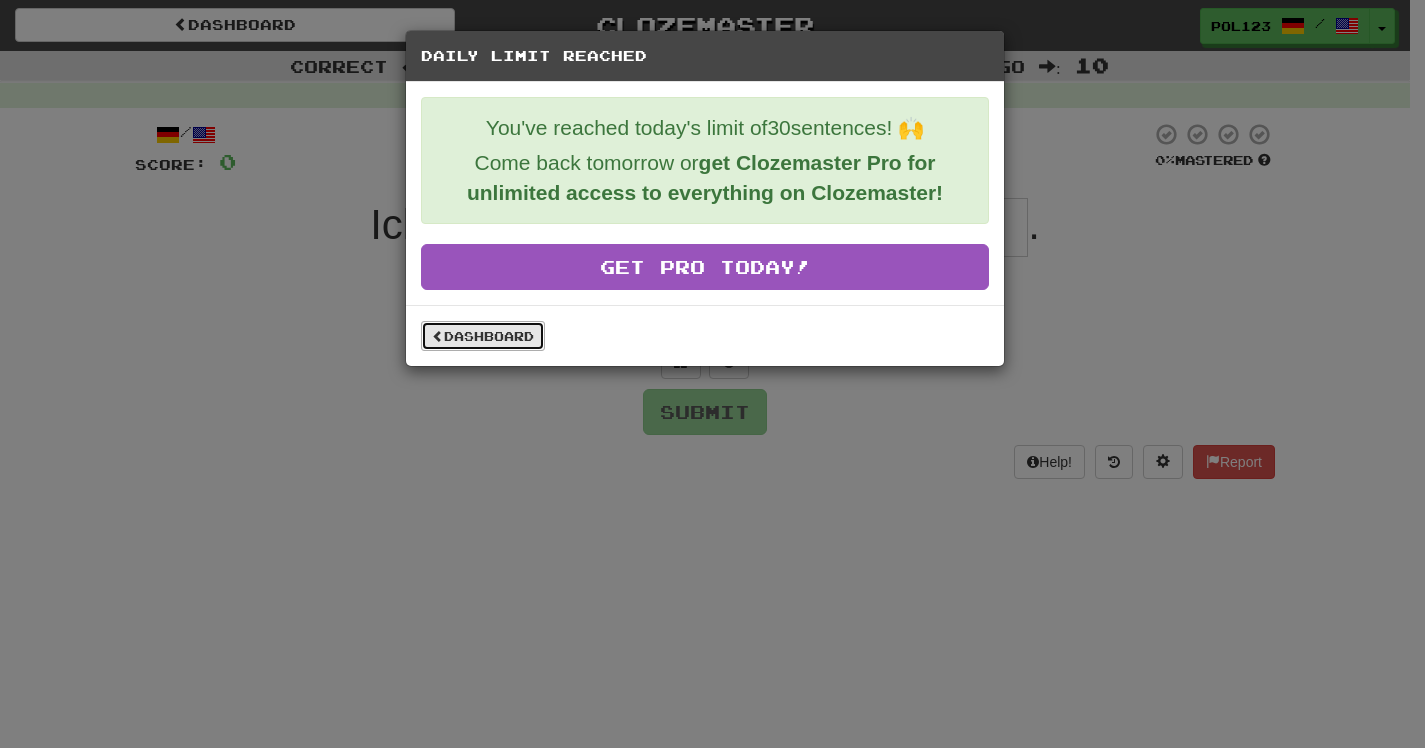 click on "Dashboard" at bounding box center [483, 336] 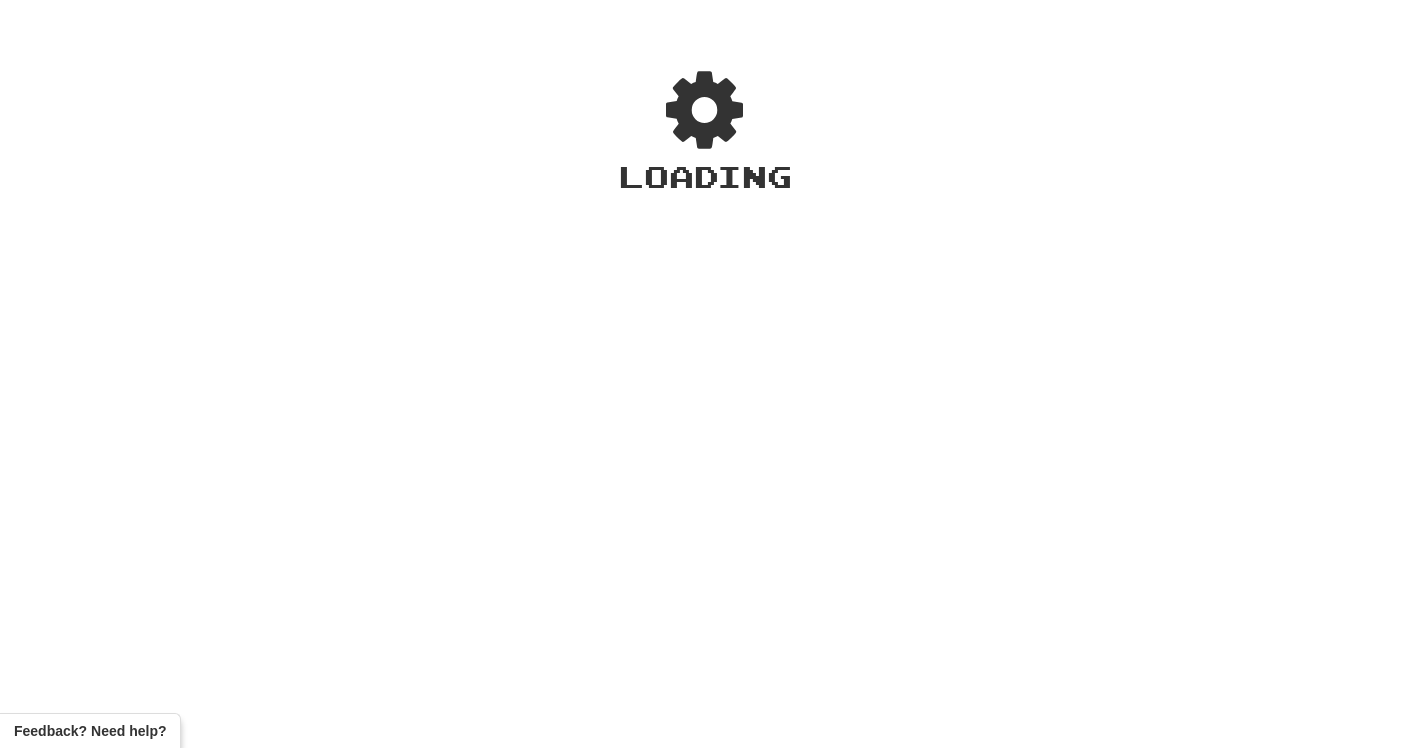 scroll, scrollTop: 0, scrollLeft: 0, axis: both 